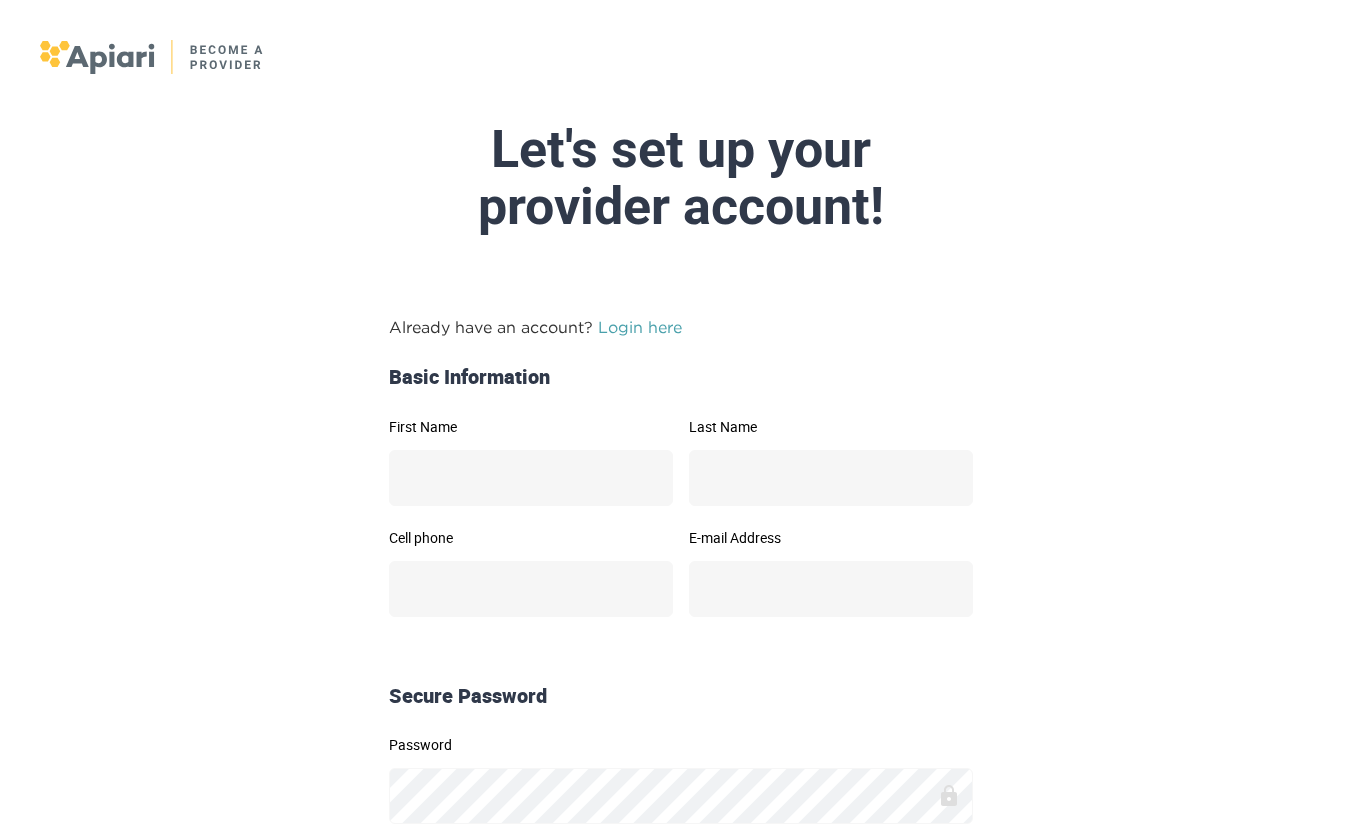 scroll, scrollTop: 0, scrollLeft: 0, axis: both 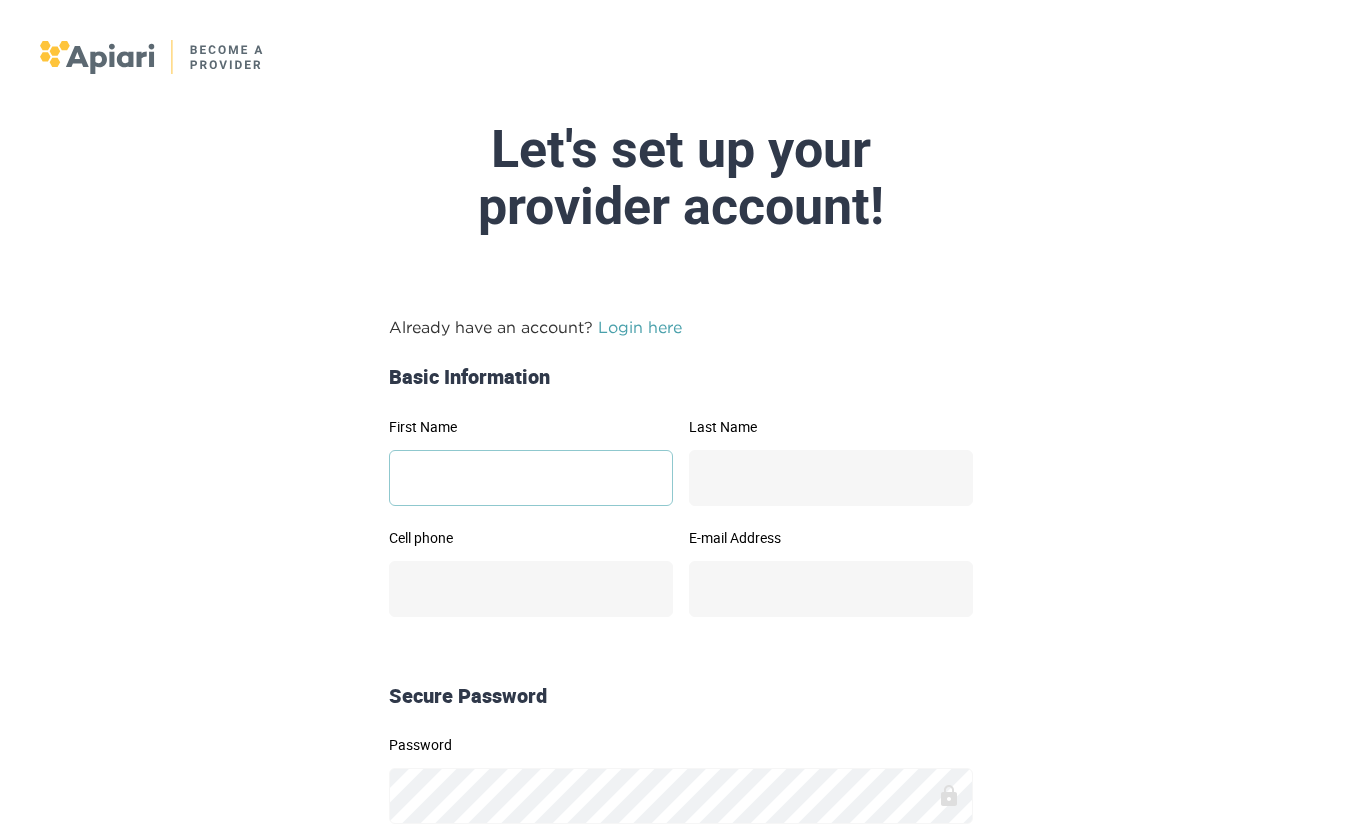 click on "First Name" at bounding box center [531, 478] 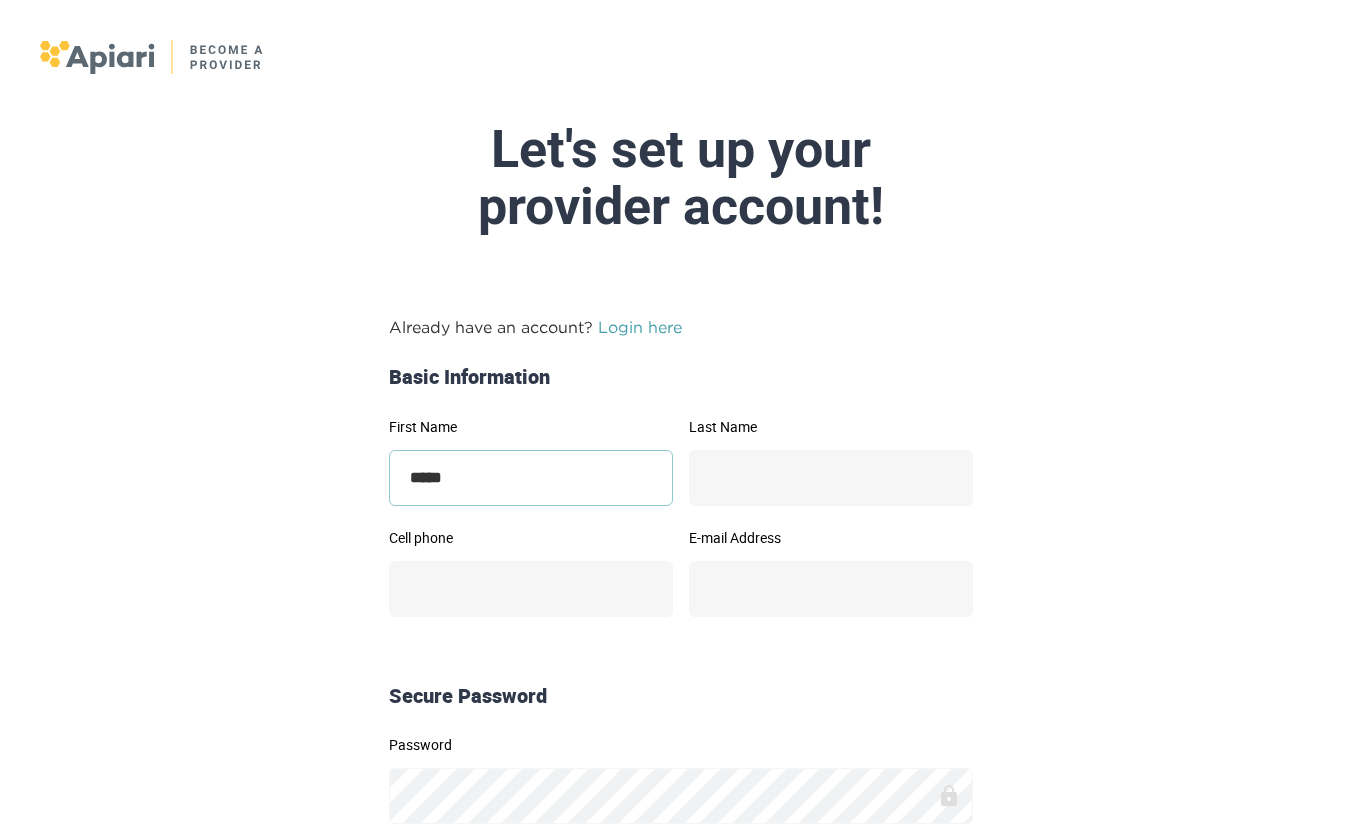 type on "*****" 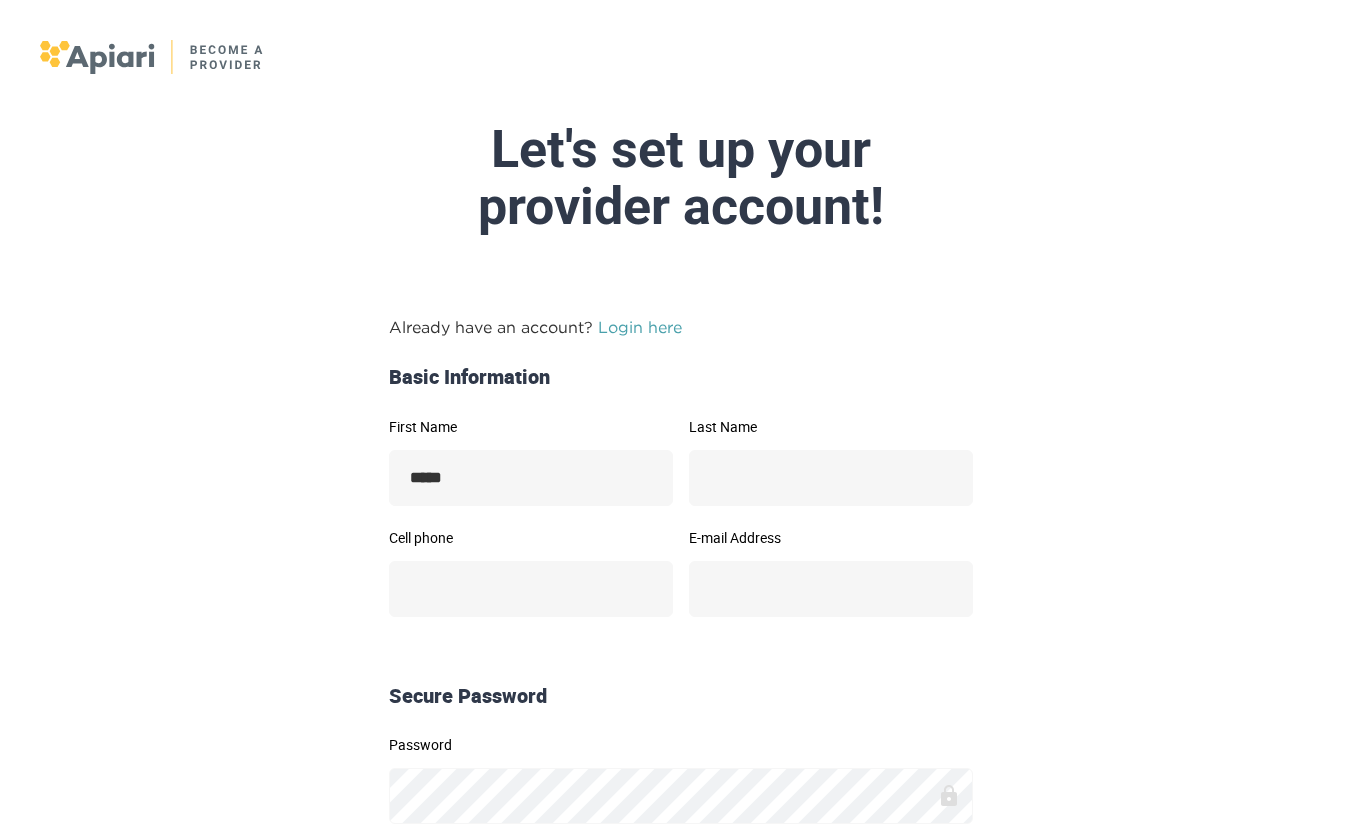 drag, startPoint x: 751, startPoint y: 511, endPoint x: 748, endPoint y: 495, distance: 16.27882 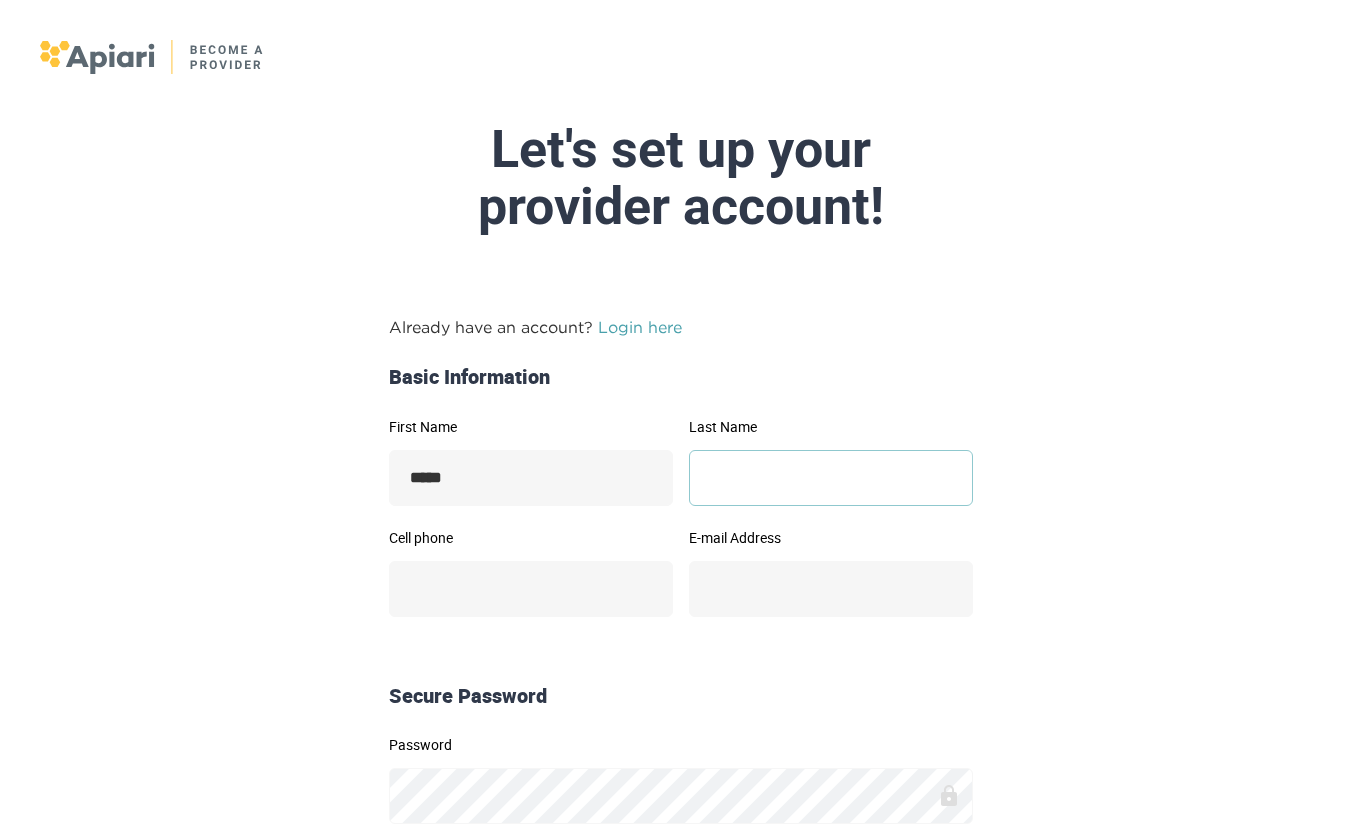 click on "Last Name" at bounding box center (831, 478) 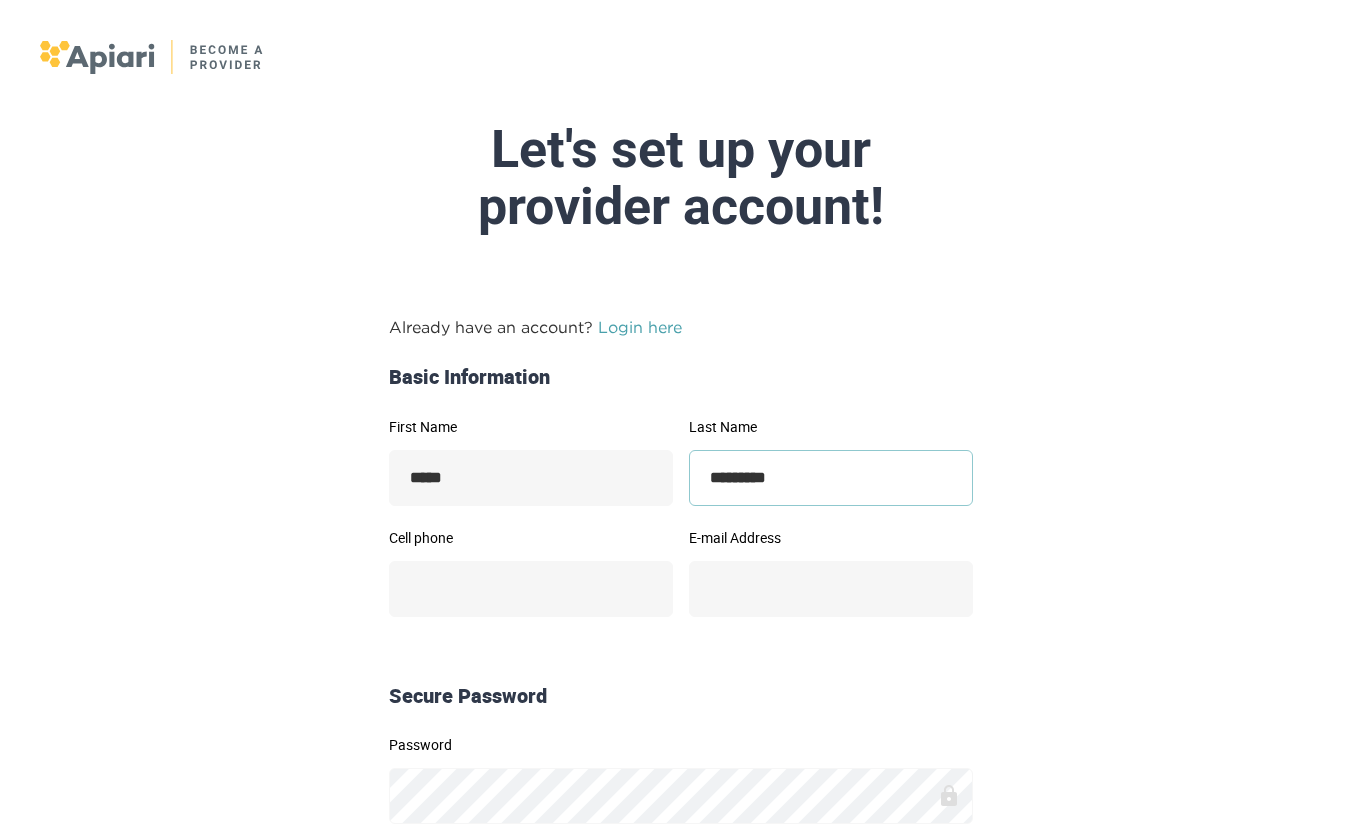 type on "*********" 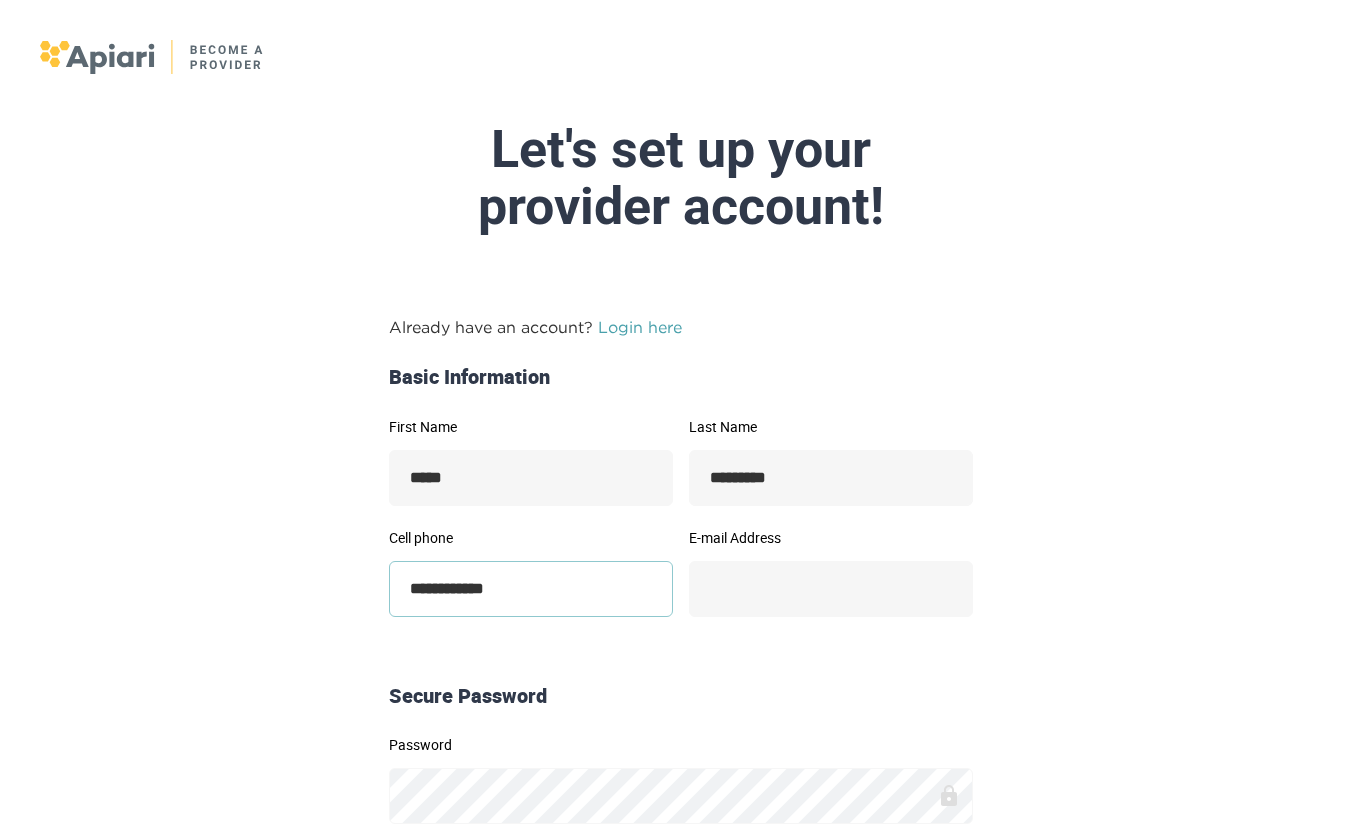 click on "**********" at bounding box center (531, 589) 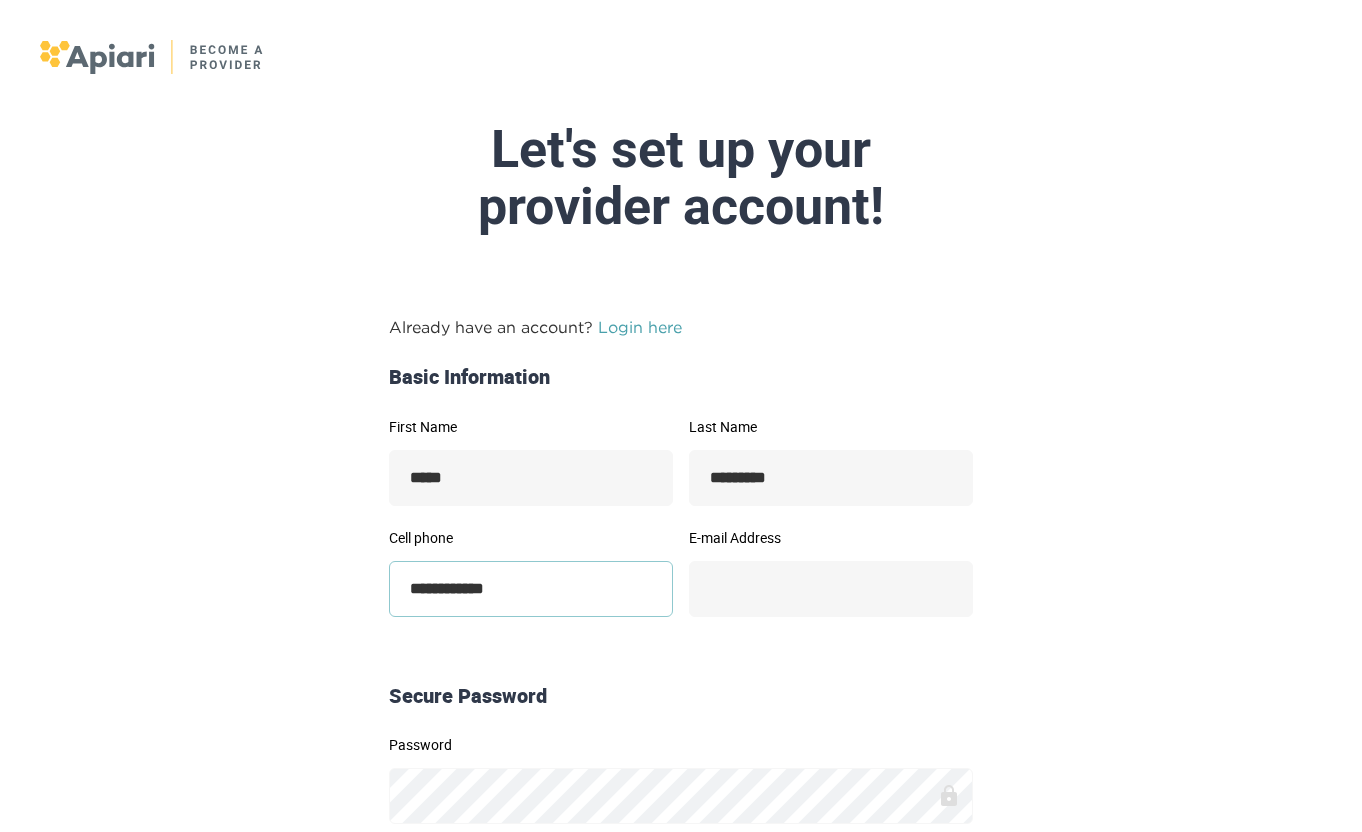 type on "**********" 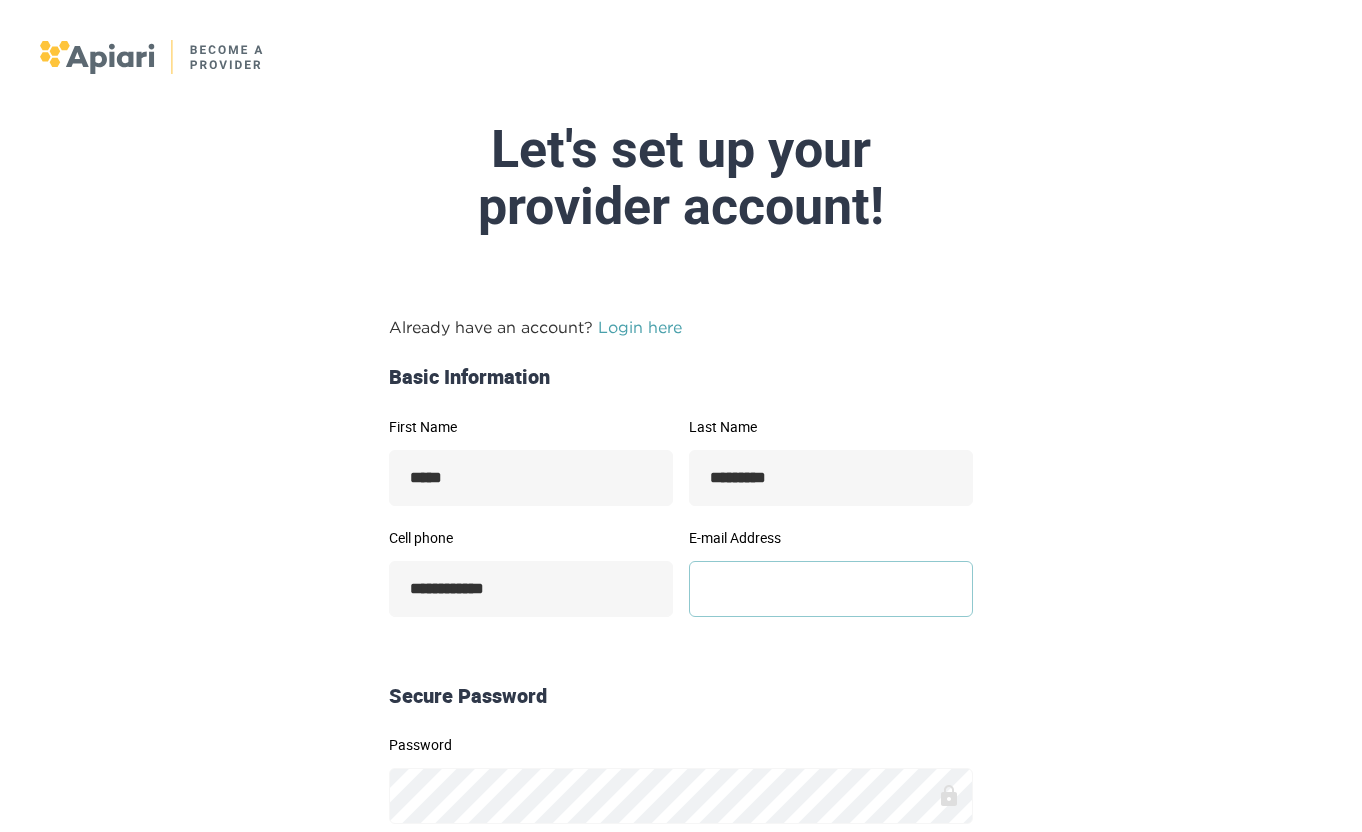click on "E-mail Address" at bounding box center (831, 589) 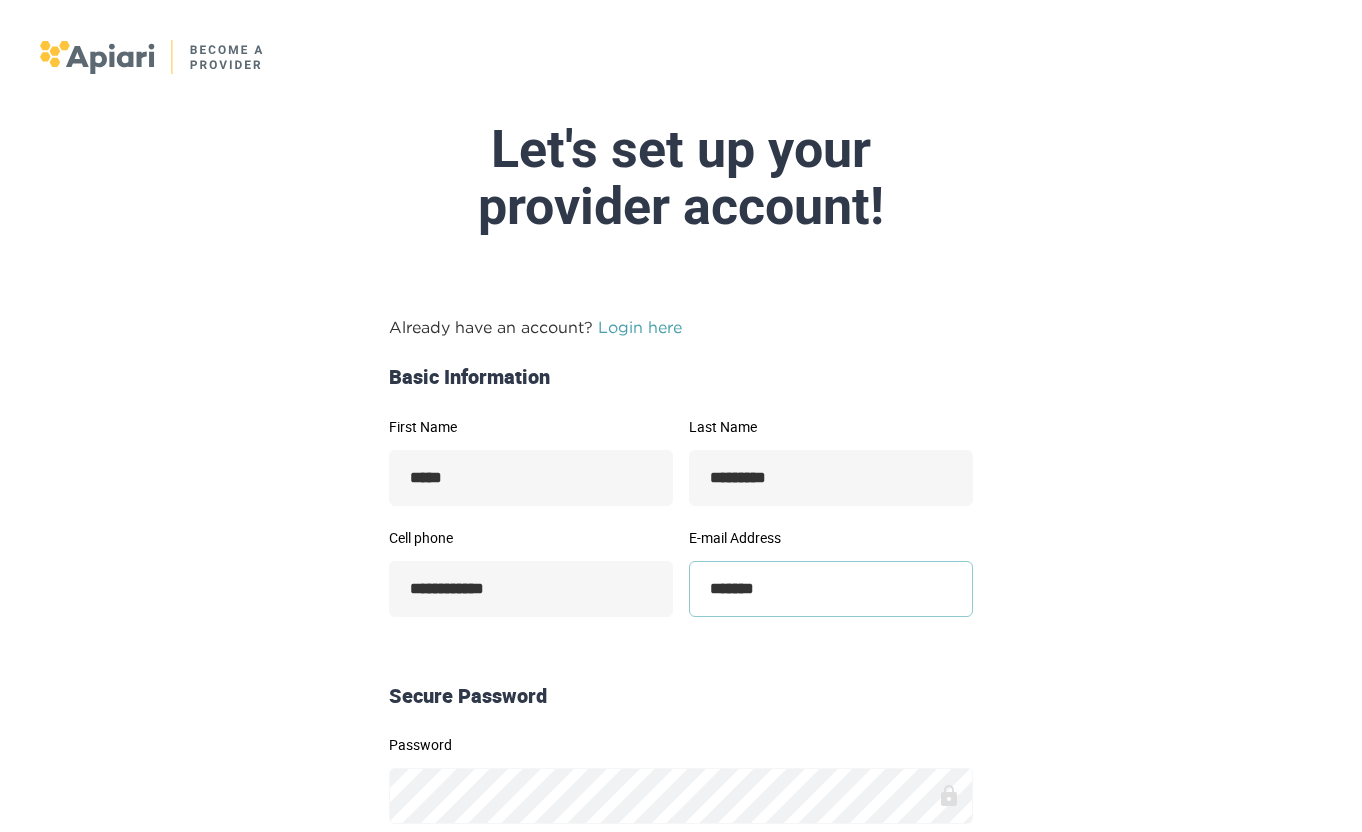 type on "**********" 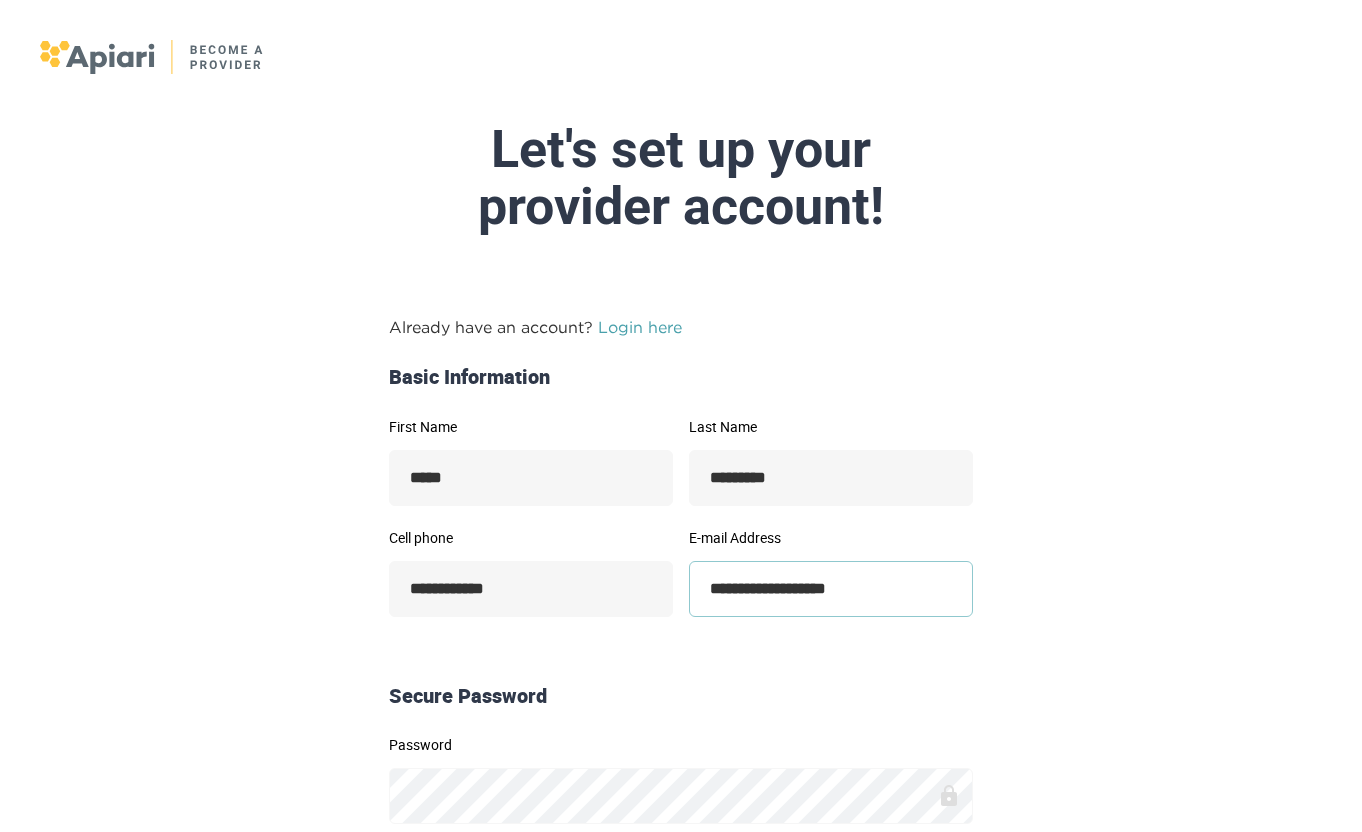 scroll, scrollTop: 359, scrollLeft: 0, axis: vertical 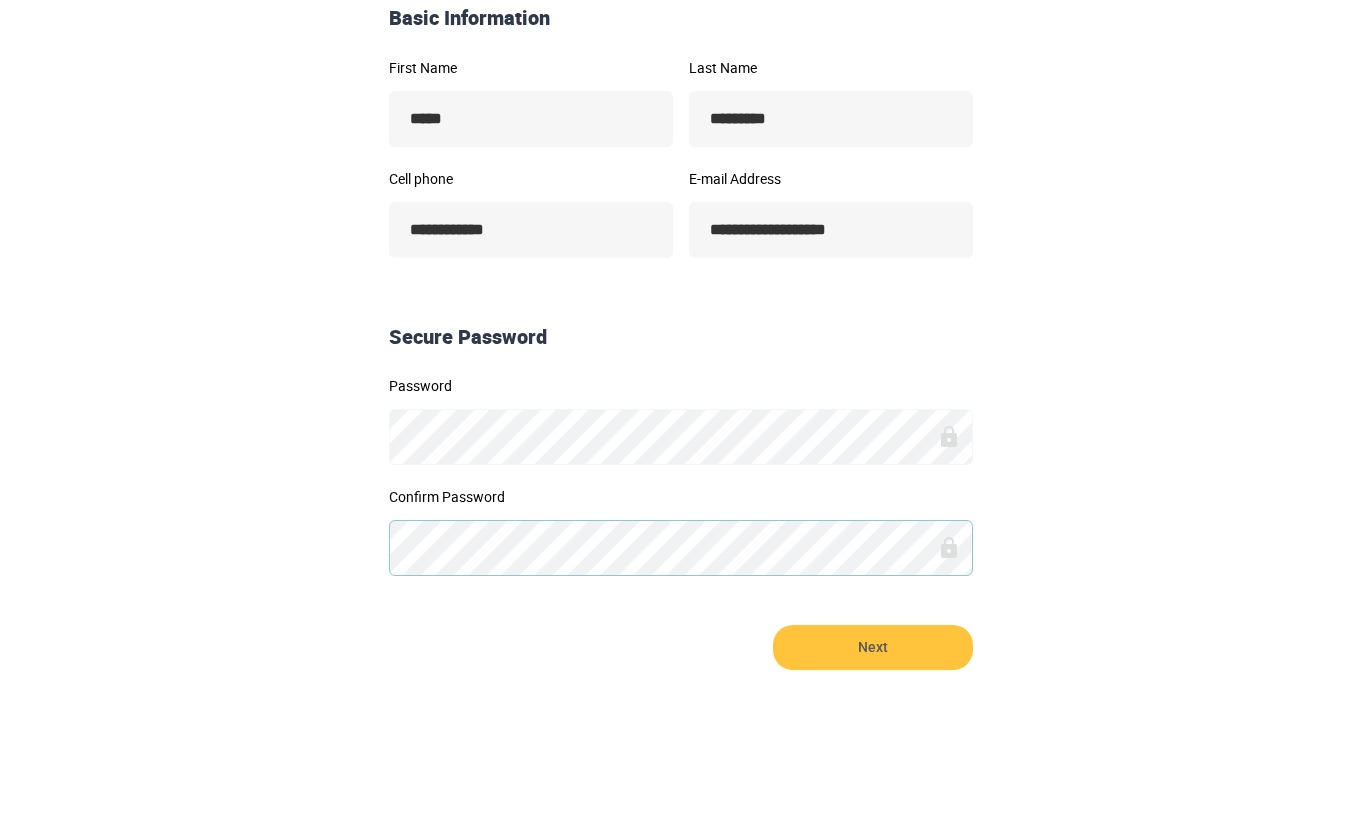 click on "Next" at bounding box center [873, 647] 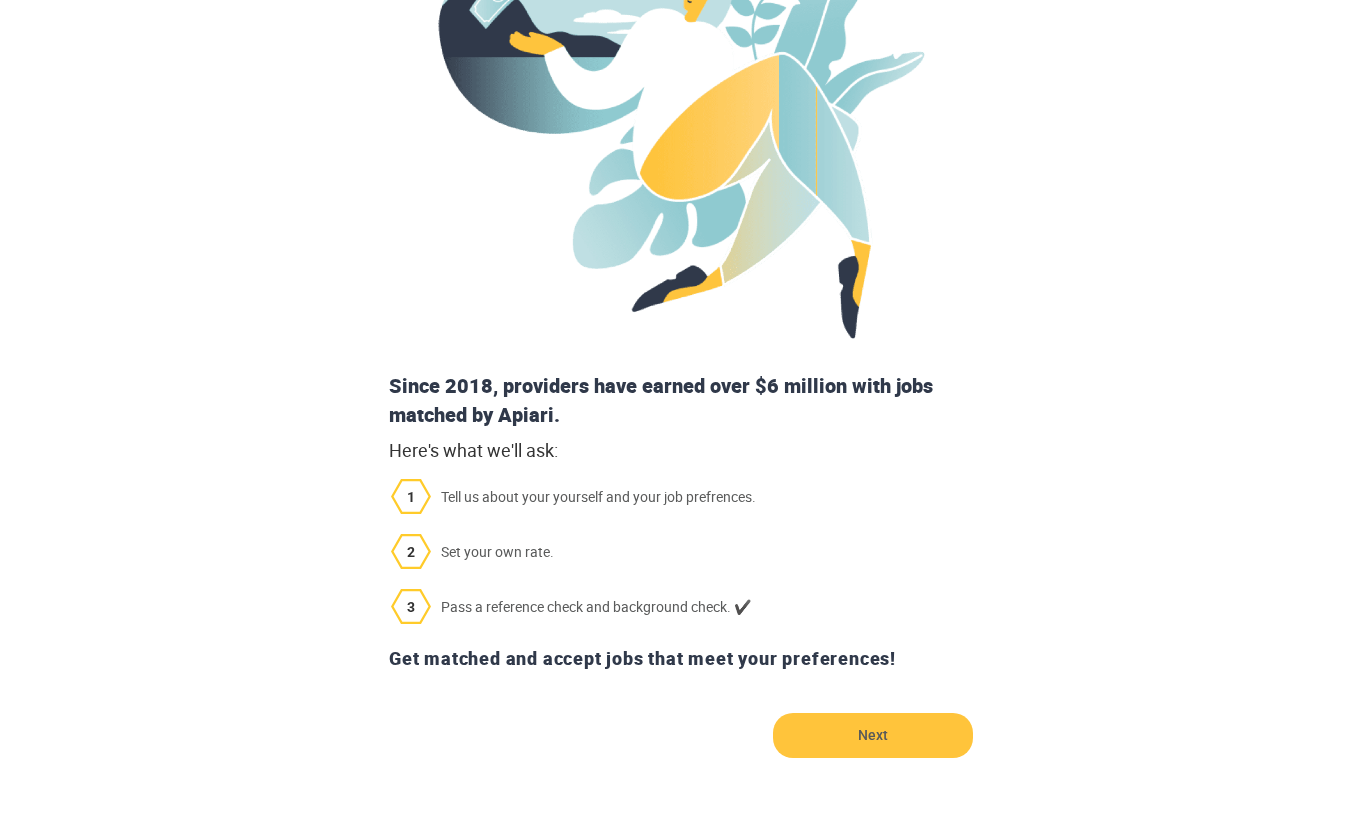 scroll, scrollTop: 421, scrollLeft: 0, axis: vertical 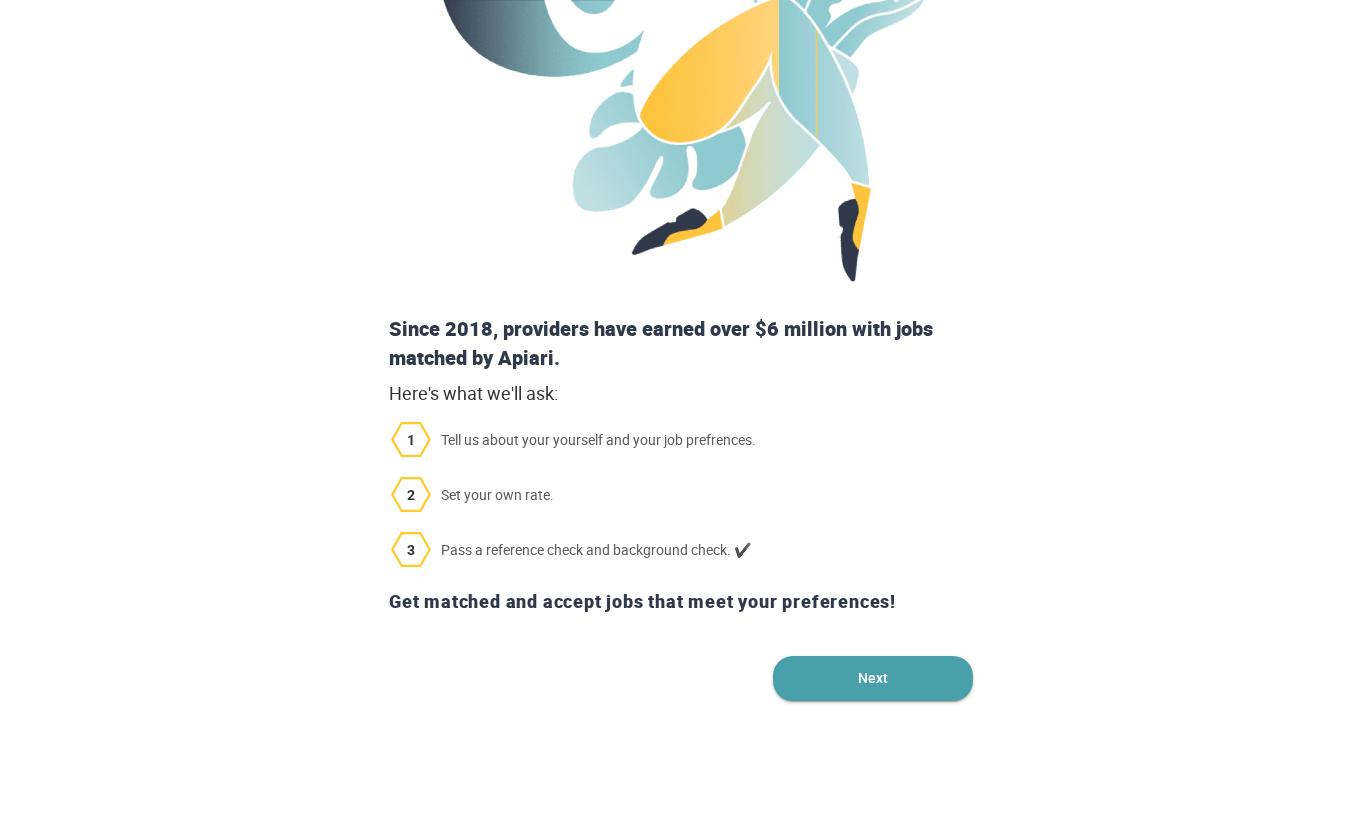 click on "Next" at bounding box center (873, 678) 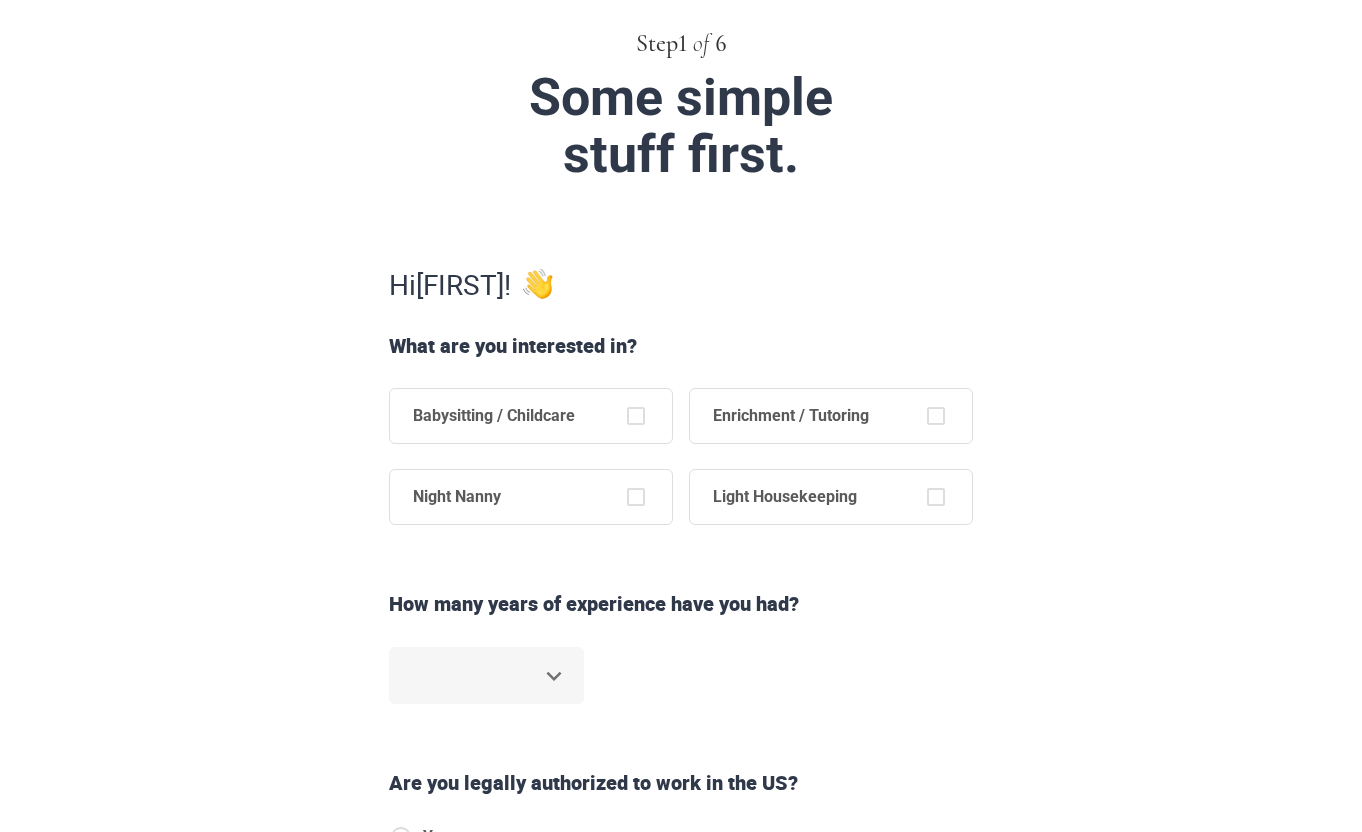 scroll, scrollTop: 102, scrollLeft: 0, axis: vertical 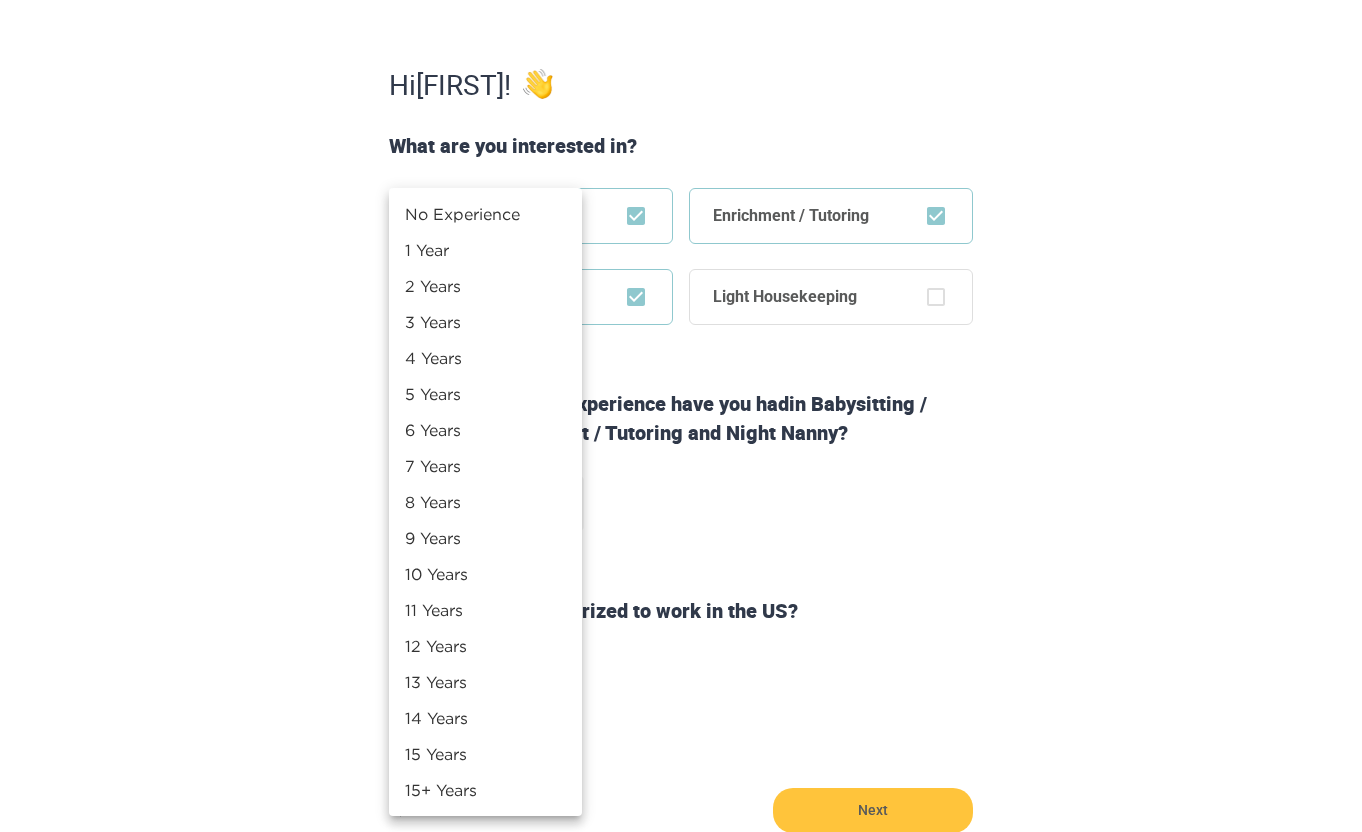 click on "Step  1   of   6 Some simple  stuff first. Hi  [FIRST] ! What are you interested in? Babysitting / Childcare Enrichment / Tutoring Night Nanny Light Housekeeping How many years of experience have you had  in Babysitting / Childcare, Enrichment / Tutoring and Night Nanny ? ​ Are you legally authorized to work in the US? Yes No Back Next Copyright  2025 [EMAIL] [PHONE] Jobs Signup Terms of service Privacy The Sweet Life No Experience 1 Year 2 Years 3 Years 4 Years 5 Years 6 Years 7 Years 8 Years 9 Years 10 Years 11 Years 12 Years 13 Years 14 Years 15 Years 15+ Years" at bounding box center (681, 115) 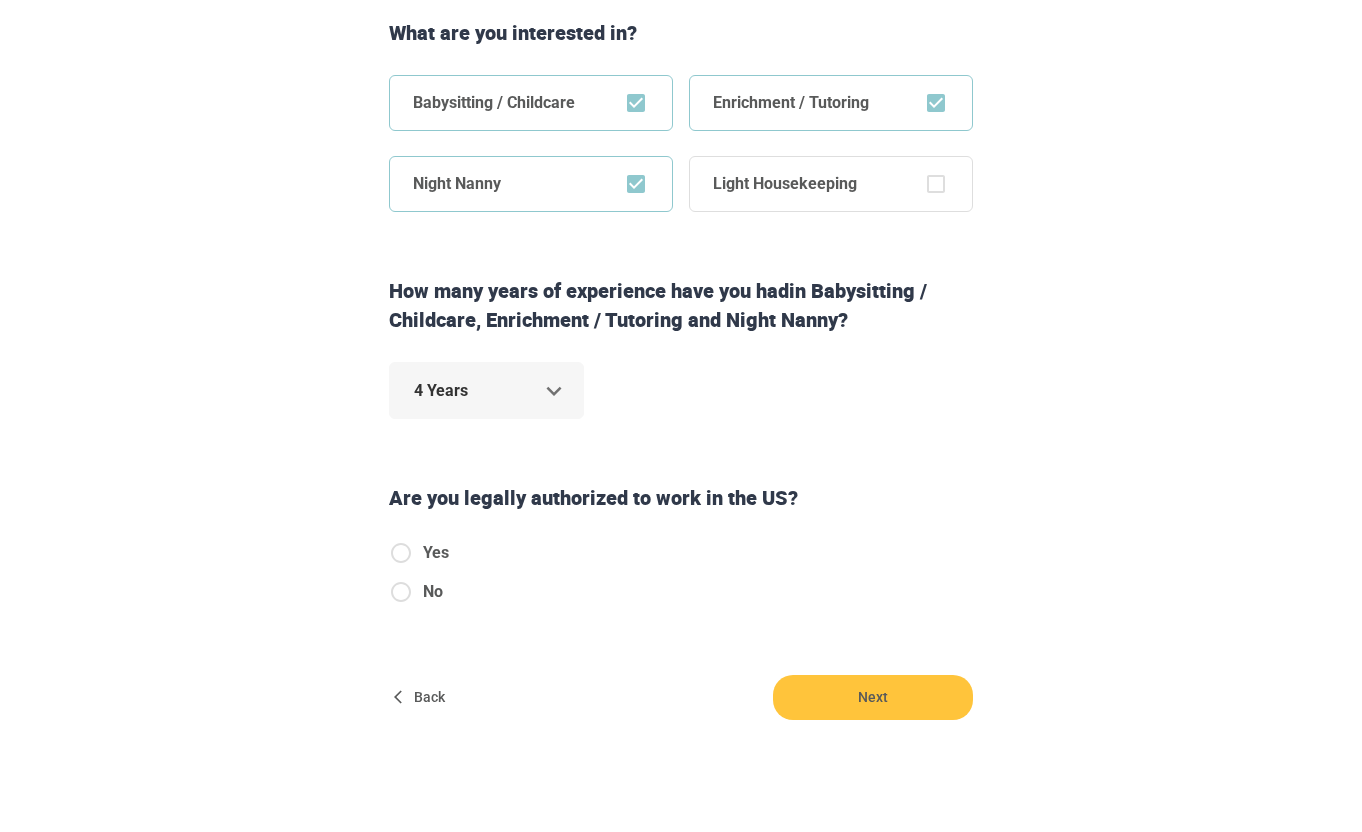 scroll, scrollTop: 464, scrollLeft: 0, axis: vertical 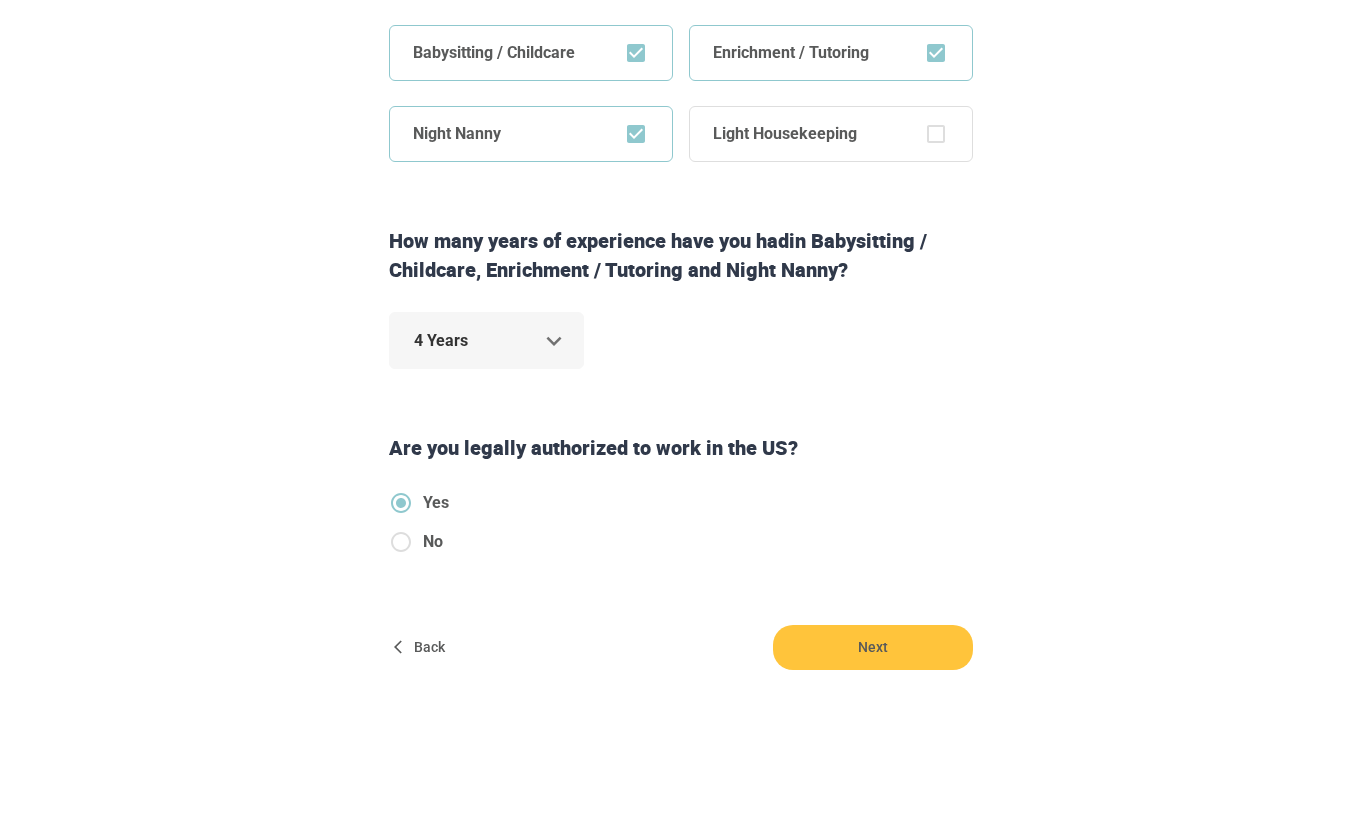 click on "4 Years *" at bounding box center [486, 353] 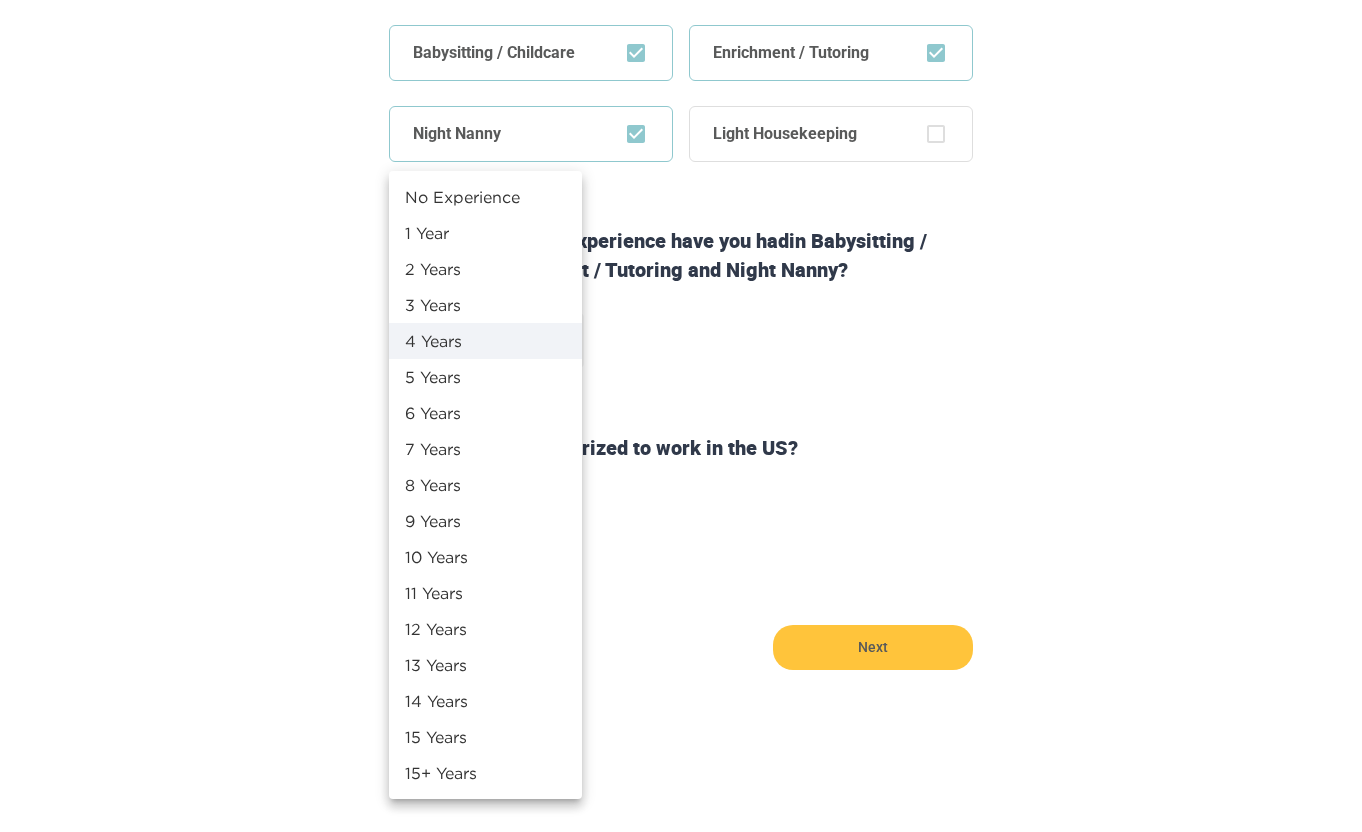 click on "Step  1   of   6 Some simple  stuff first. Hi  [FIRST] ! What are you interested in? Babysitting / Childcare Enrichment / Tutoring Night Nanny Light Housekeeping How many years of experience have you had  in Babysitting / Childcare, Enrichment / Tutoring and Night Nanny ? 4 Years * Are you legally authorized to work in the US? Yes No Back Next Copyright  2025 [EMAIL] [PHONE] Jobs Signup Terms of service Privacy The Sweet Life No Experience 1 Year 2 Years 3 Years 4 Years 5 Years 6 Years 7 Years 8 Years 9 Years 10 Years 11 Years 12 Years 13 Years 14 Years 15 Years 15+ Years" at bounding box center (681, -48) 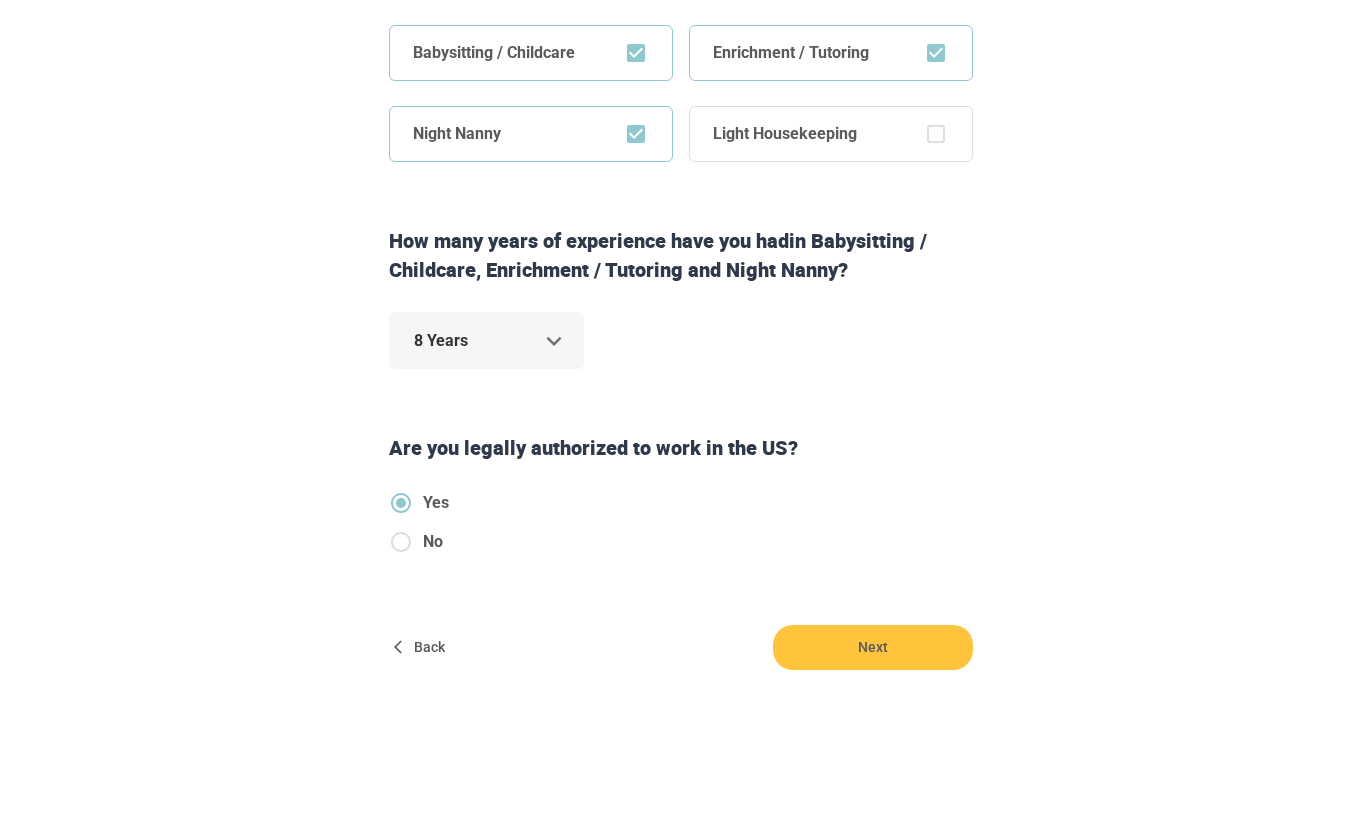 click on "Hi  [FIRST] ! What are you interested in? Babysitting / Childcare Enrichment / Tutoring Night Nanny Light Housekeeping How many years of experience have you had  in Babysitting / Childcare, Enrichment / Tutoring and Night Nanny ? 8 Years * Are you legally authorized to work in the US? Yes No Back Next" at bounding box center [681, 285] 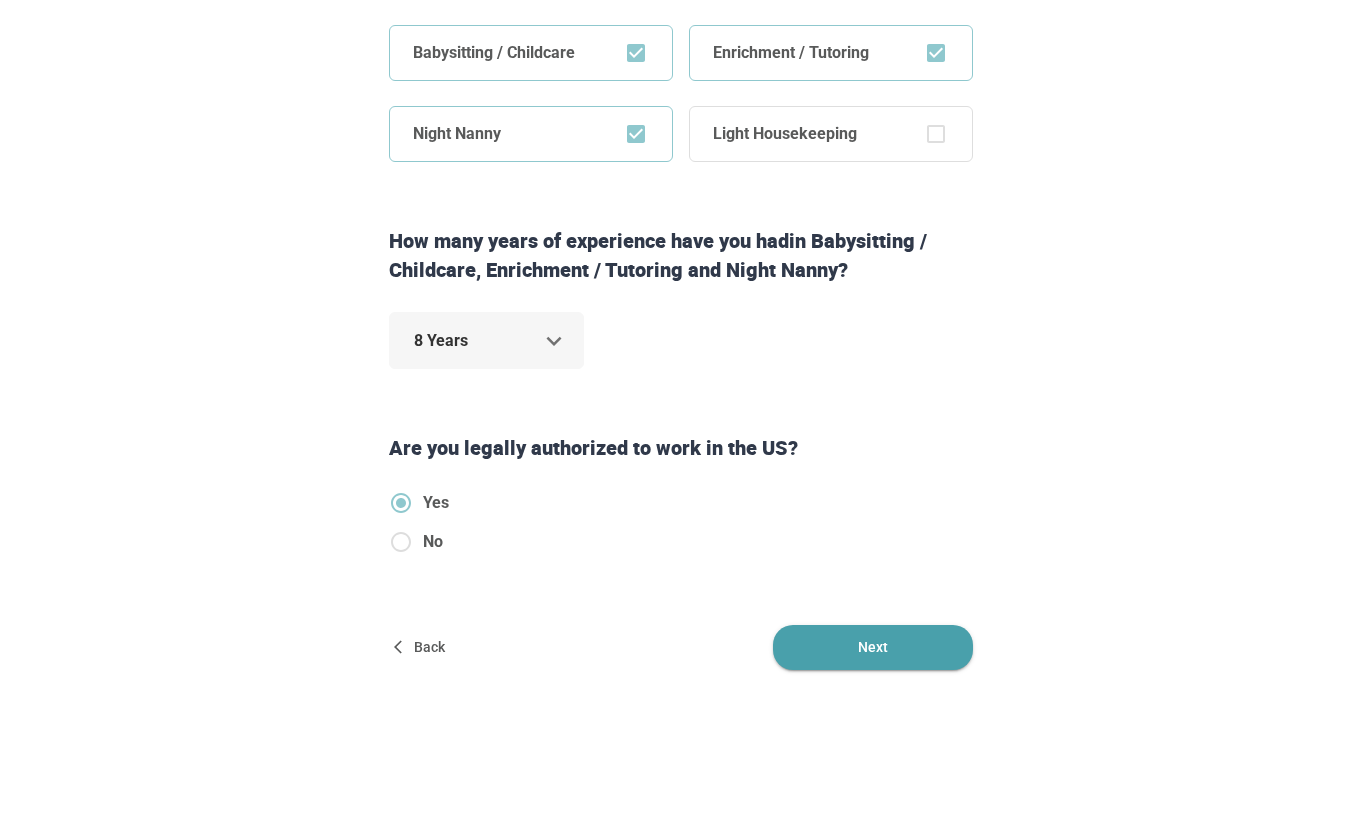 click on "Next" at bounding box center [873, 647] 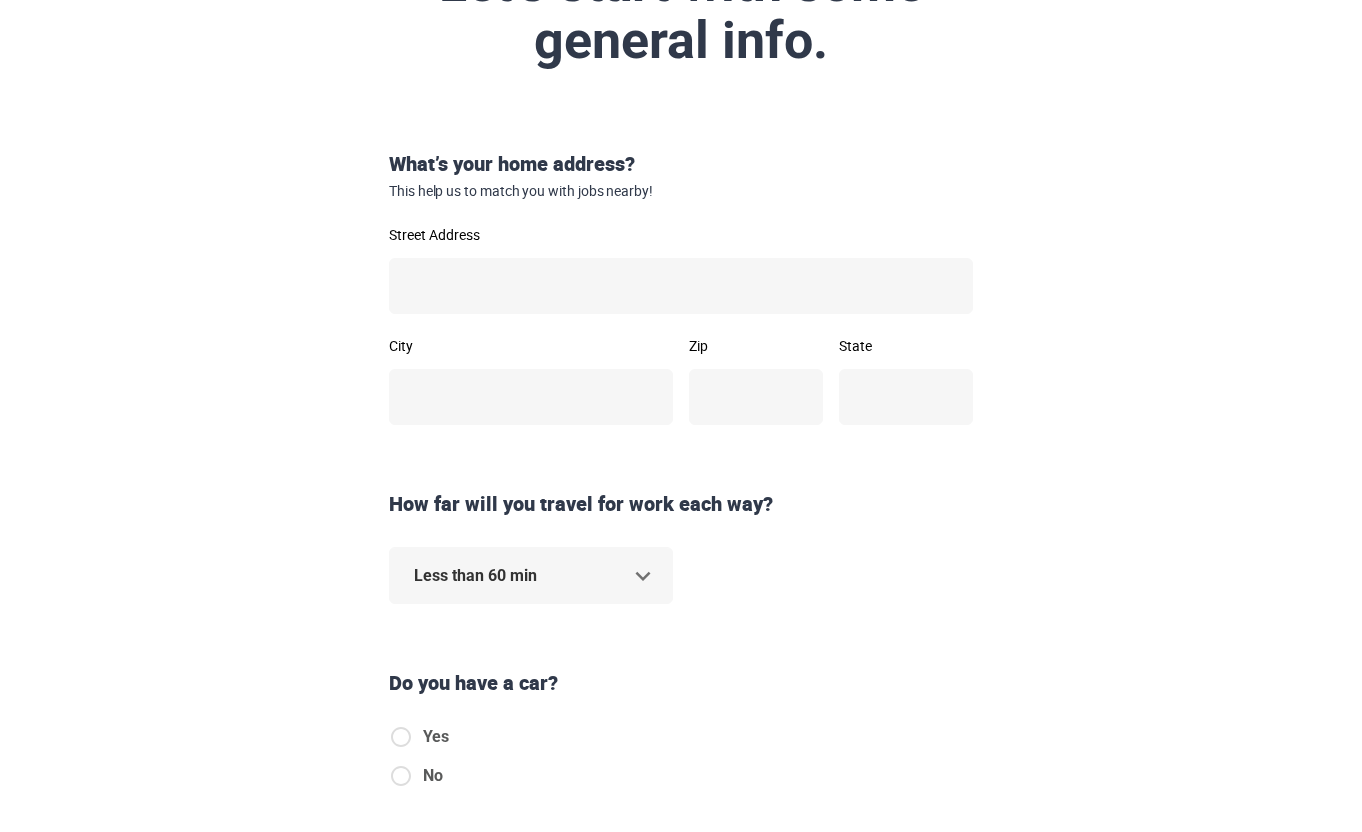 scroll, scrollTop: 331, scrollLeft: 0, axis: vertical 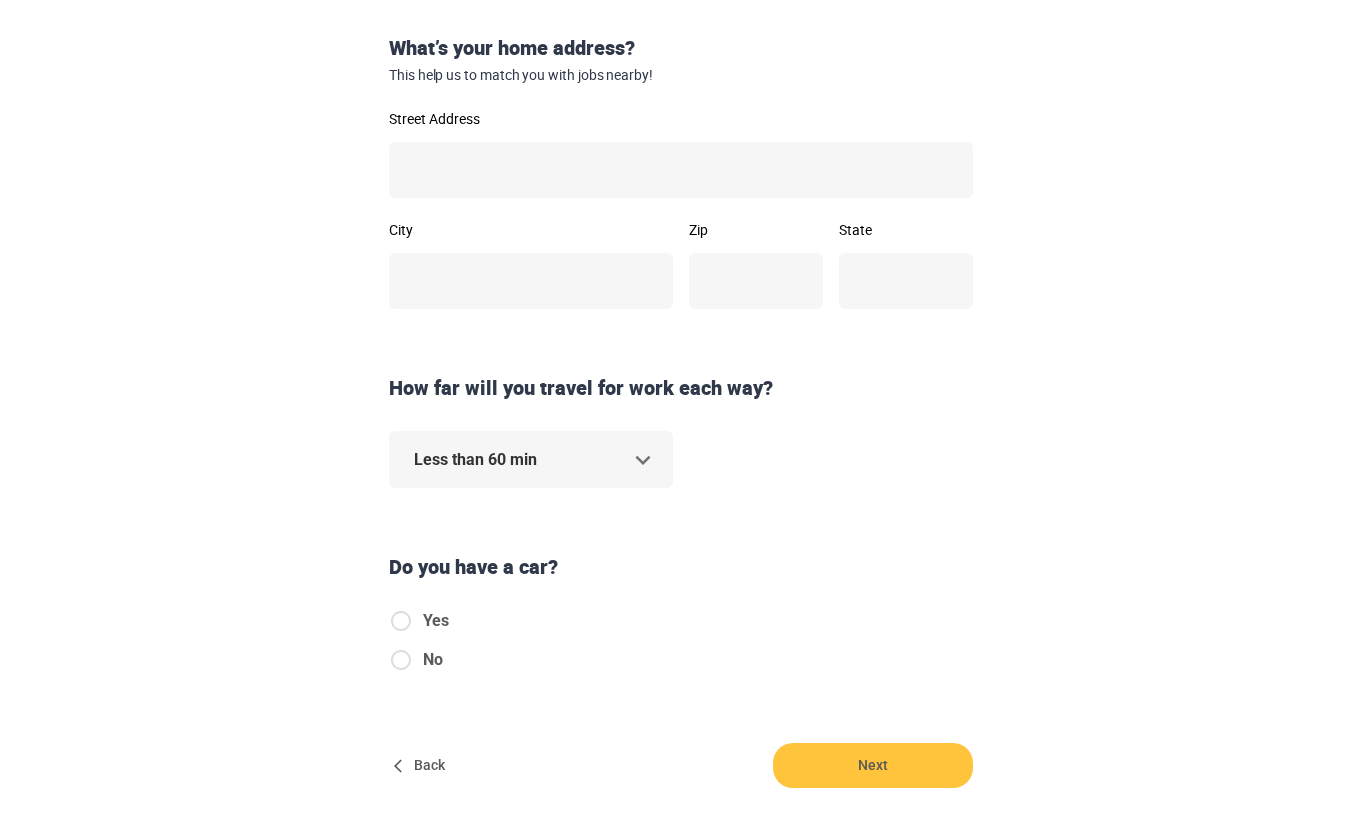 click on "Step  2   of   6 Let's start with some  general info. What’s your home address? This help us to match you with jobs nearby! [STREET_ADDRESS] [CITY] [ZIP] [STATE] How far will you travel for work each way? Less than 60 min ** Do you have a car? Yes No Back Next Copyright  2025 [EMAIL] [PHONE] Jobs Signup Terms of service Privacy The Sweet Life" at bounding box center [681, 85] 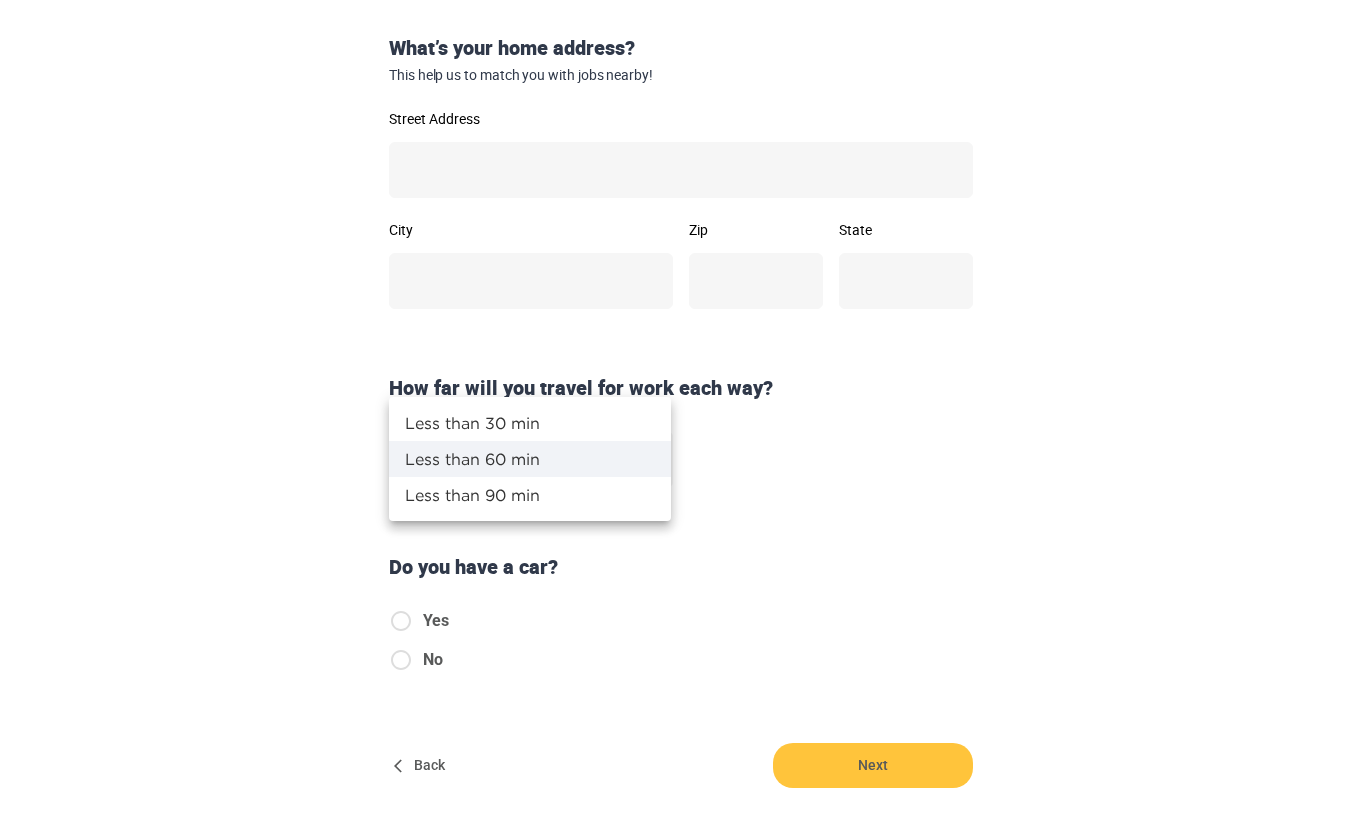 click on "Less than 90 min" at bounding box center (530, 495) 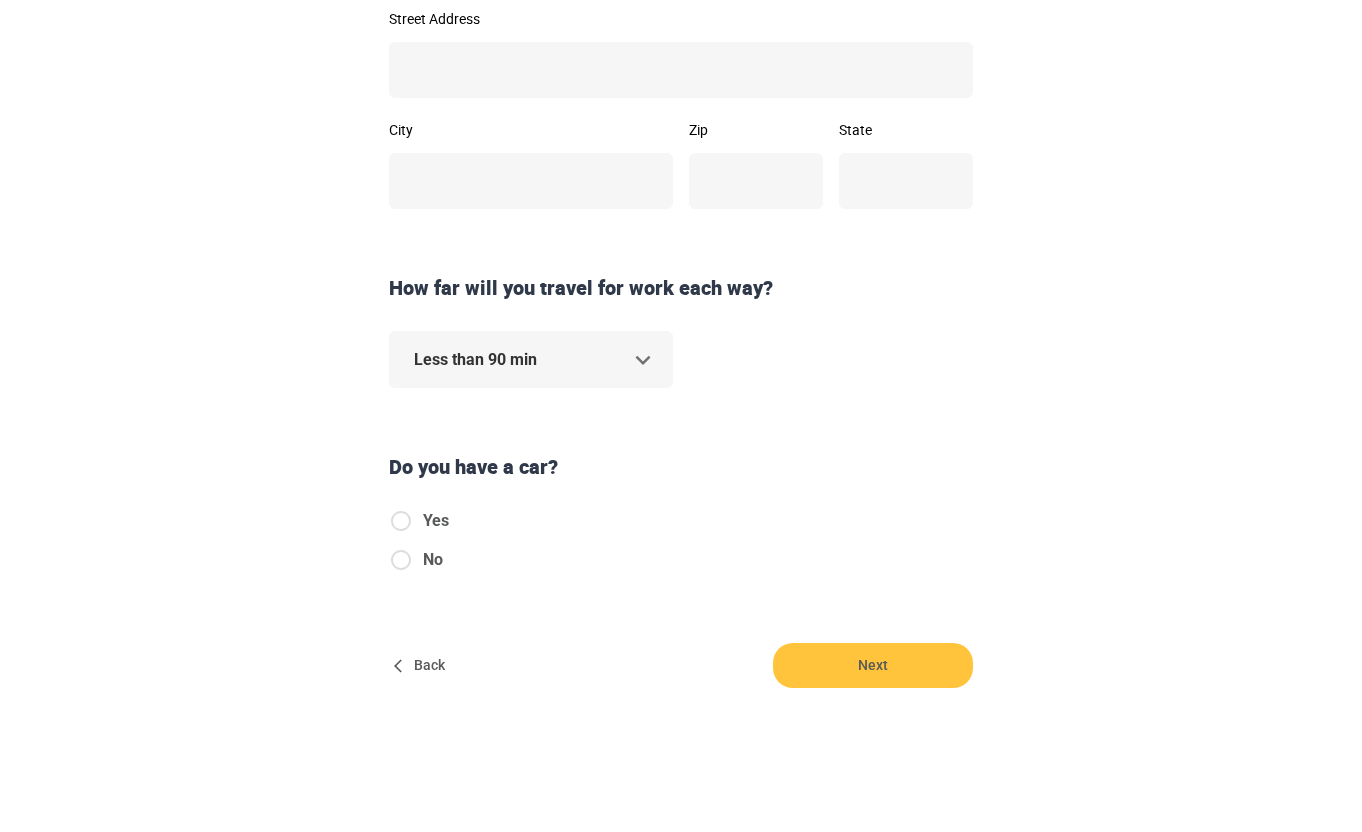 scroll, scrollTop: 434, scrollLeft: 0, axis: vertical 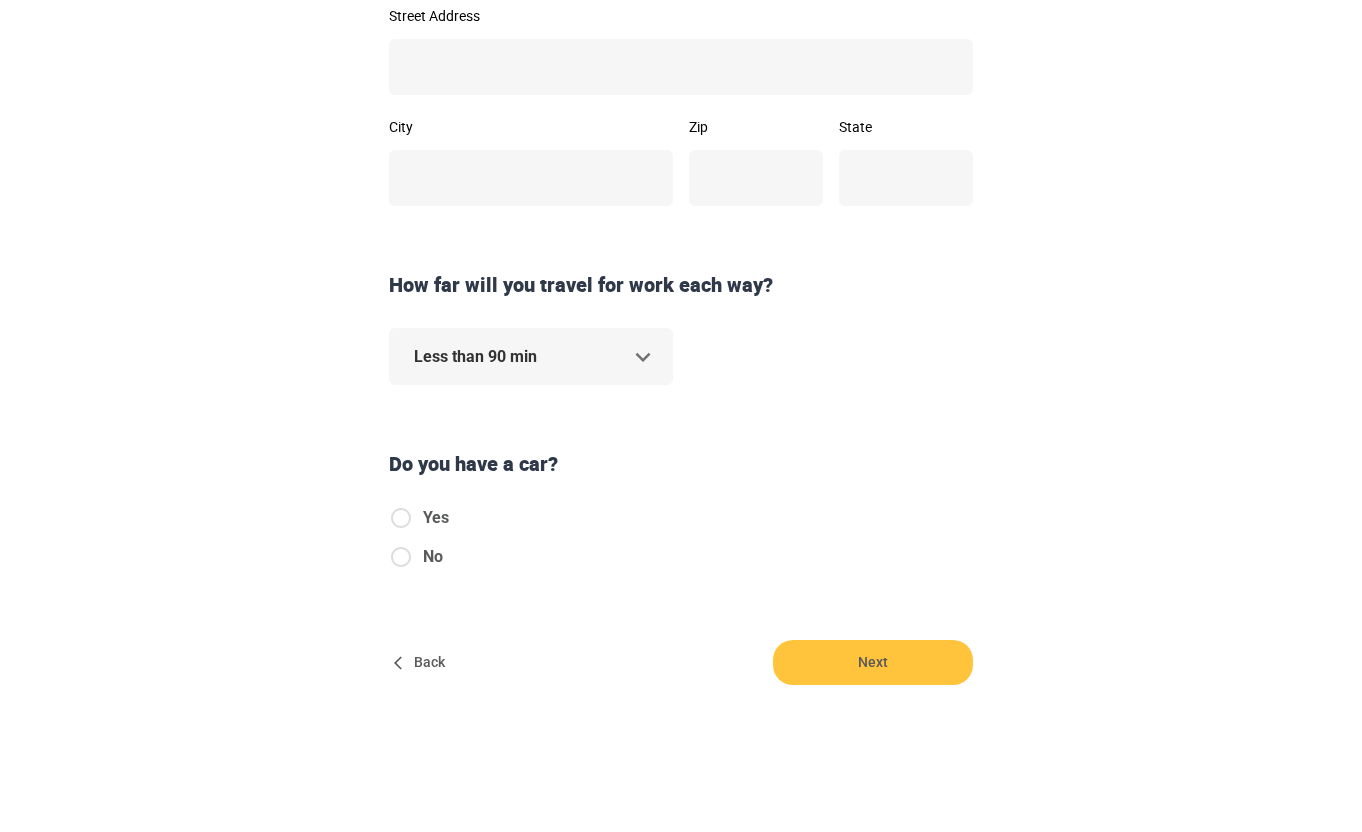 click on "No" at bounding box center (419, 557) 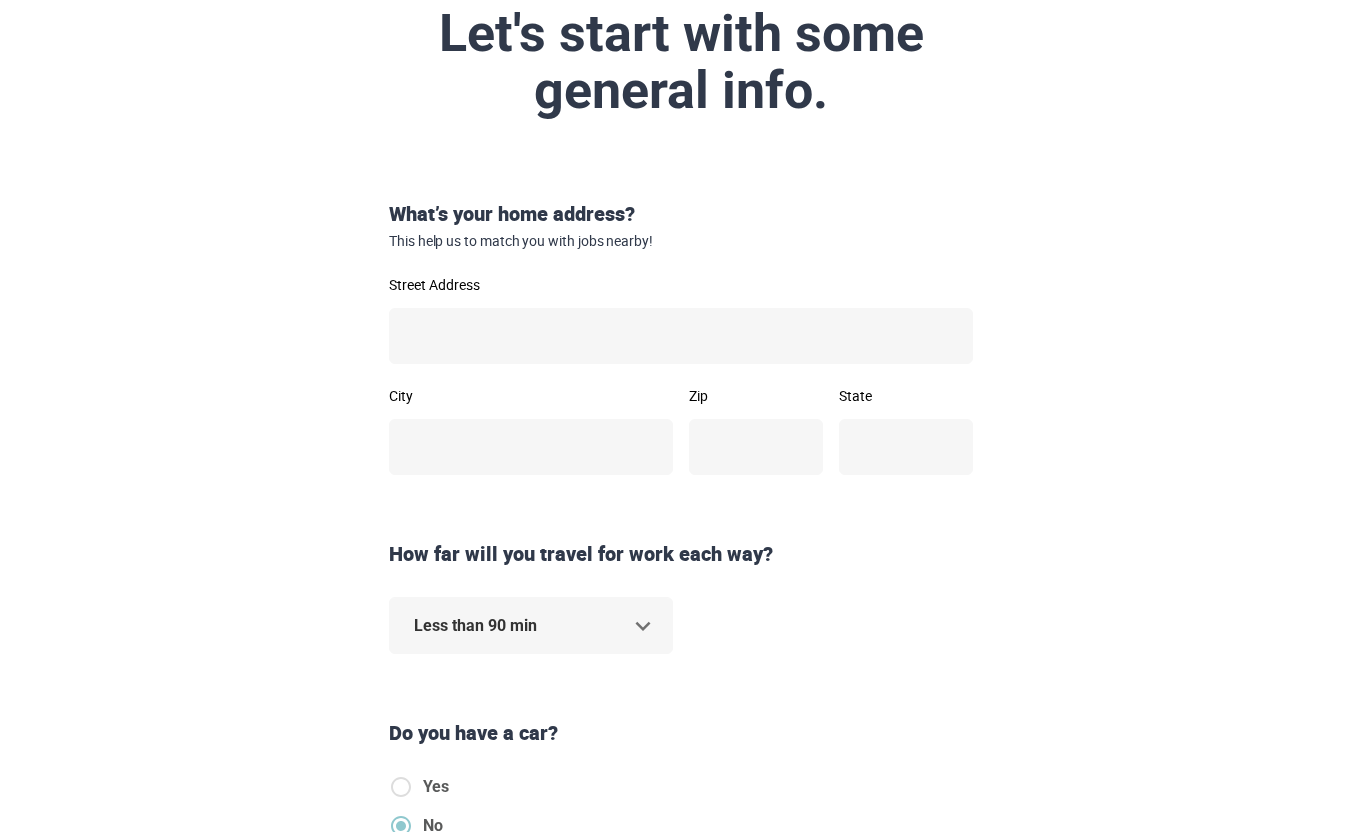 scroll, scrollTop: 101, scrollLeft: 0, axis: vertical 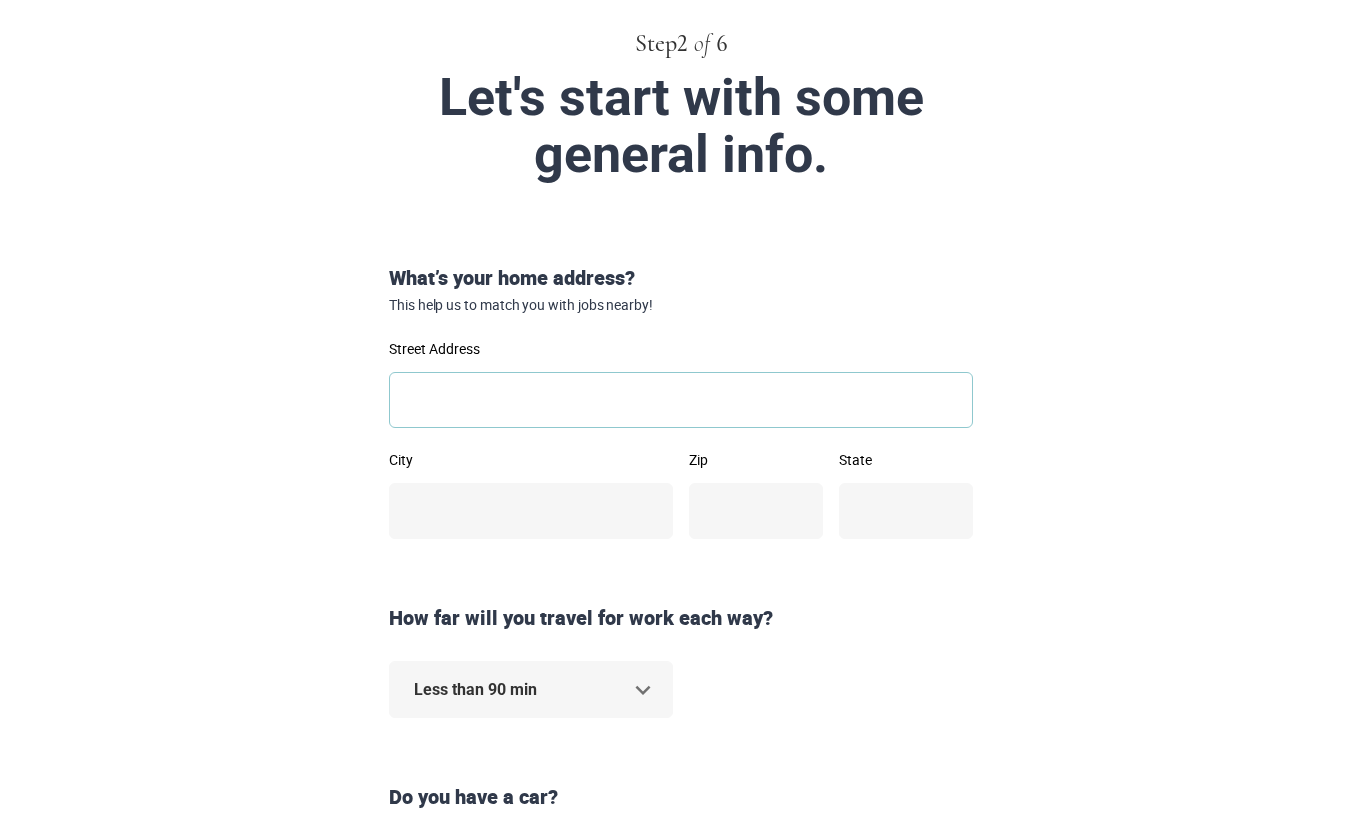 click on "Street Address" at bounding box center [681, 400] 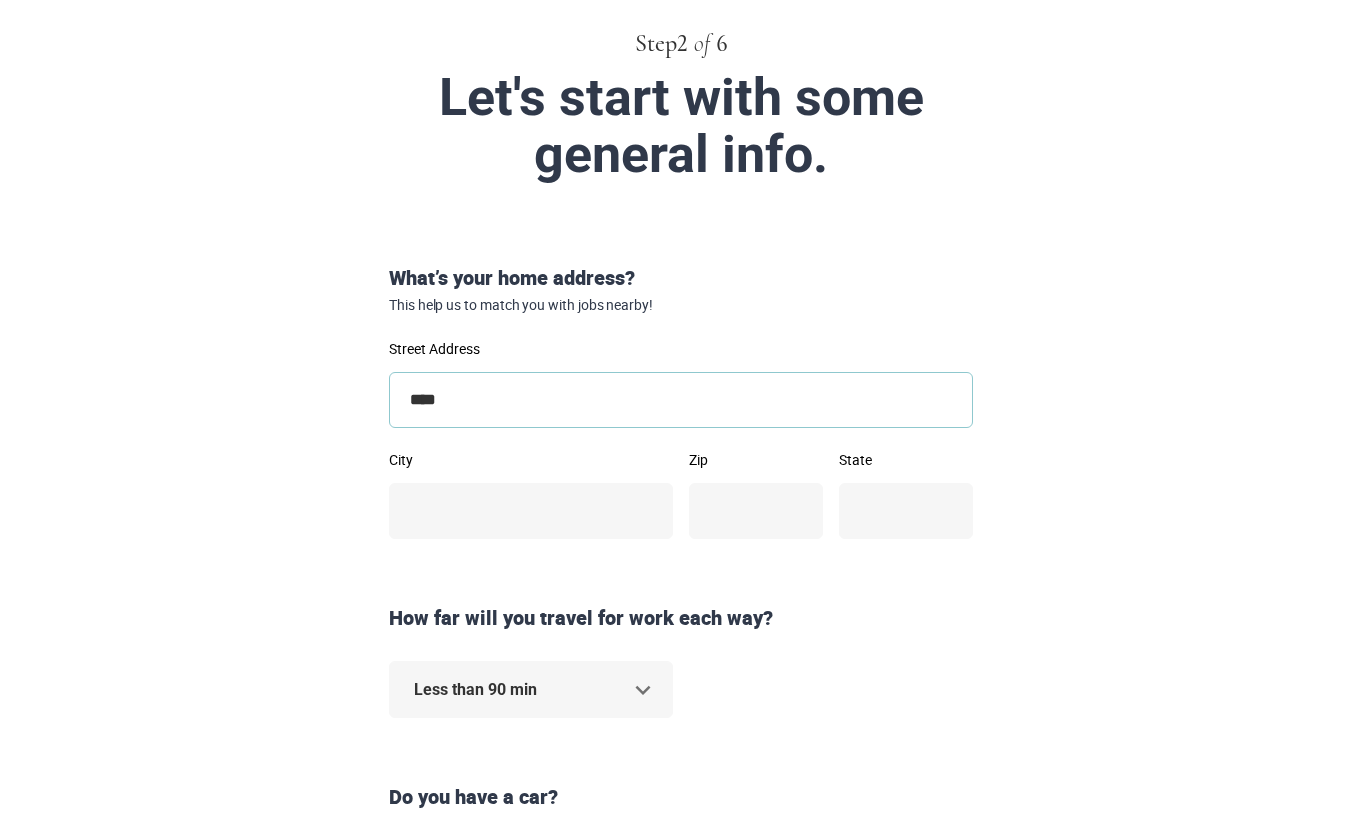type on "**********" 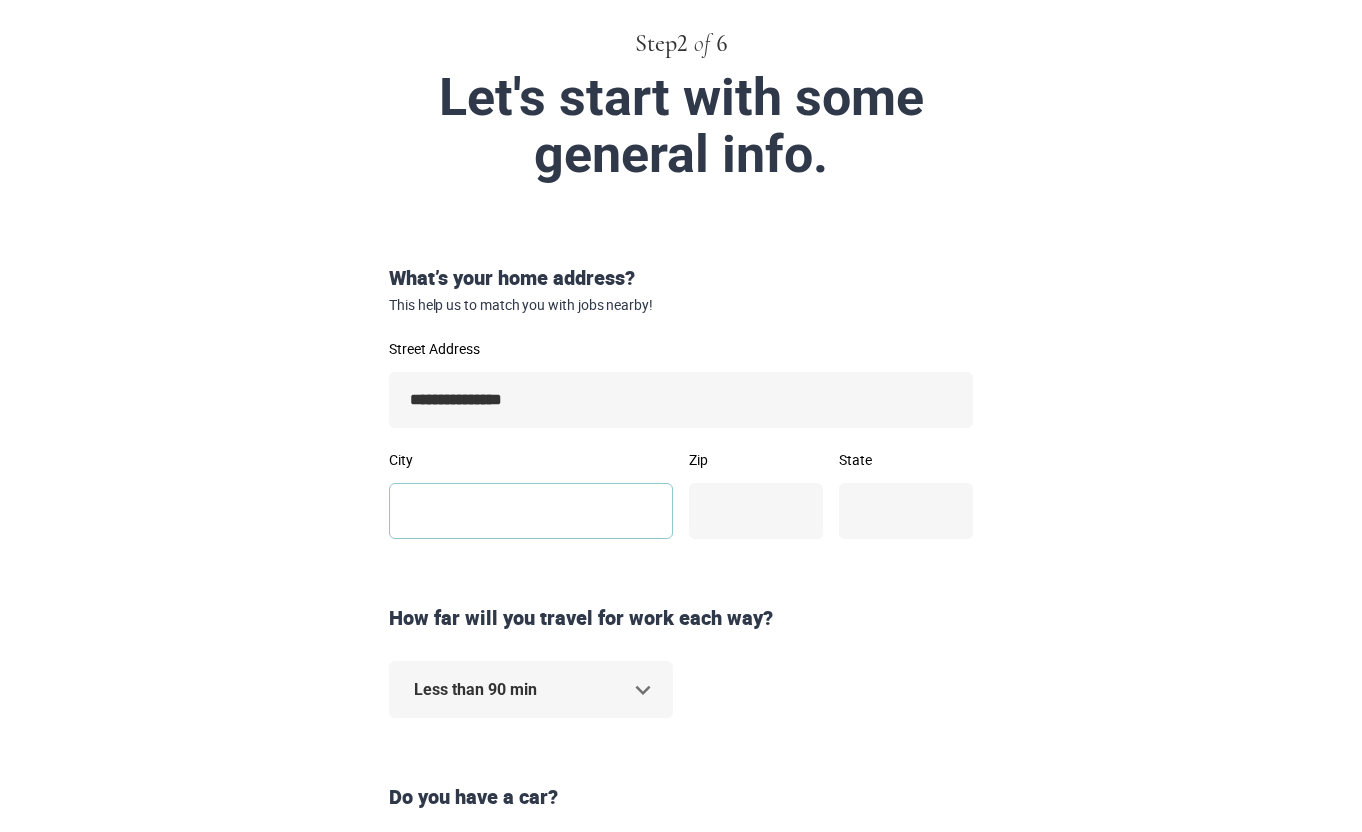 click on "City" at bounding box center [531, 511] 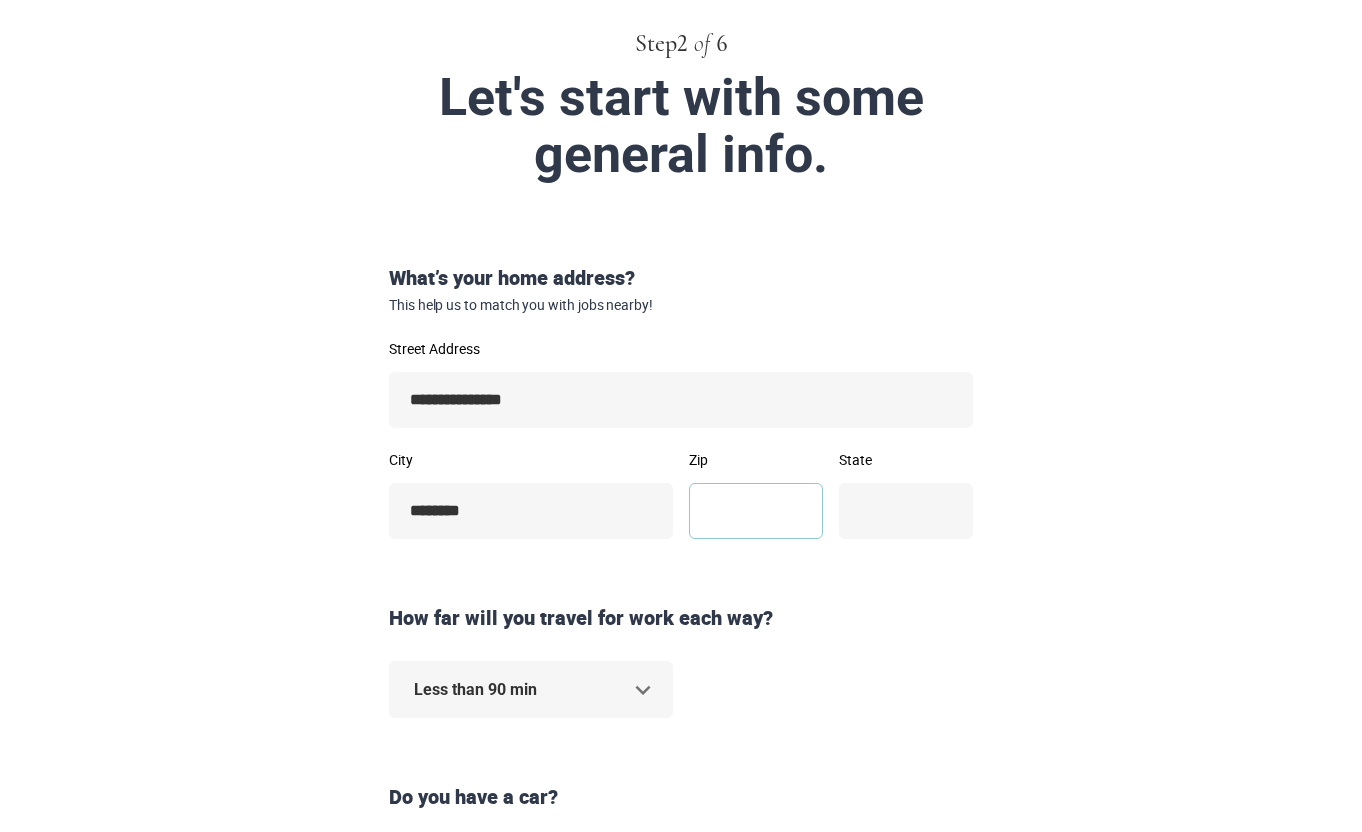 click on "Zip" at bounding box center [756, 511] 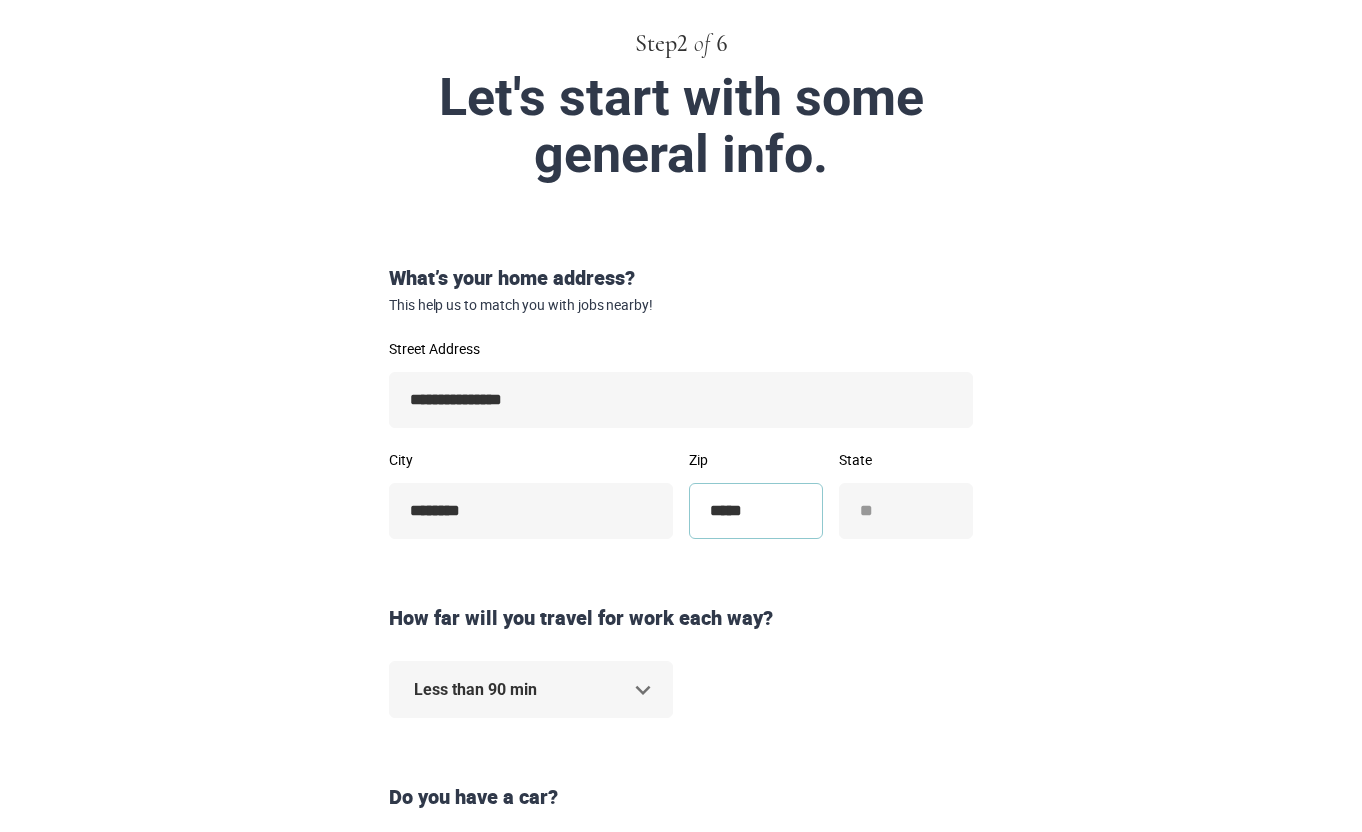 type on "*****" 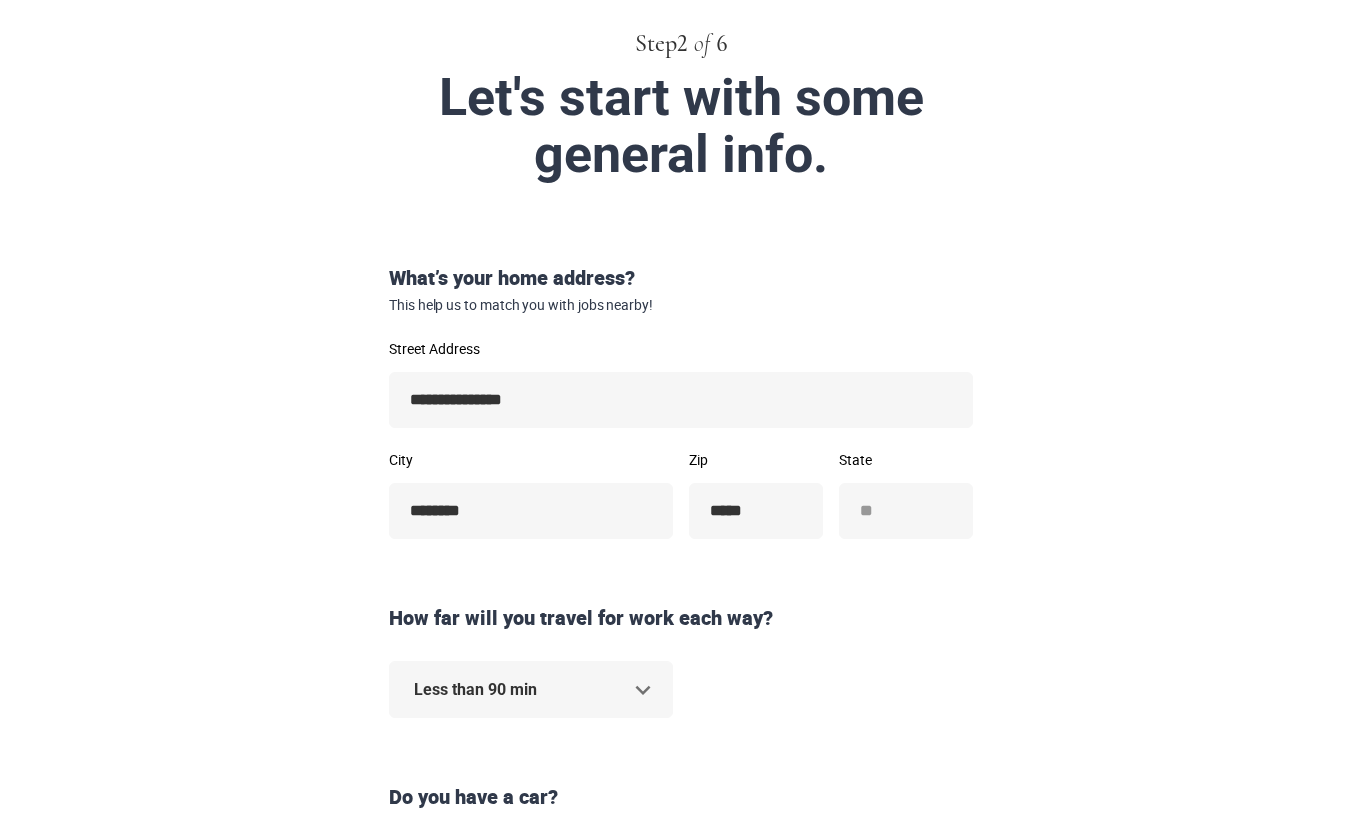 click on "How far will you travel for work each way?" at bounding box center [681, 618] 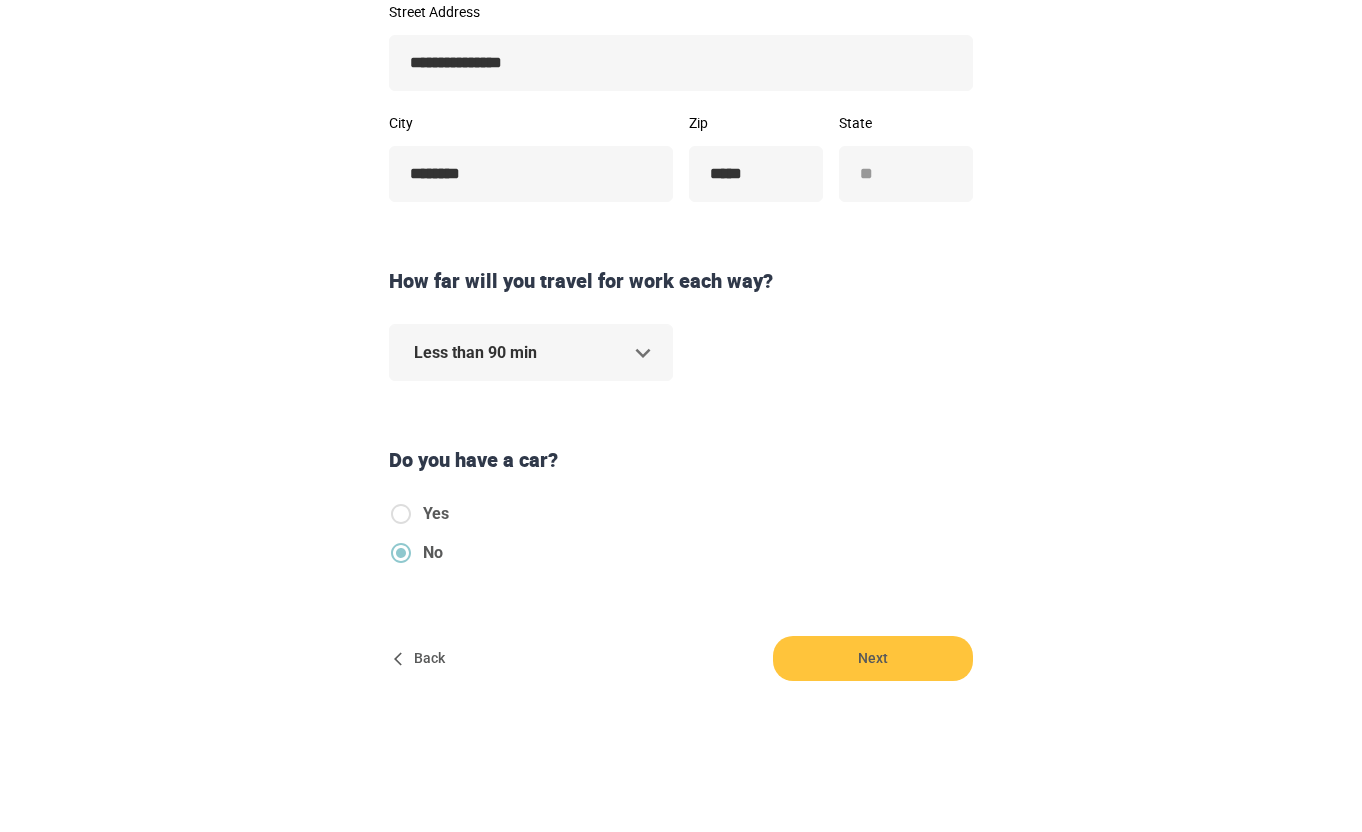 scroll, scrollTop: 449, scrollLeft: 0, axis: vertical 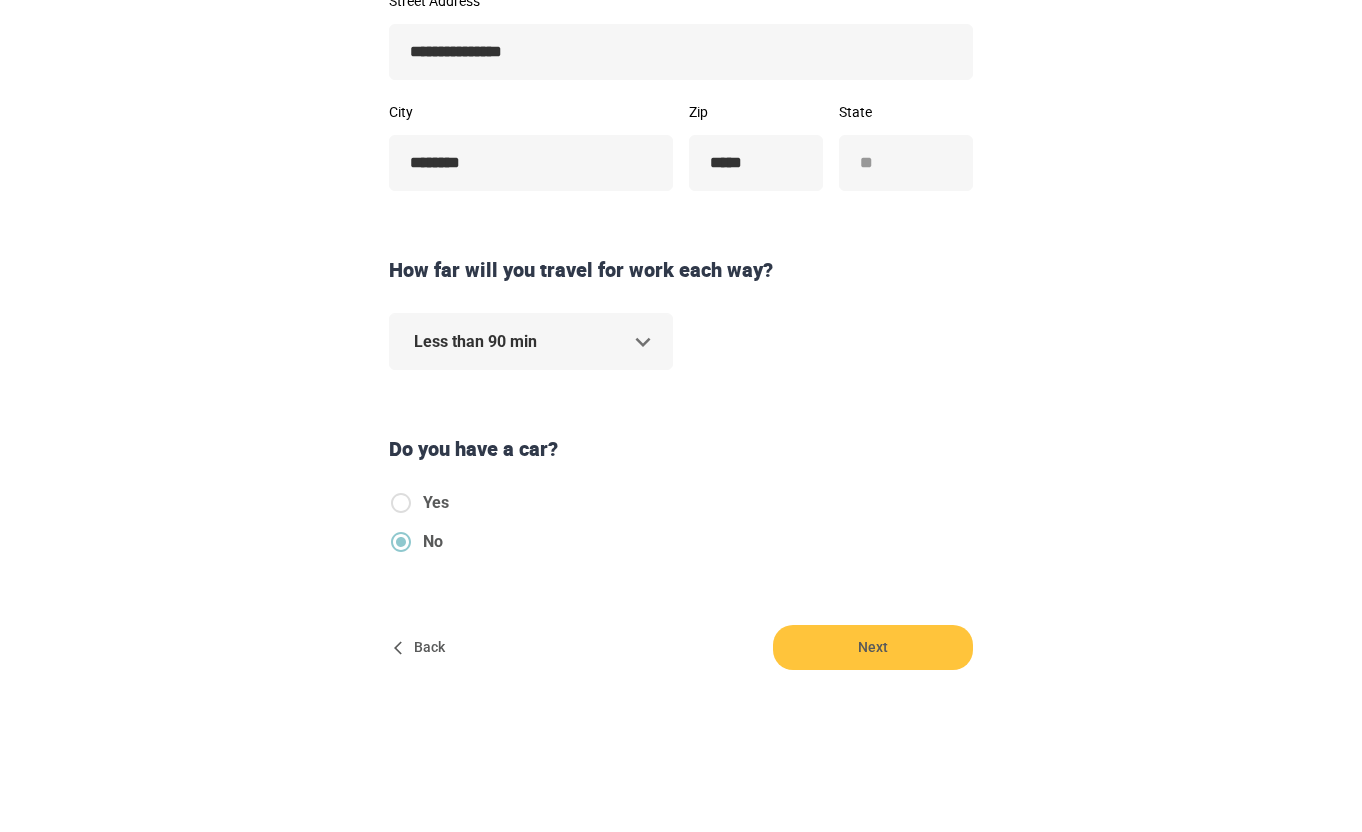 click on "Step  2   of   6 Let's start with some  general info. What’s your home address? This help us to match you with jobs nearby! [STREET_ADDRESS] [CITY] [ZIP] [STATE] How far will you travel for work each way? Less than 90 min ** Do you have a car? Yes No Back Next" at bounding box center (681, 141) 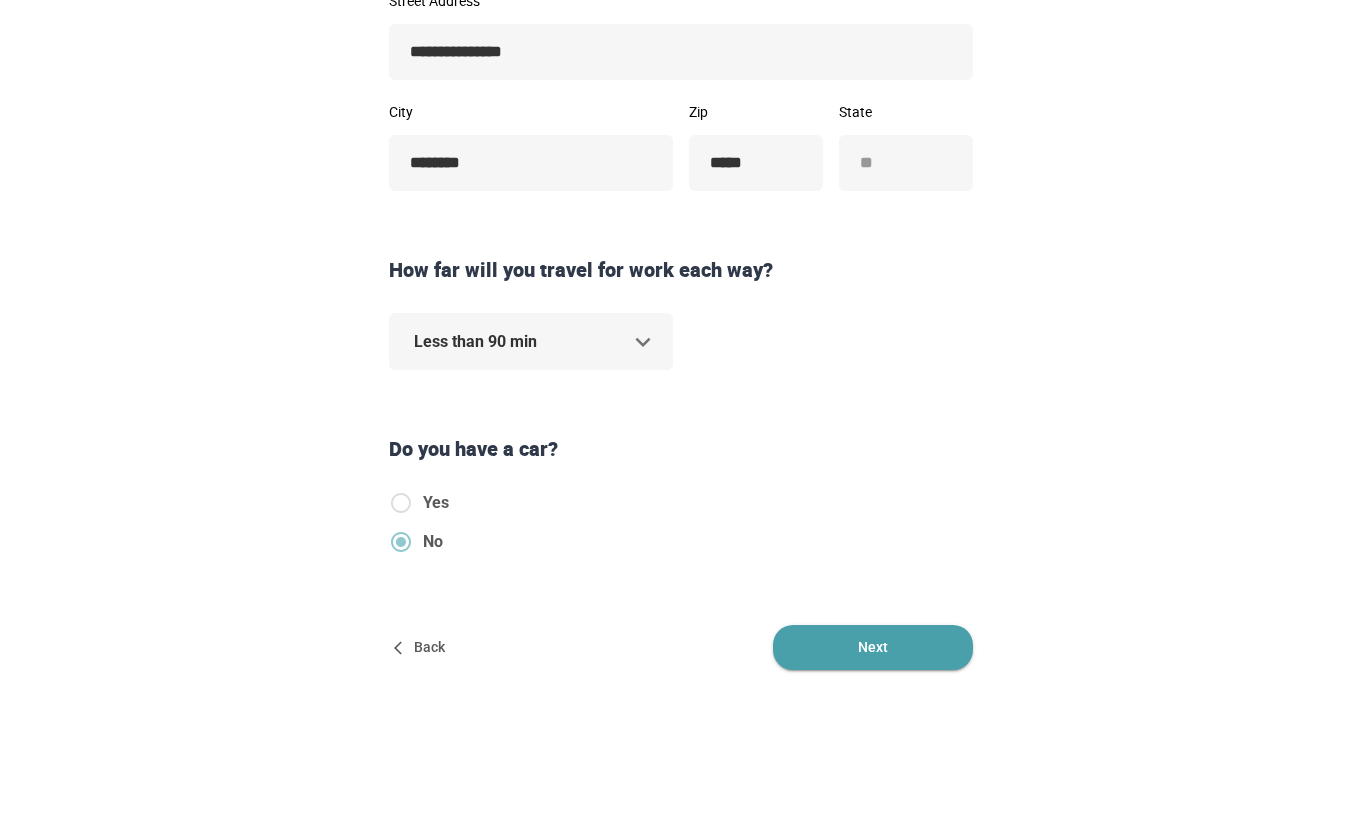 click on "Next" at bounding box center (873, 647) 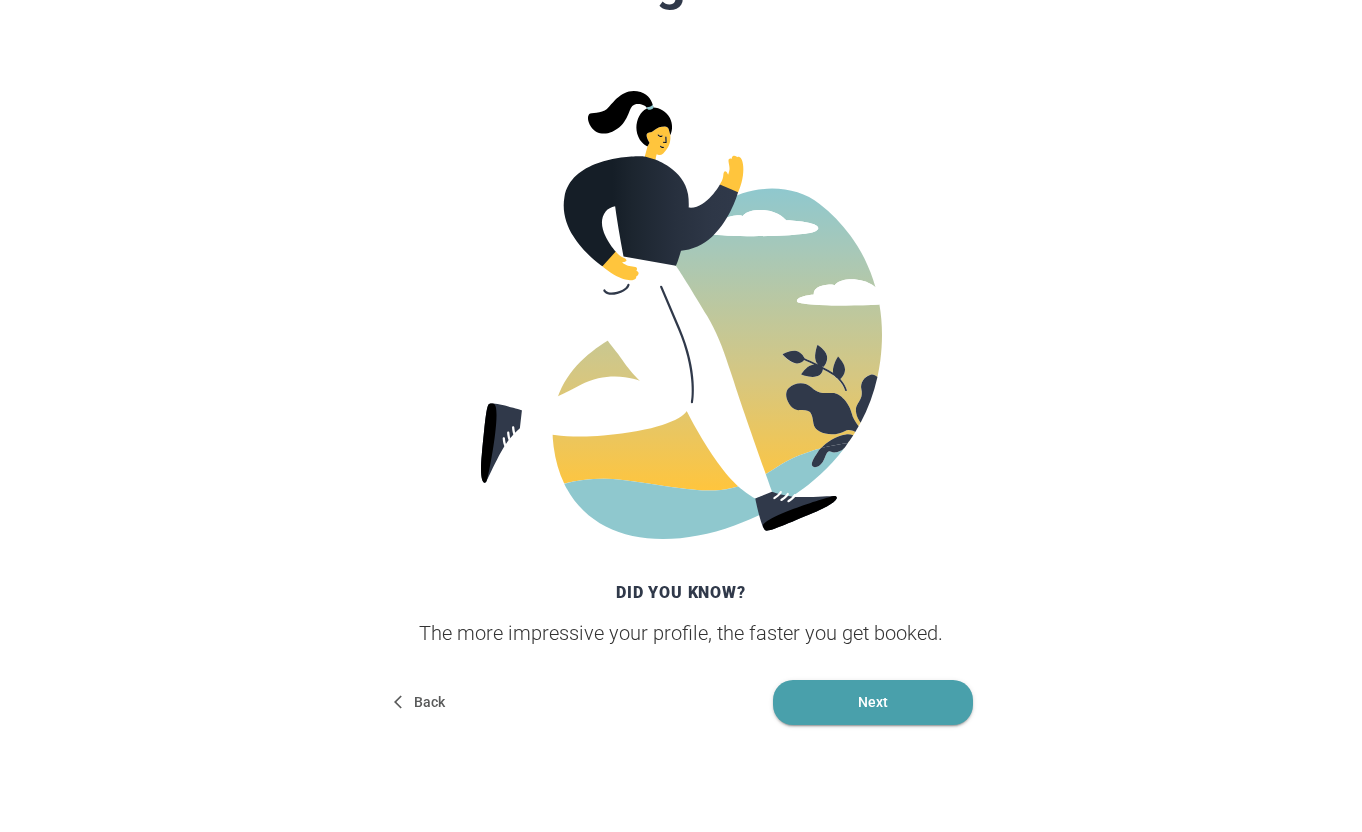 scroll, scrollTop: 328, scrollLeft: 0, axis: vertical 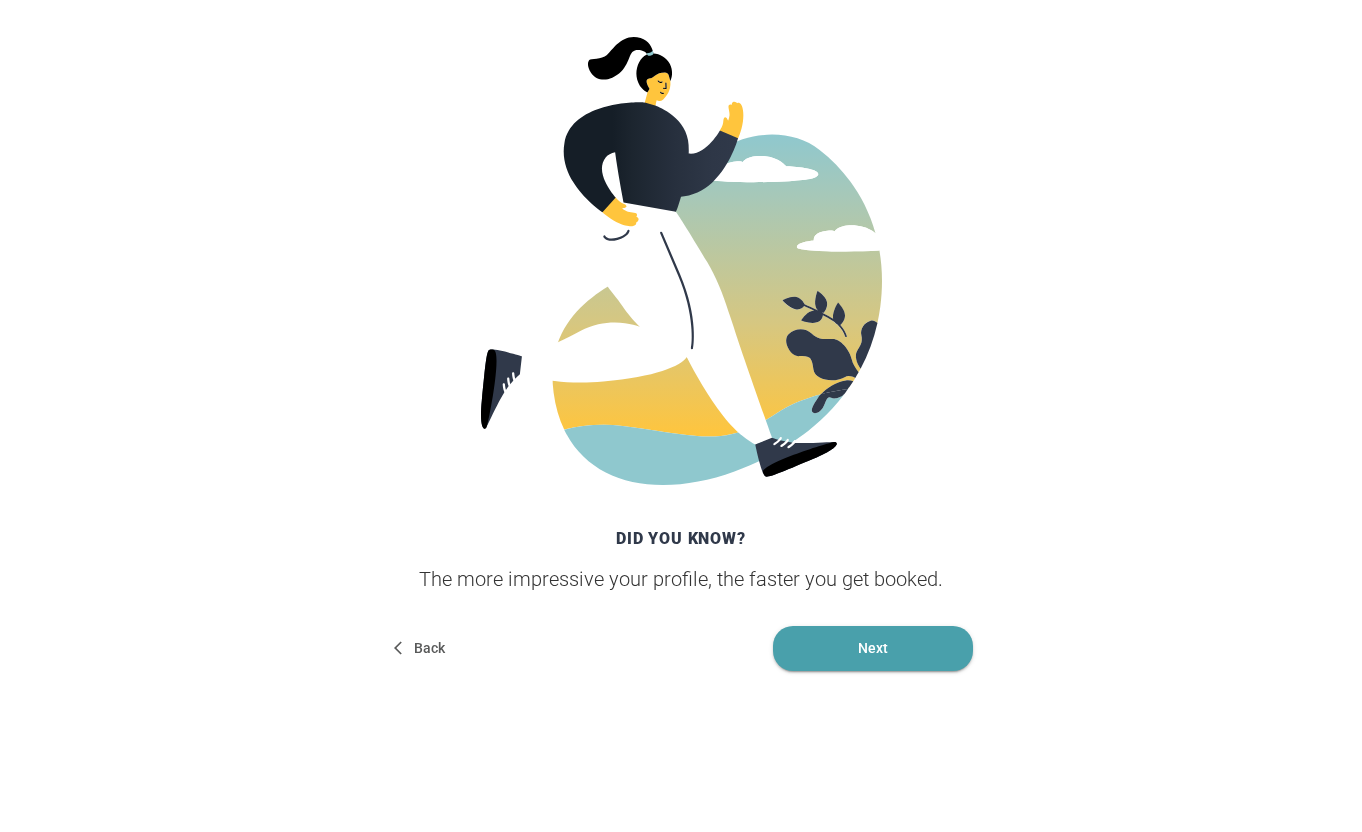 click on "Next" at bounding box center [873, 648] 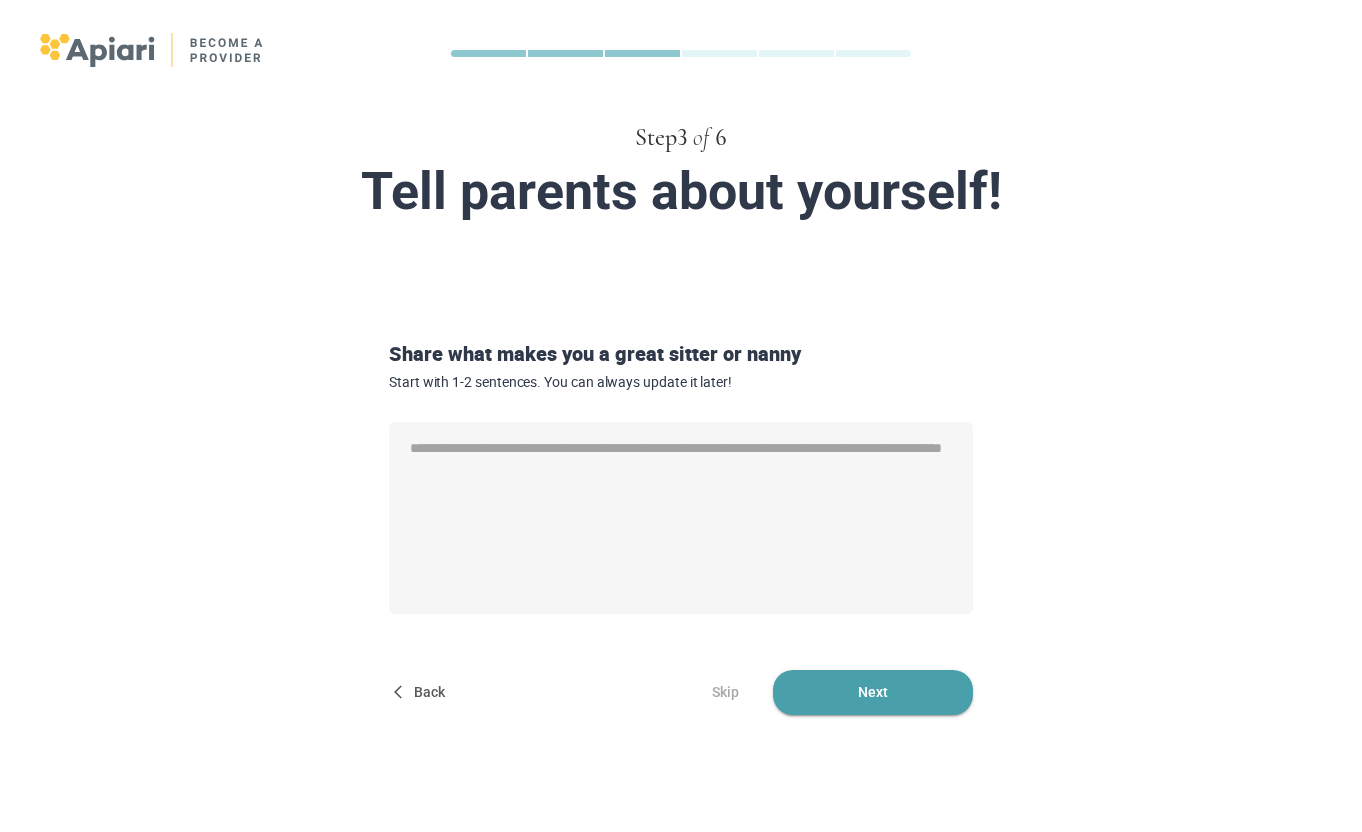 scroll, scrollTop: 10, scrollLeft: 0, axis: vertical 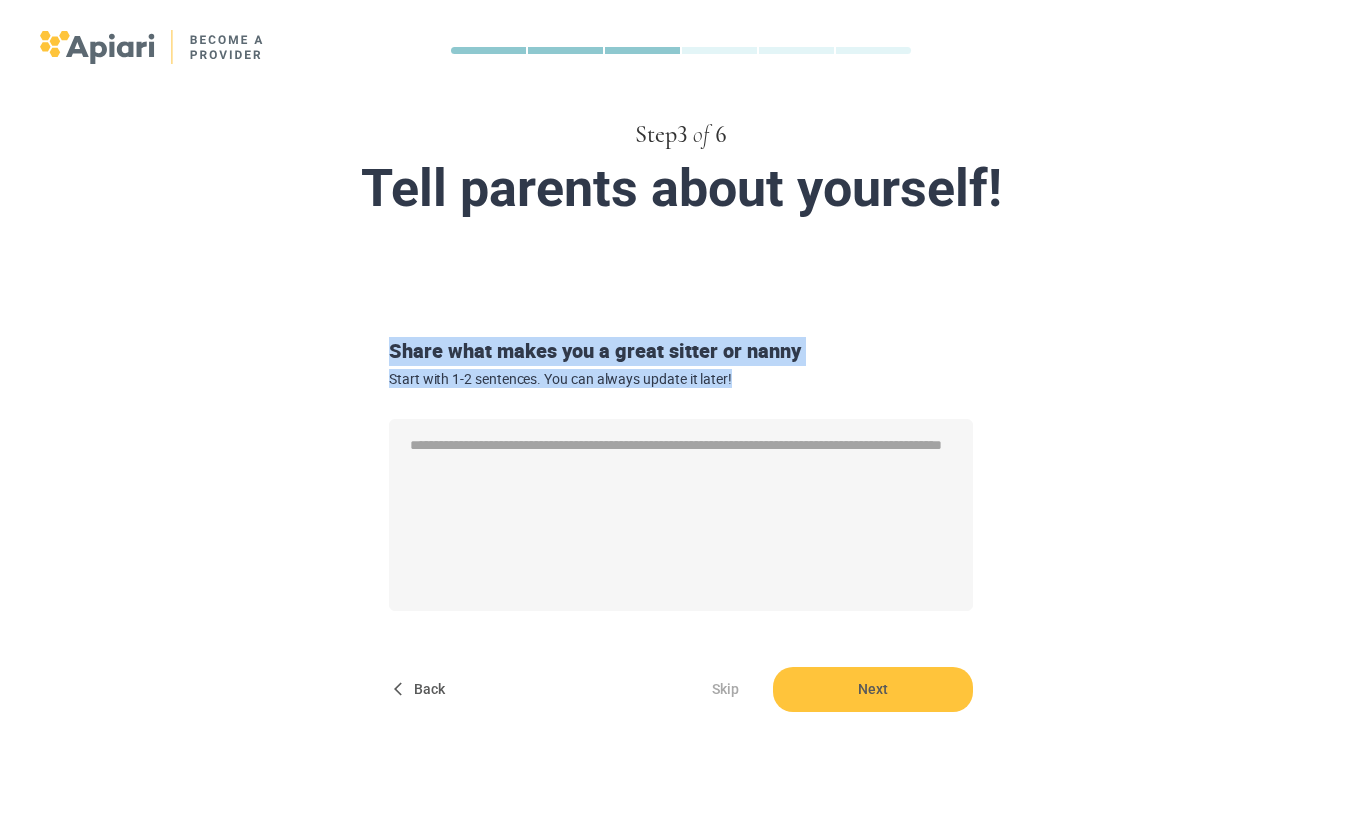 drag, startPoint x: 376, startPoint y: 352, endPoint x: 812, endPoint y: 376, distance: 436.66006 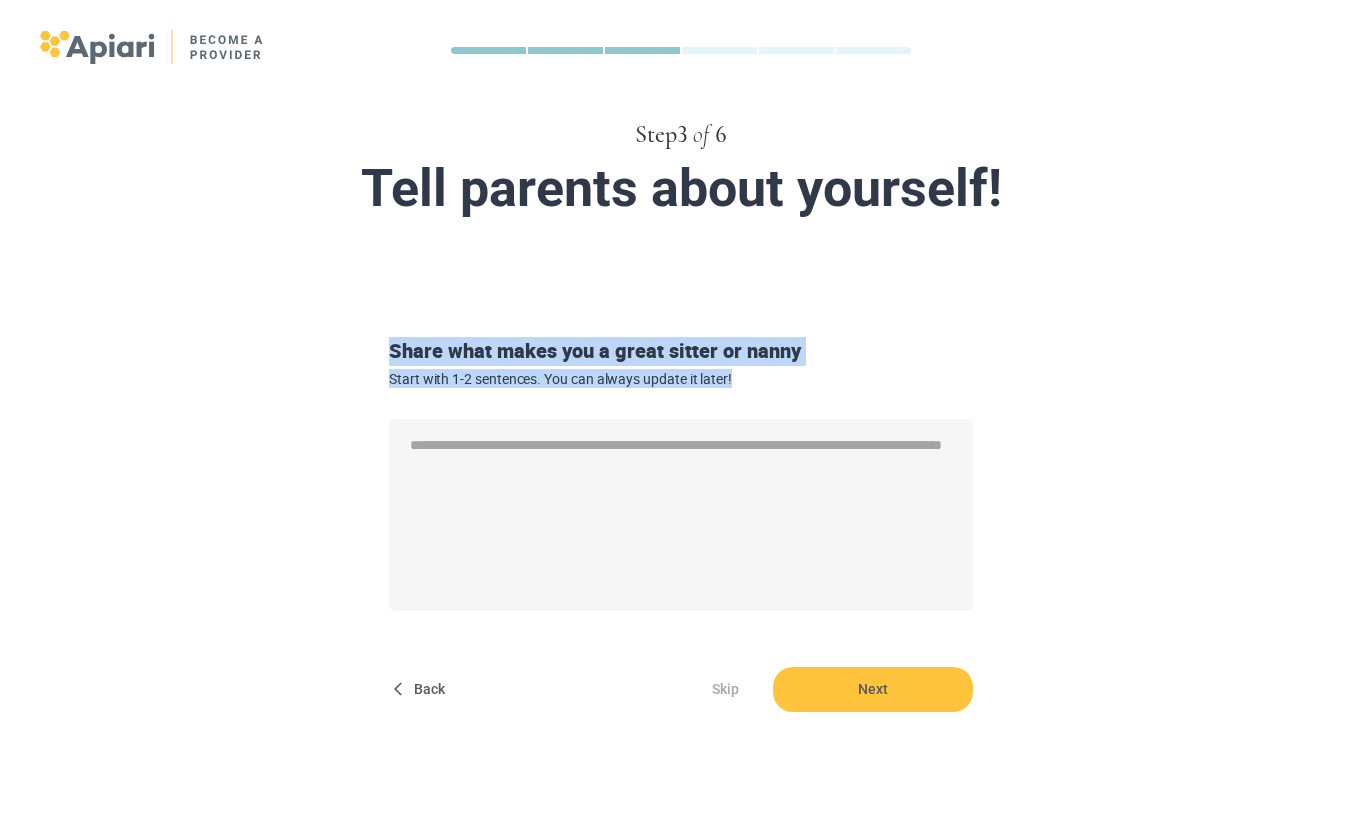 click on "Share what makes you a great sitter or nanny Start with 1-2 sentences. You can always update it later!   * Back Skip Next" at bounding box center [681, 504] 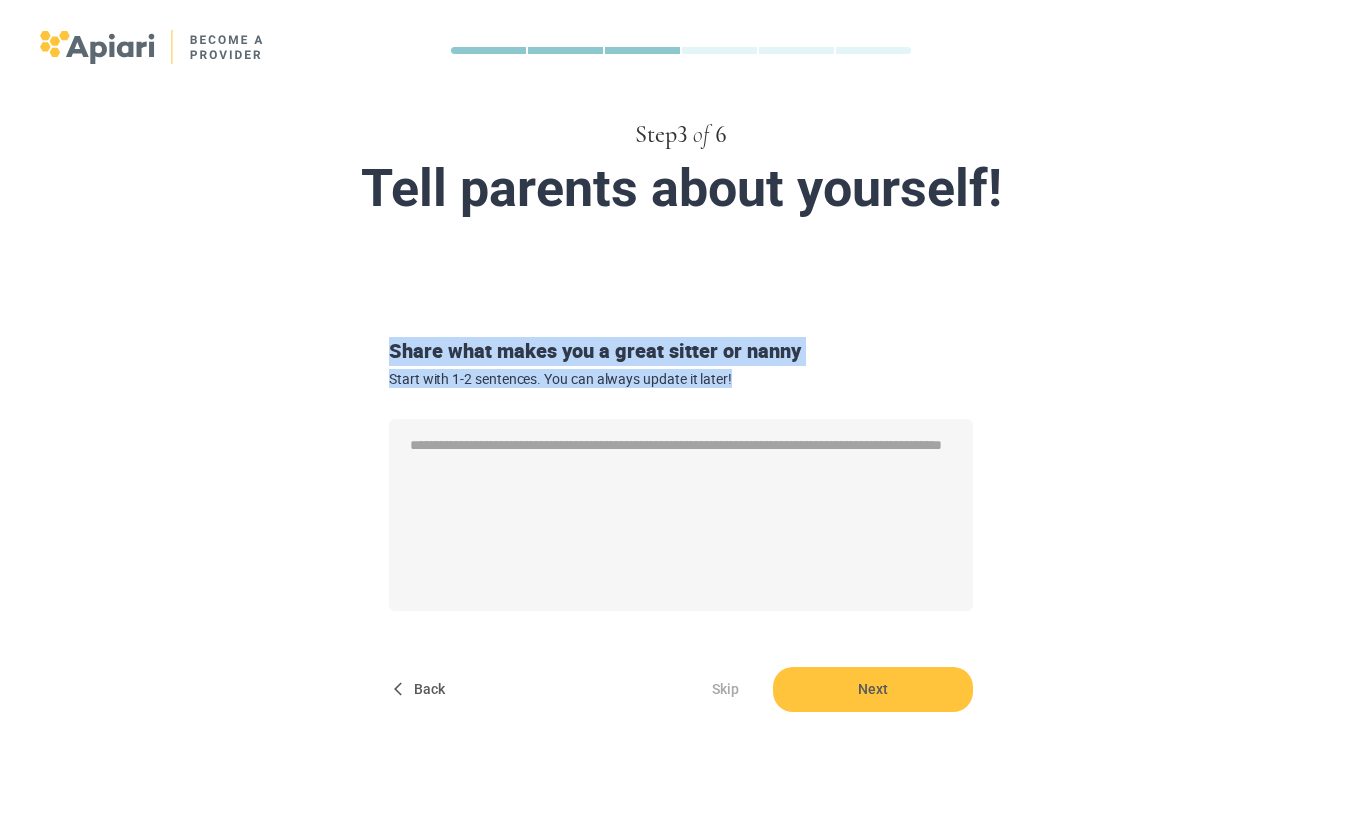 copy on "Share what makes you a great sitter or nanny Start with 1-2 sentences. You can always update it later!" 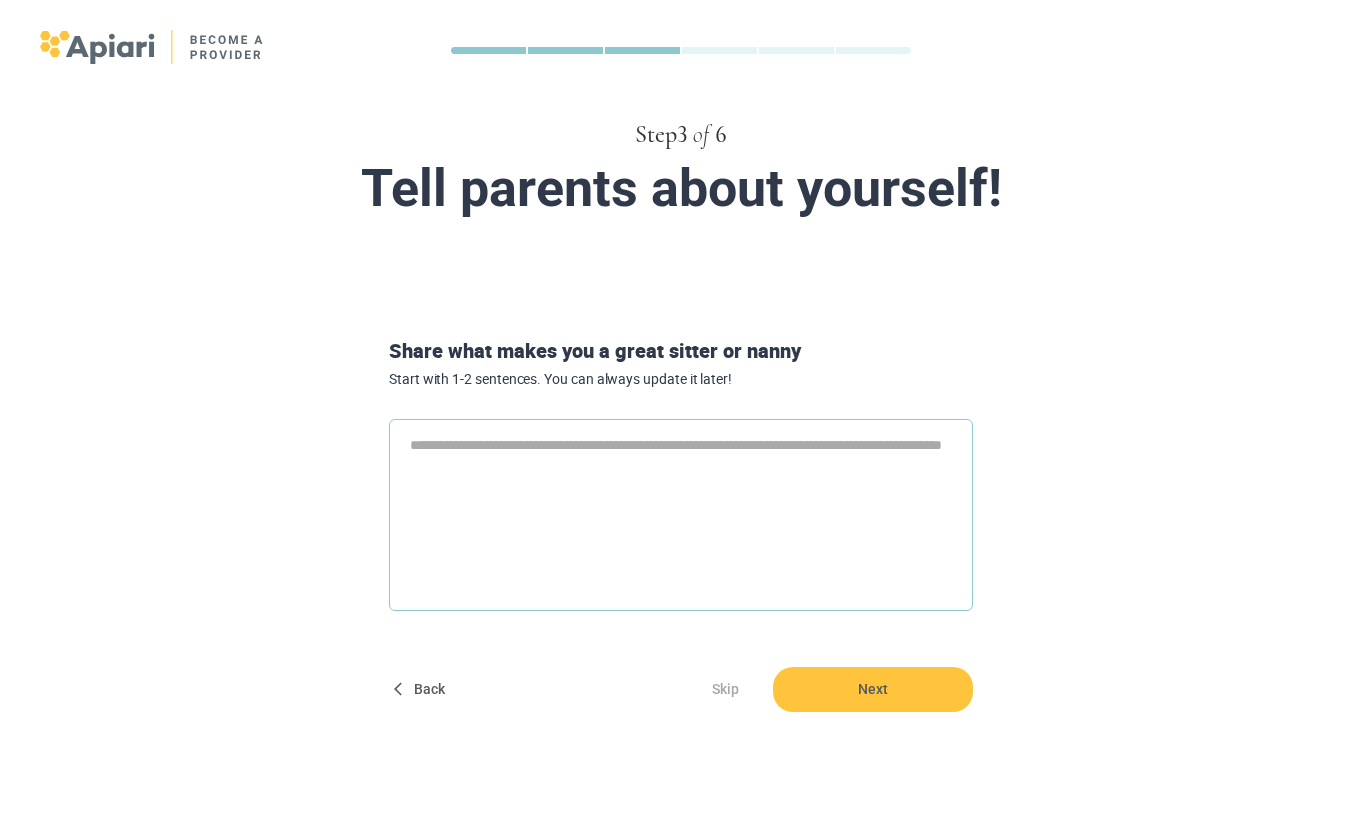 click at bounding box center [681, 515] 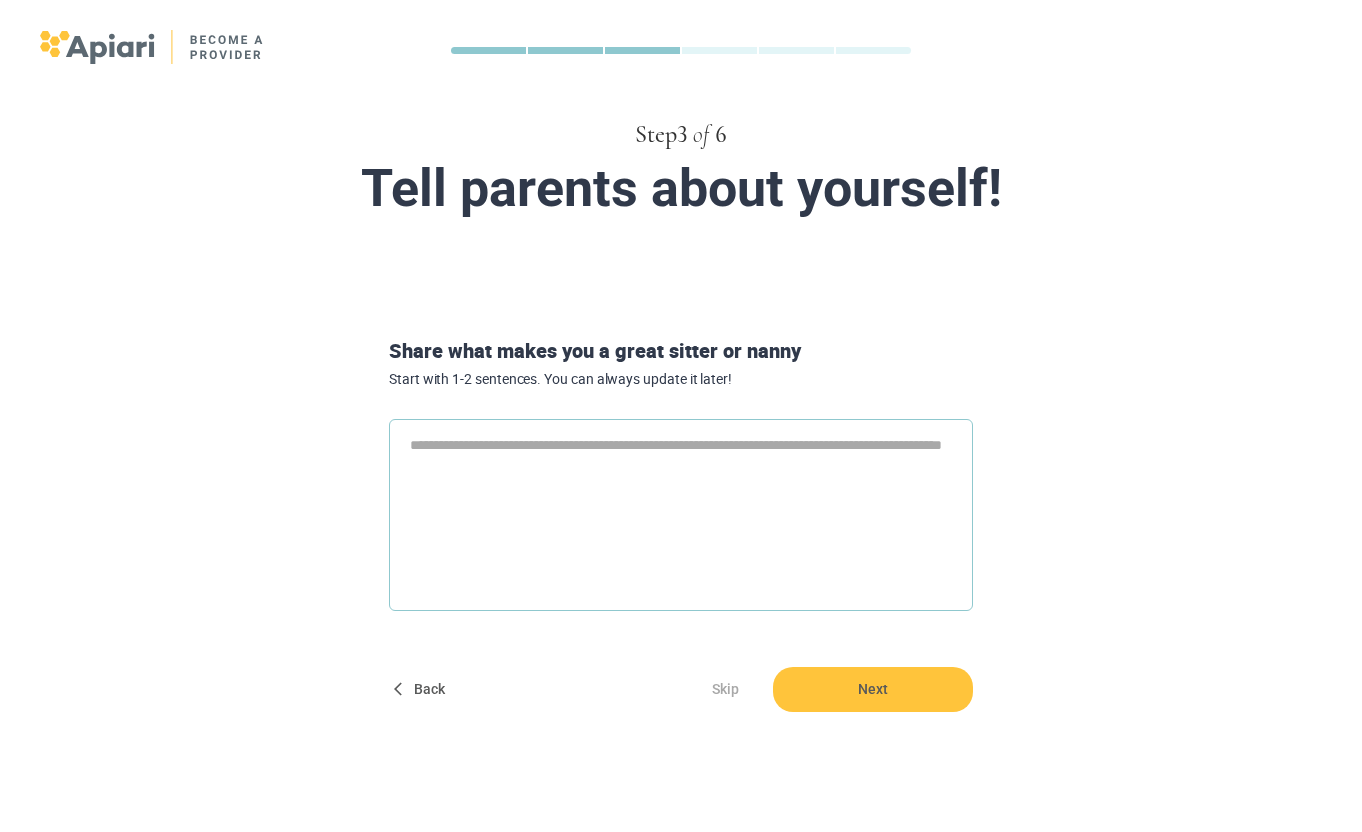 paste on "**********" 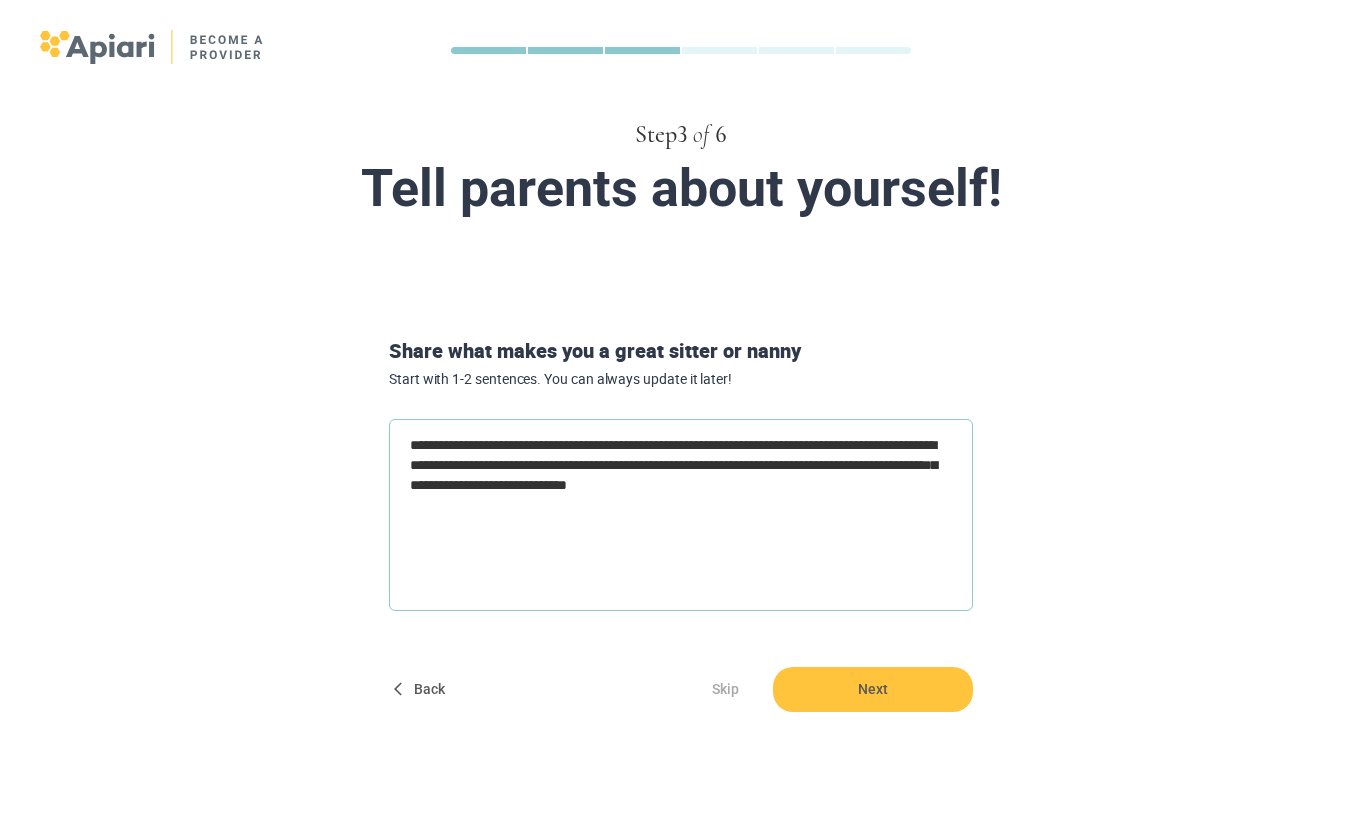 type on "**********" 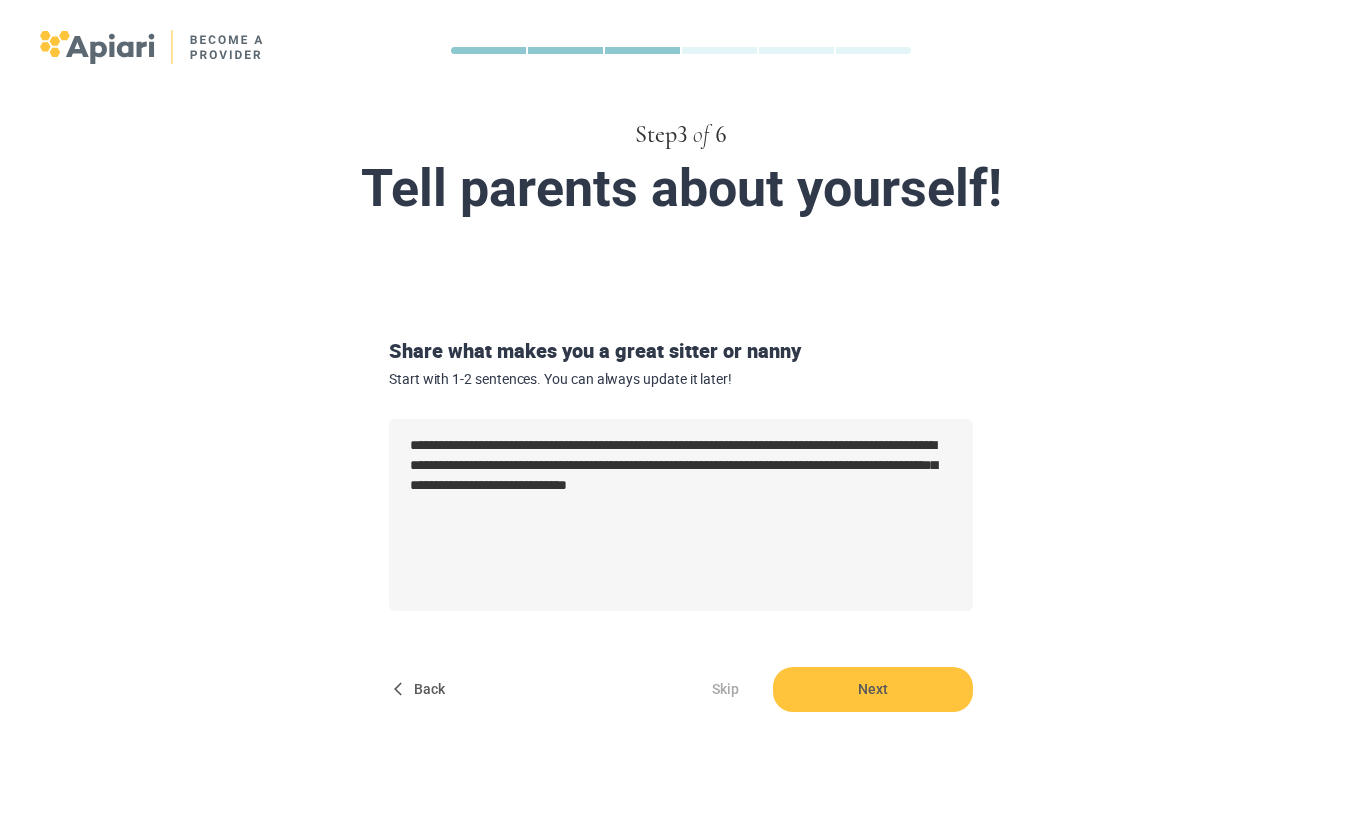 click on "Next" at bounding box center (873, 689) 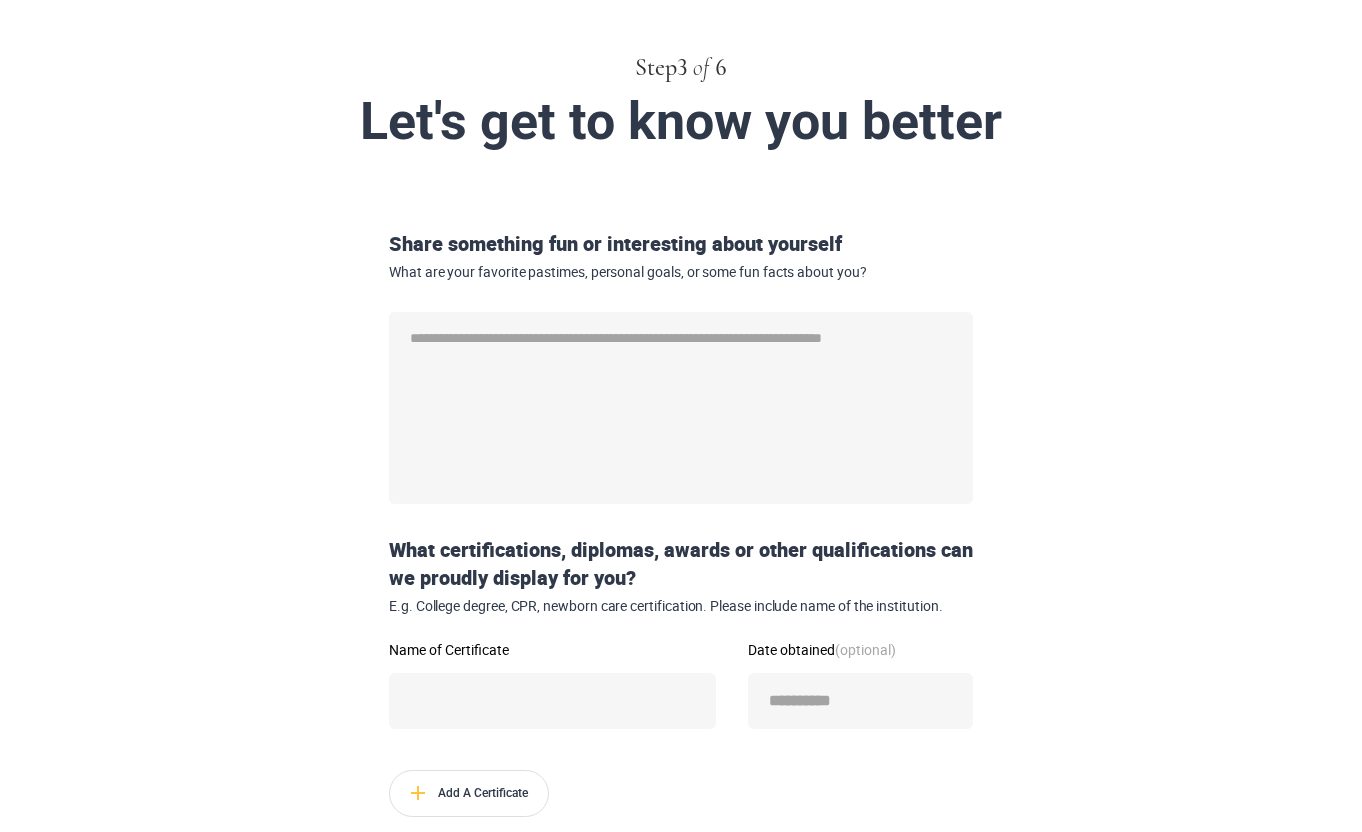 scroll, scrollTop: 80, scrollLeft: 0, axis: vertical 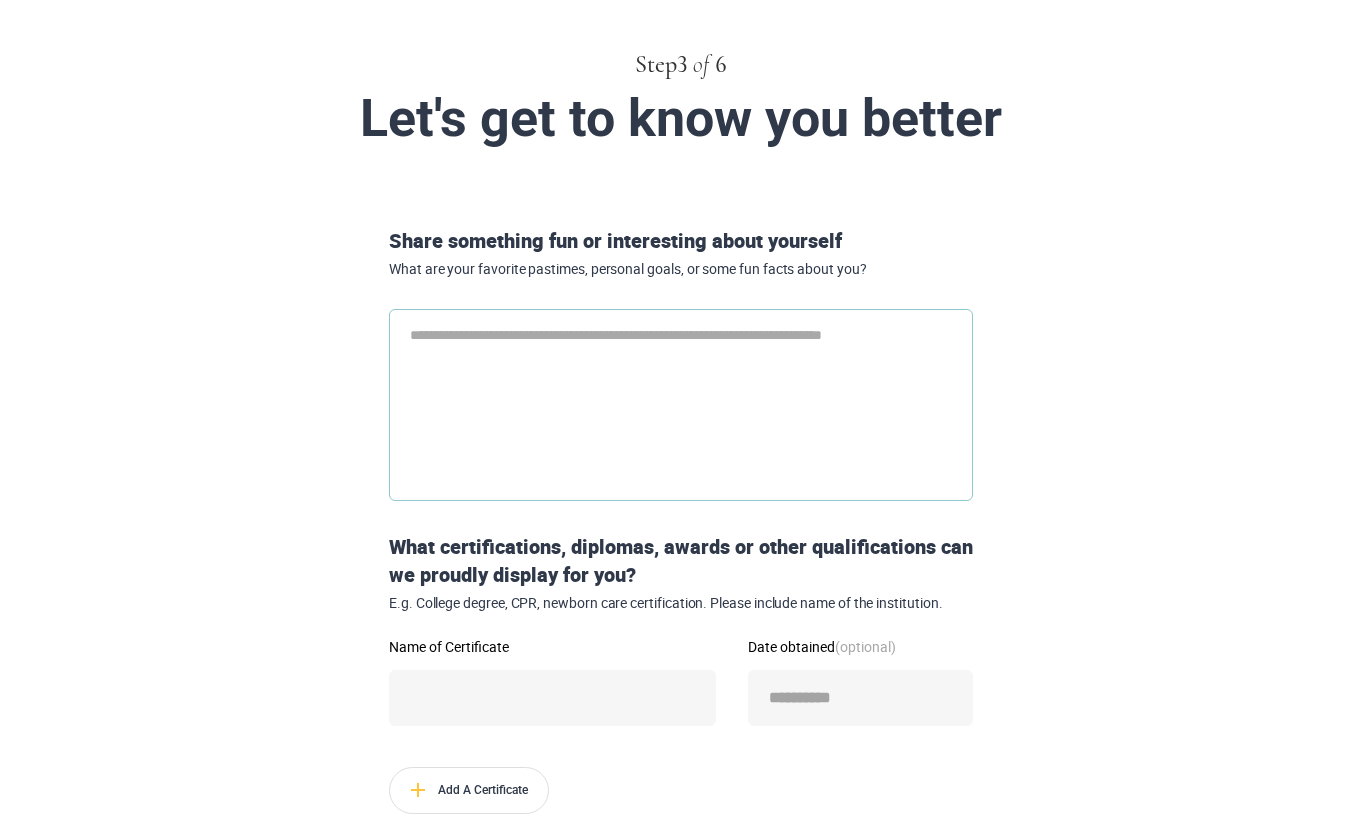 click at bounding box center (681, 405) 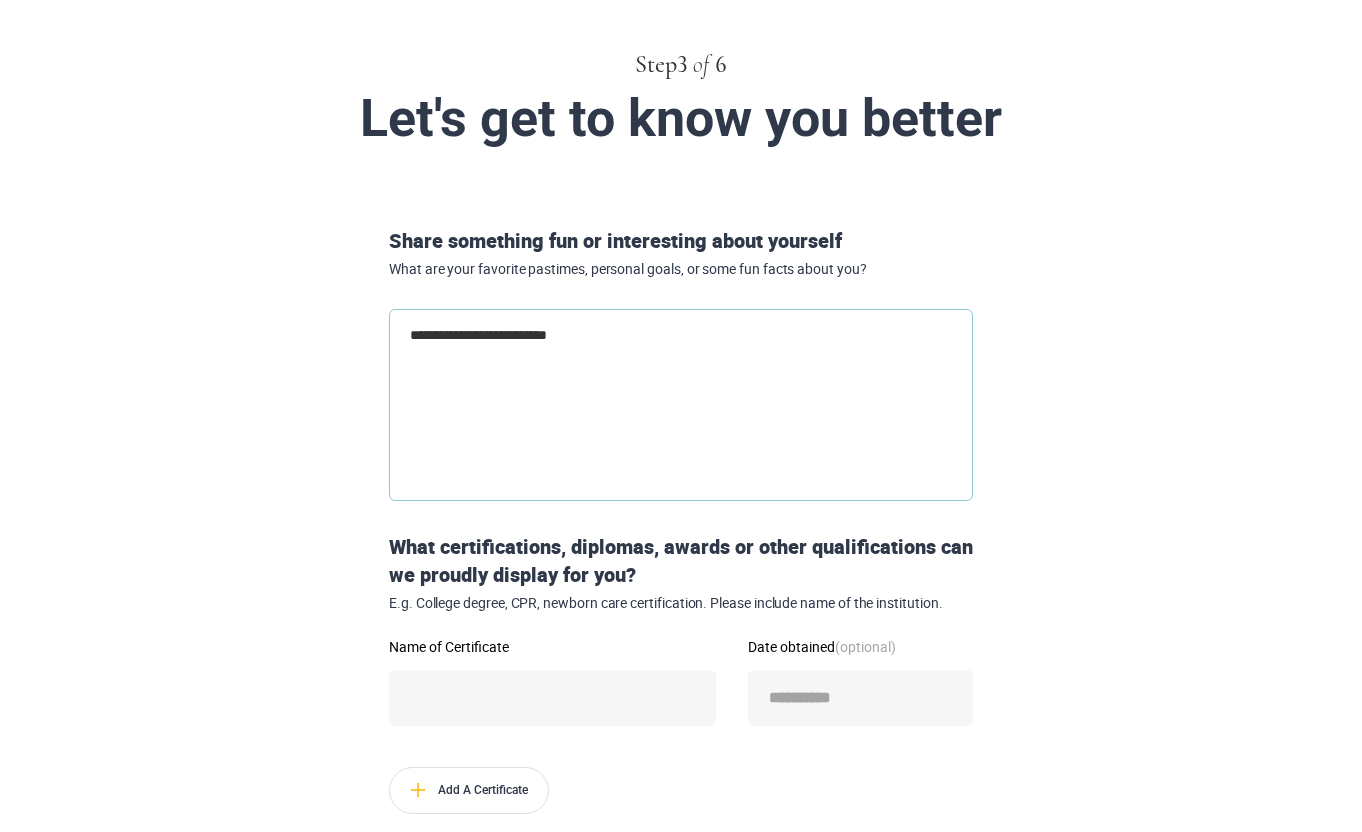 click on "**********" at bounding box center [681, 405] 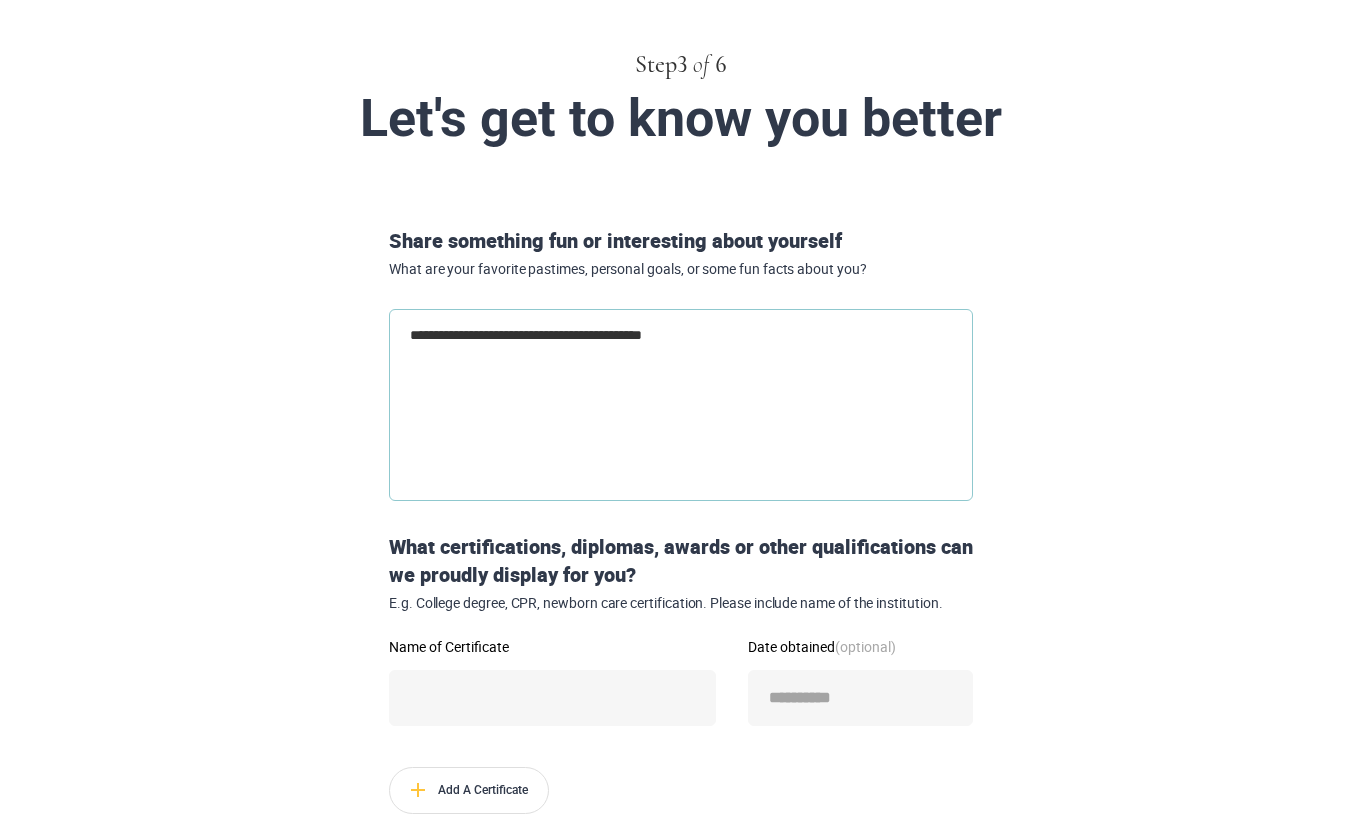 click on "**********" at bounding box center (681, 405) 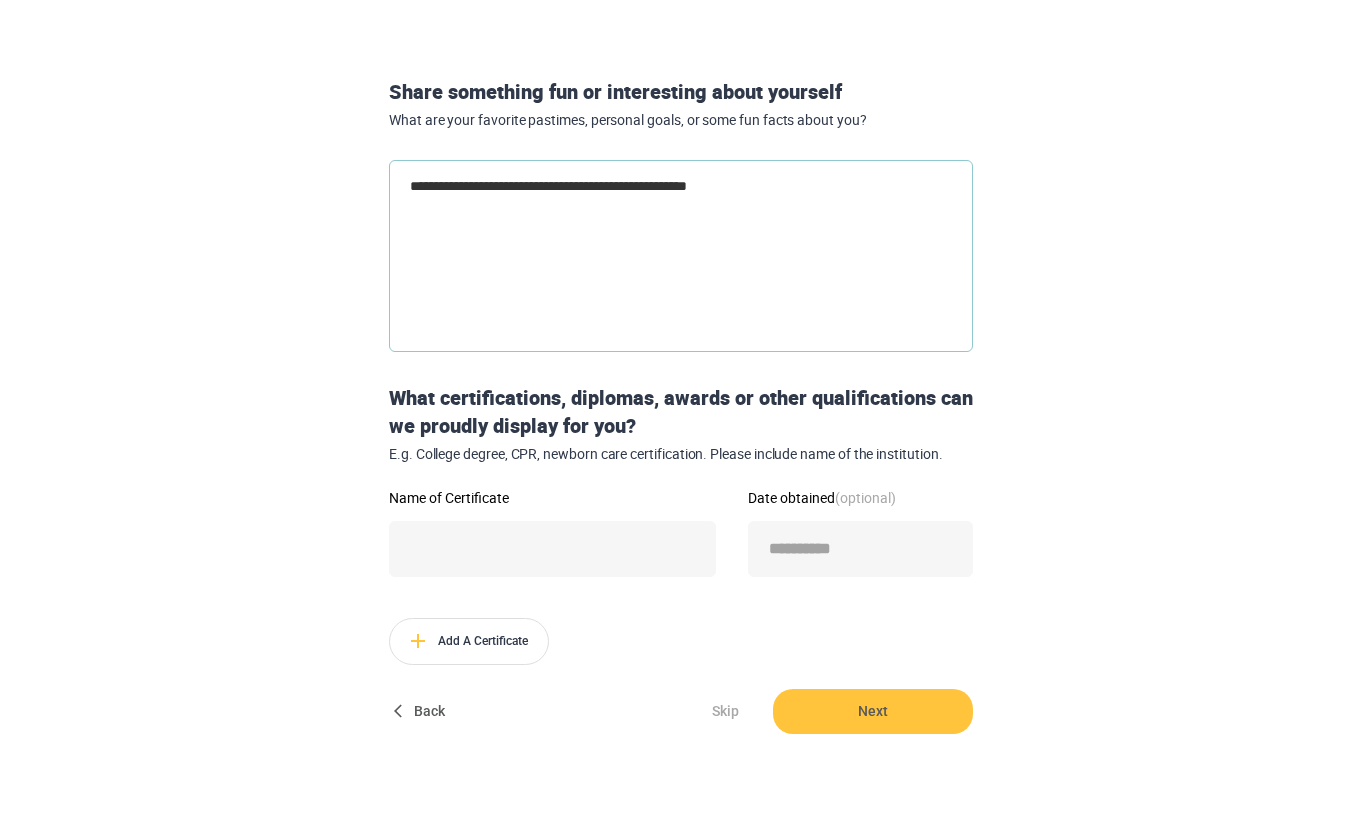 scroll, scrollTop: 231, scrollLeft: 0, axis: vertical 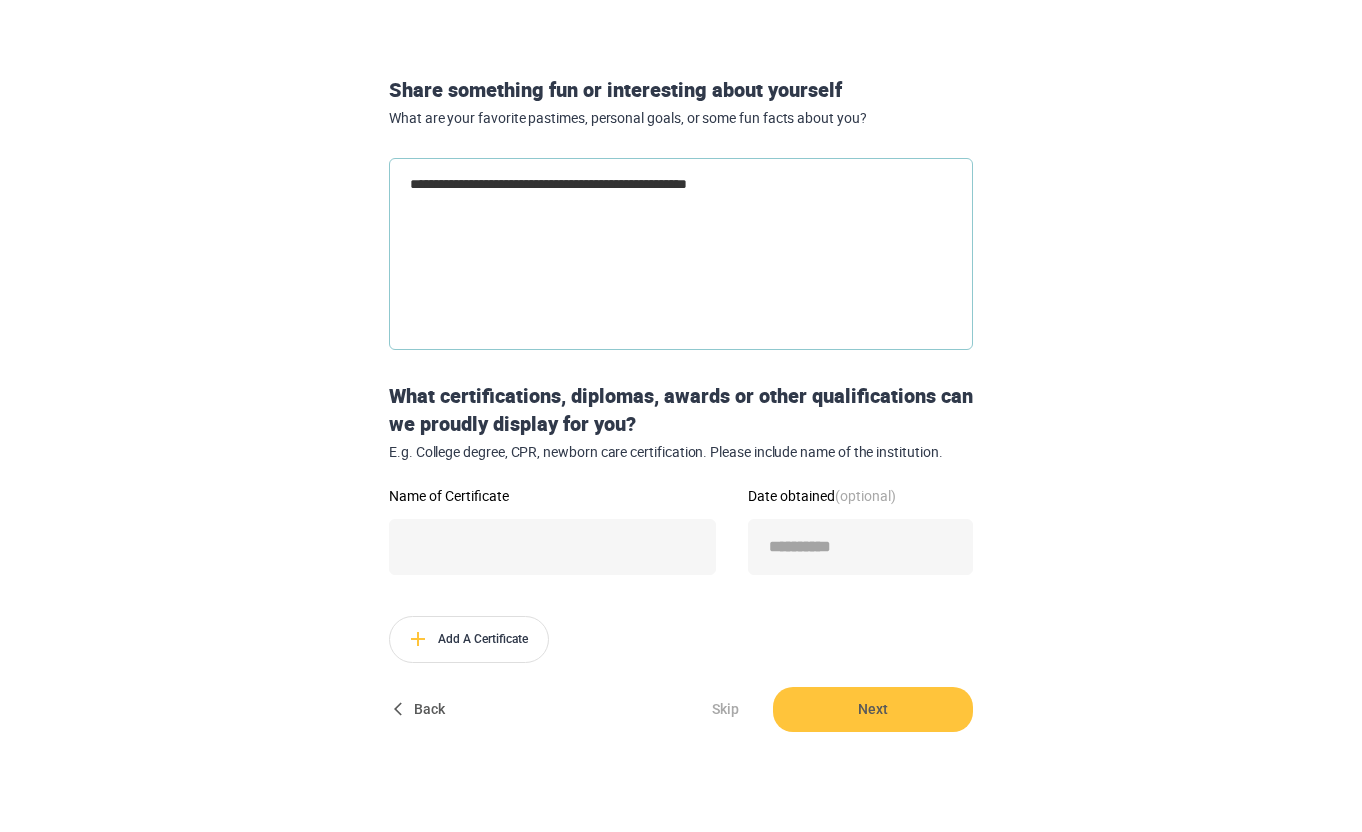 type on "**********" 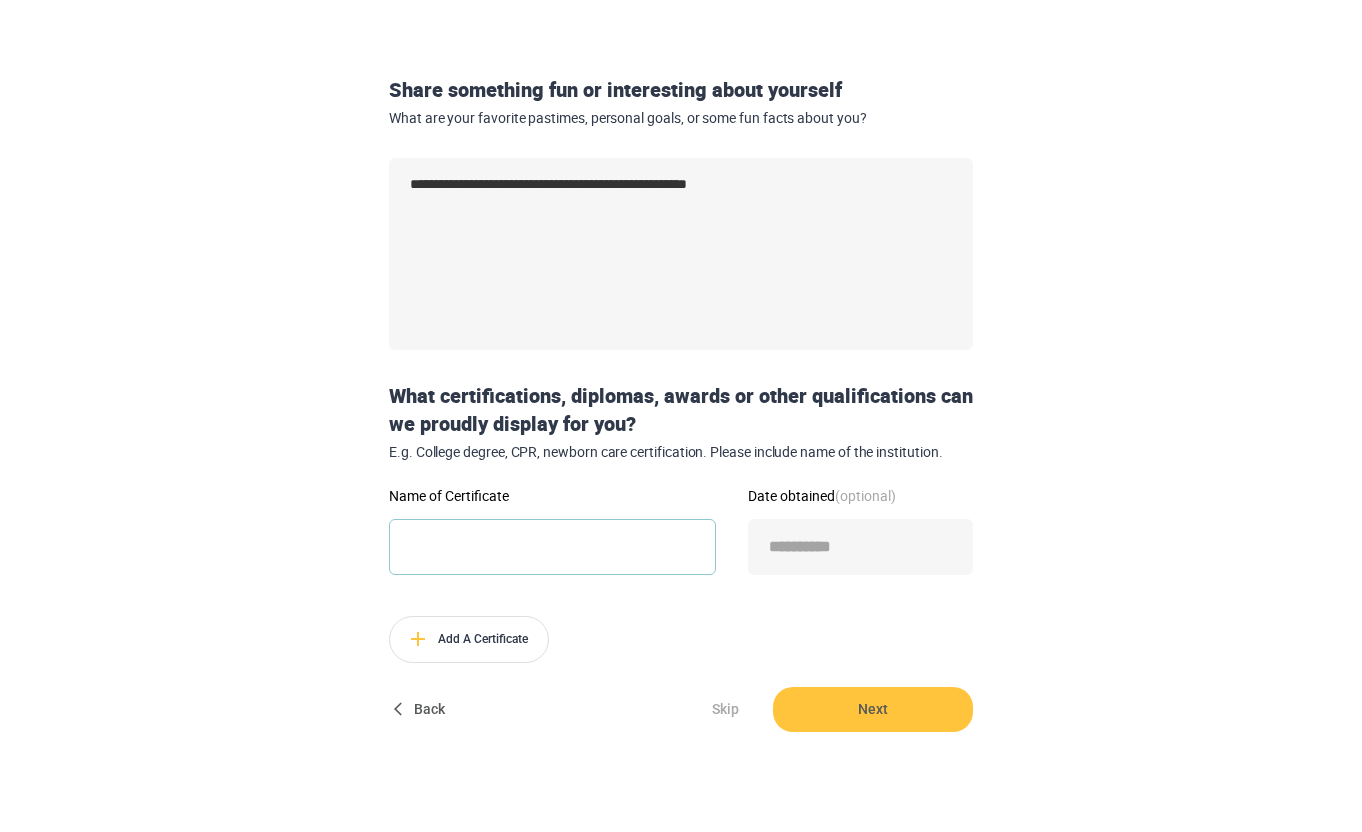 click on "Name of Certificate" at bounding box center [552, 547] 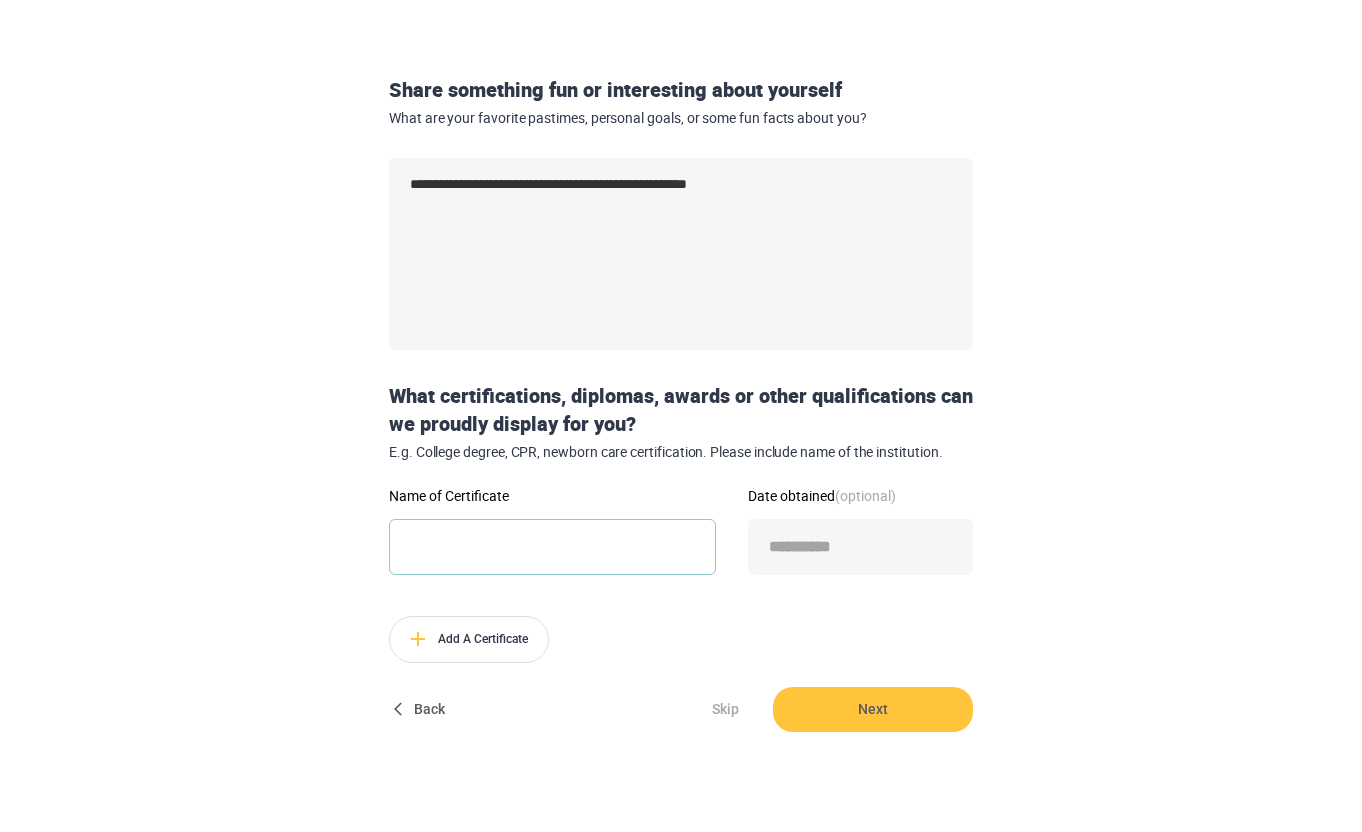 click on "Name of Certificate" at bounding box center (552, 547) 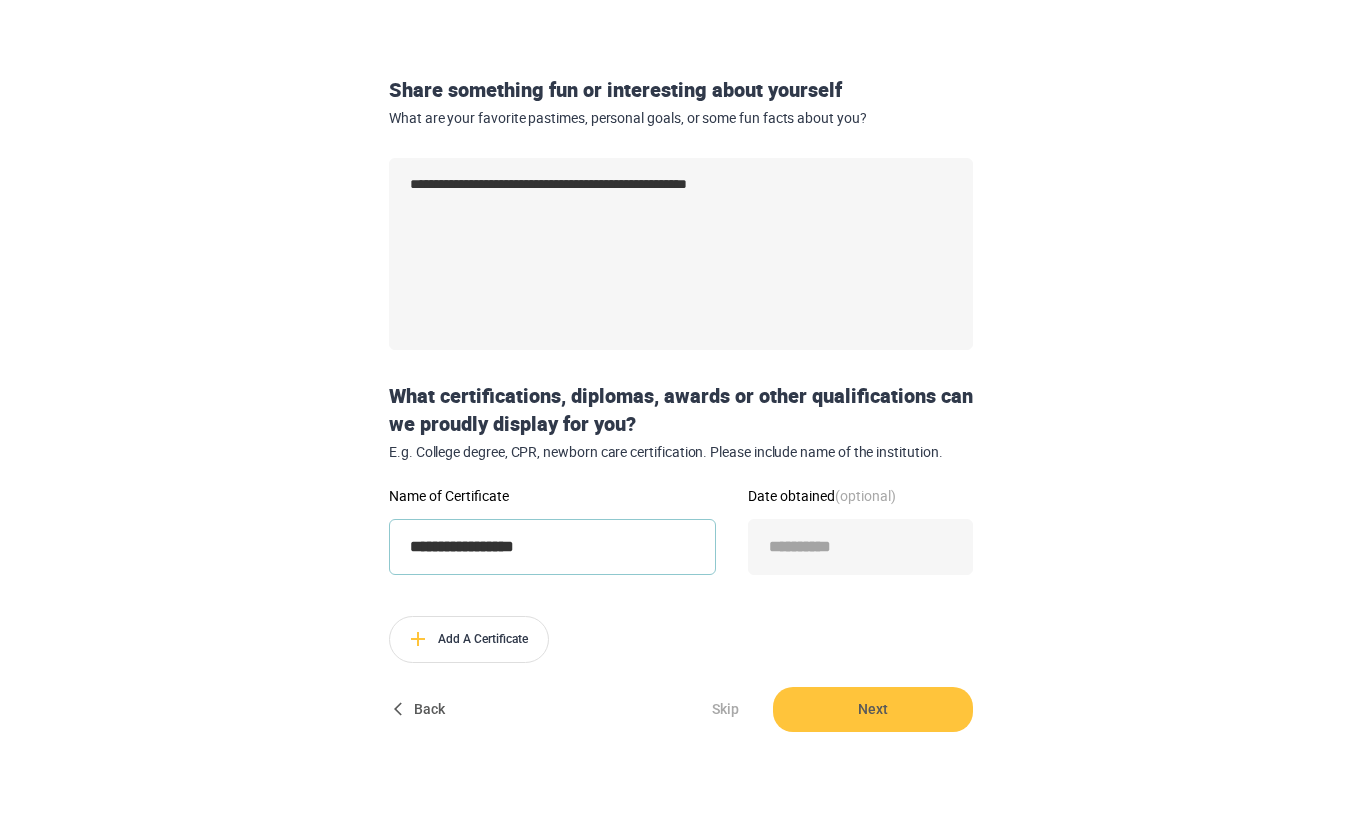 drag, startPoint x: 539, startPoint y: 548, endPoint x: 319, endPoint y: 546, distance: 220.0091 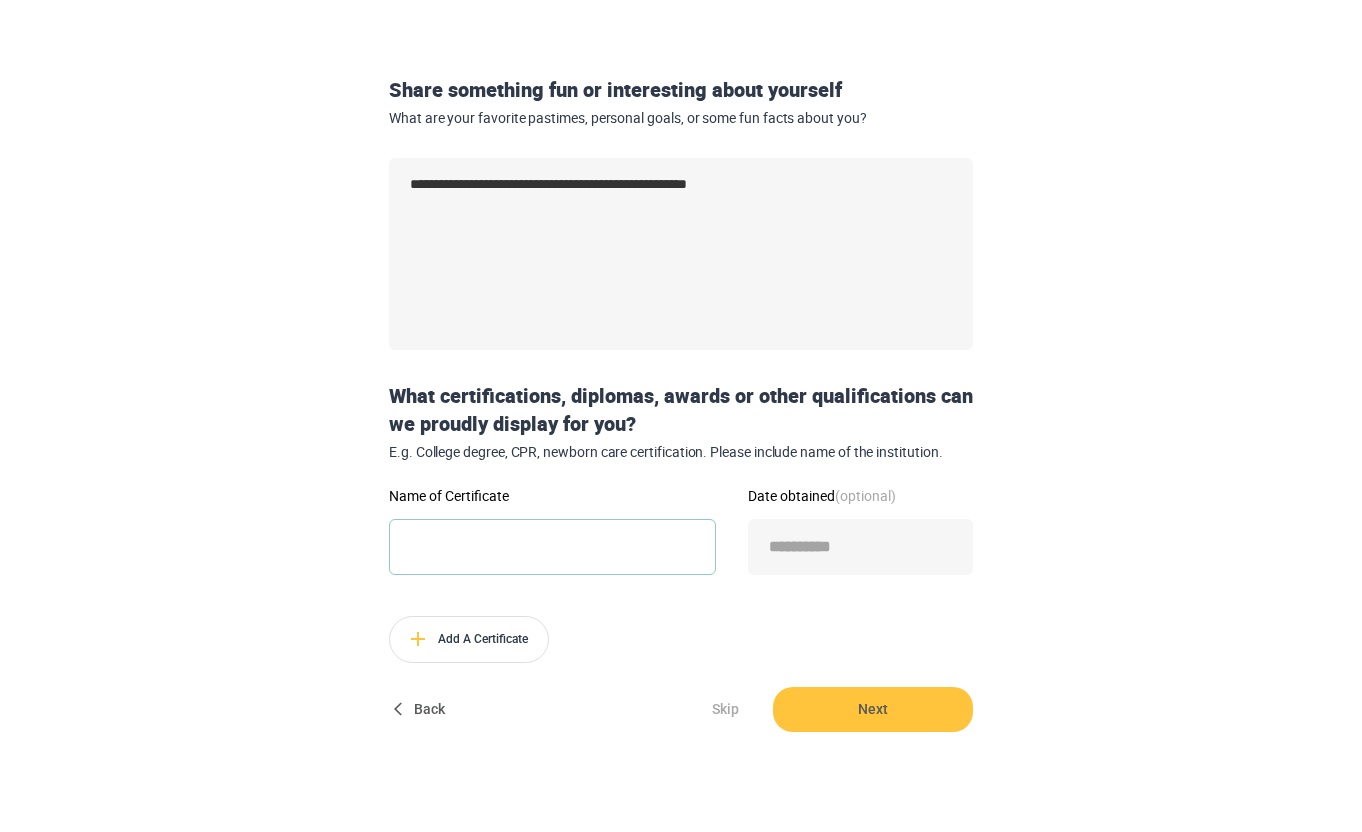 click on "Name of Certificate" at bounding box center [552, 547] 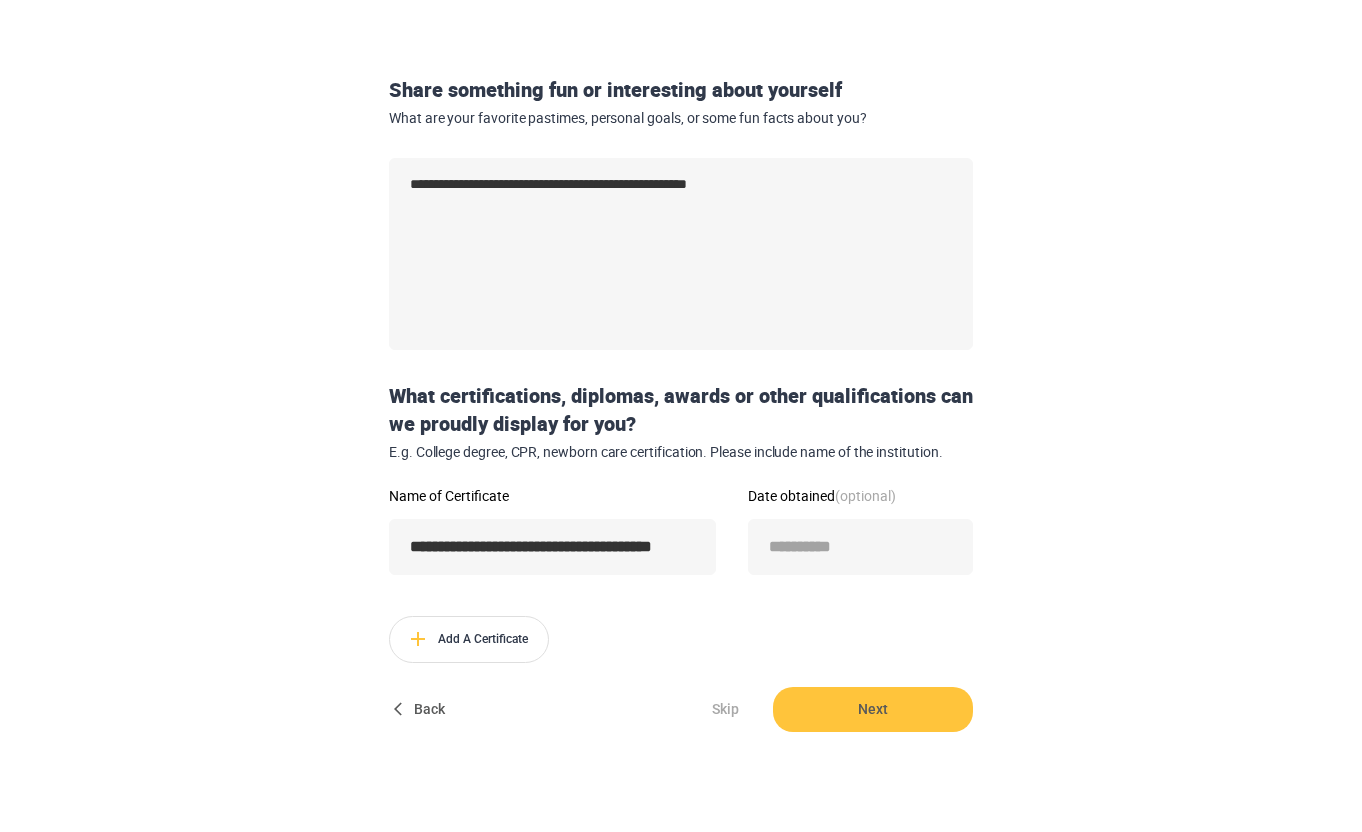 scroll, scrollTop: 0, scrollLeft: 0, axis: both 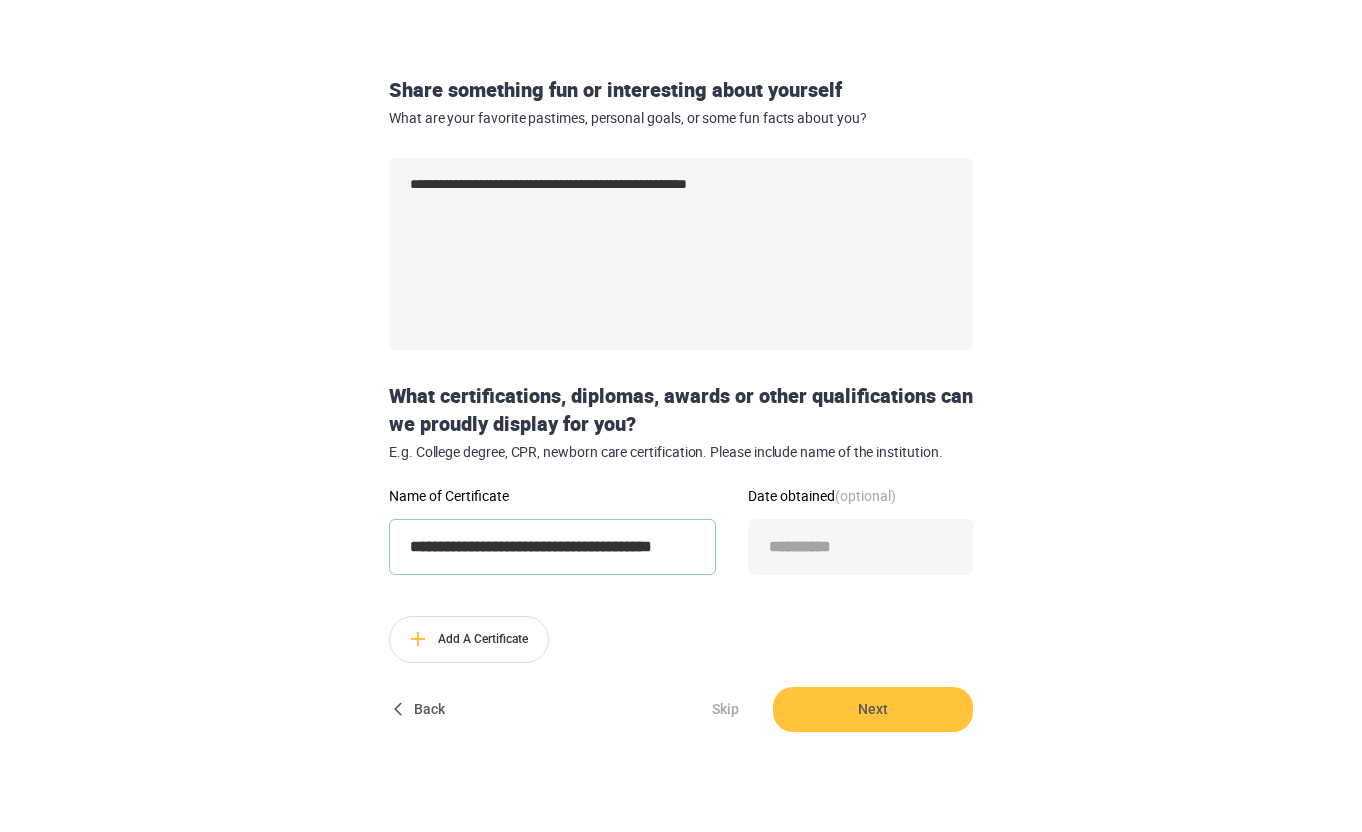 click on "**********" at bounding box center (552, 547) 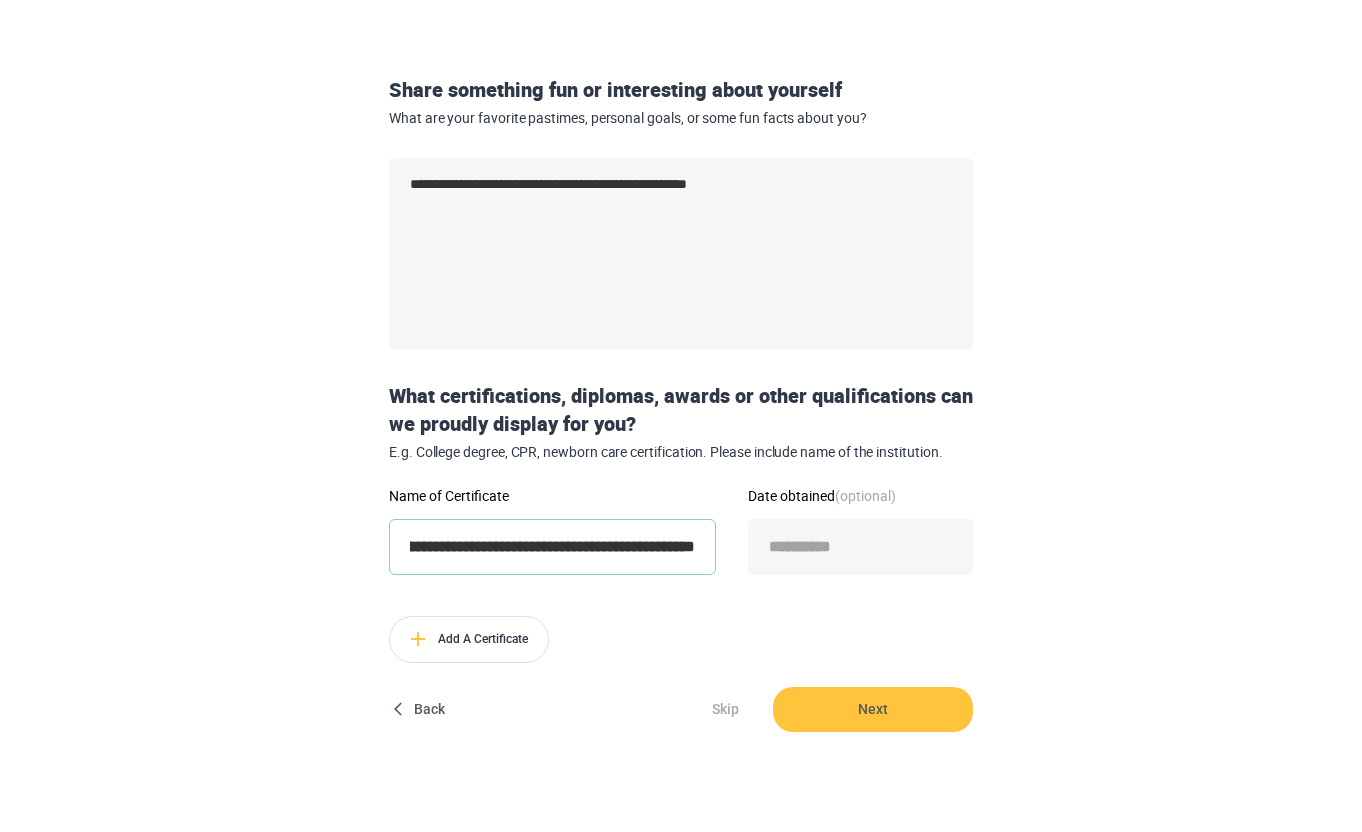 scroll, scrollTop: 0, scrollLeft: 144, axis: horizontal 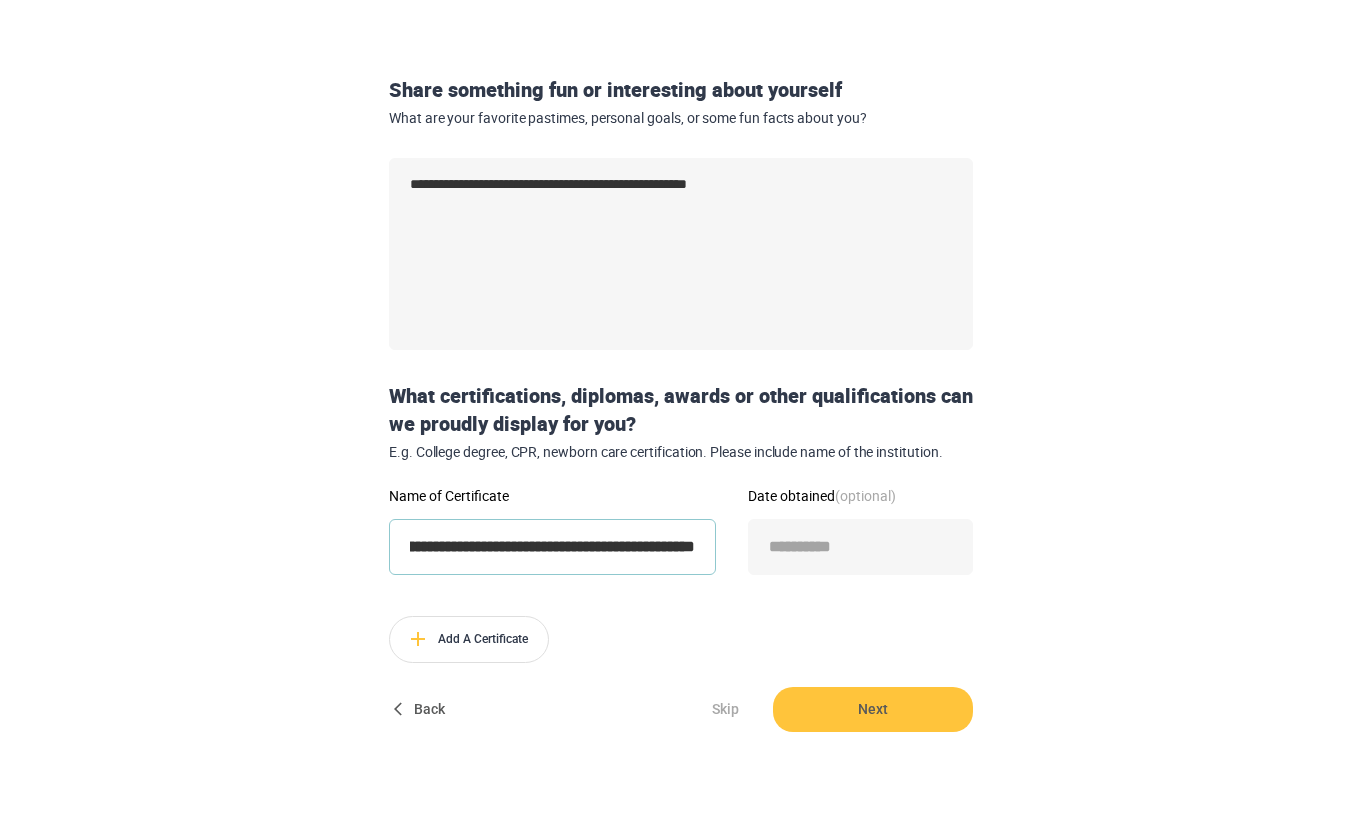 type on "**********" 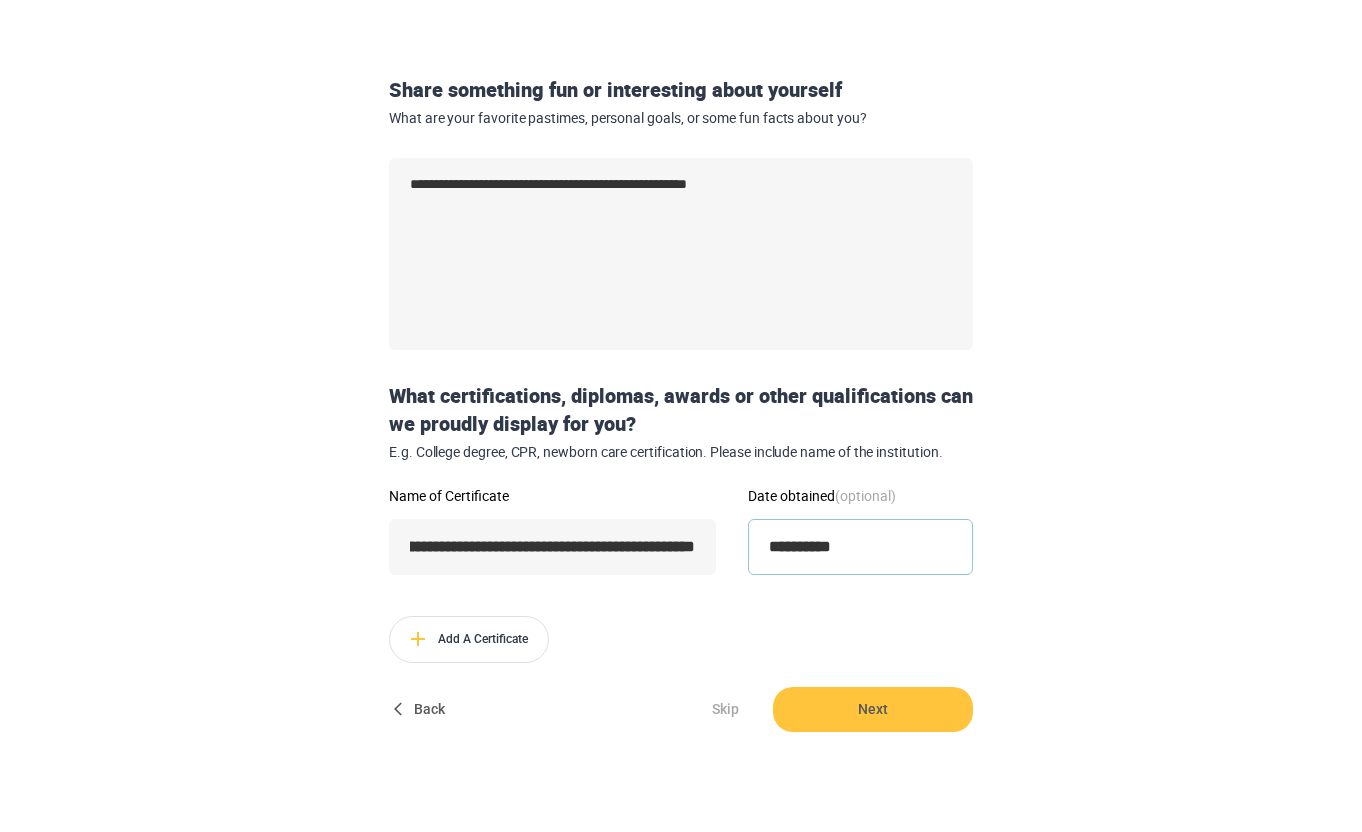 scroll, scrollTop: 0, scrollLeft: 0, axis: both 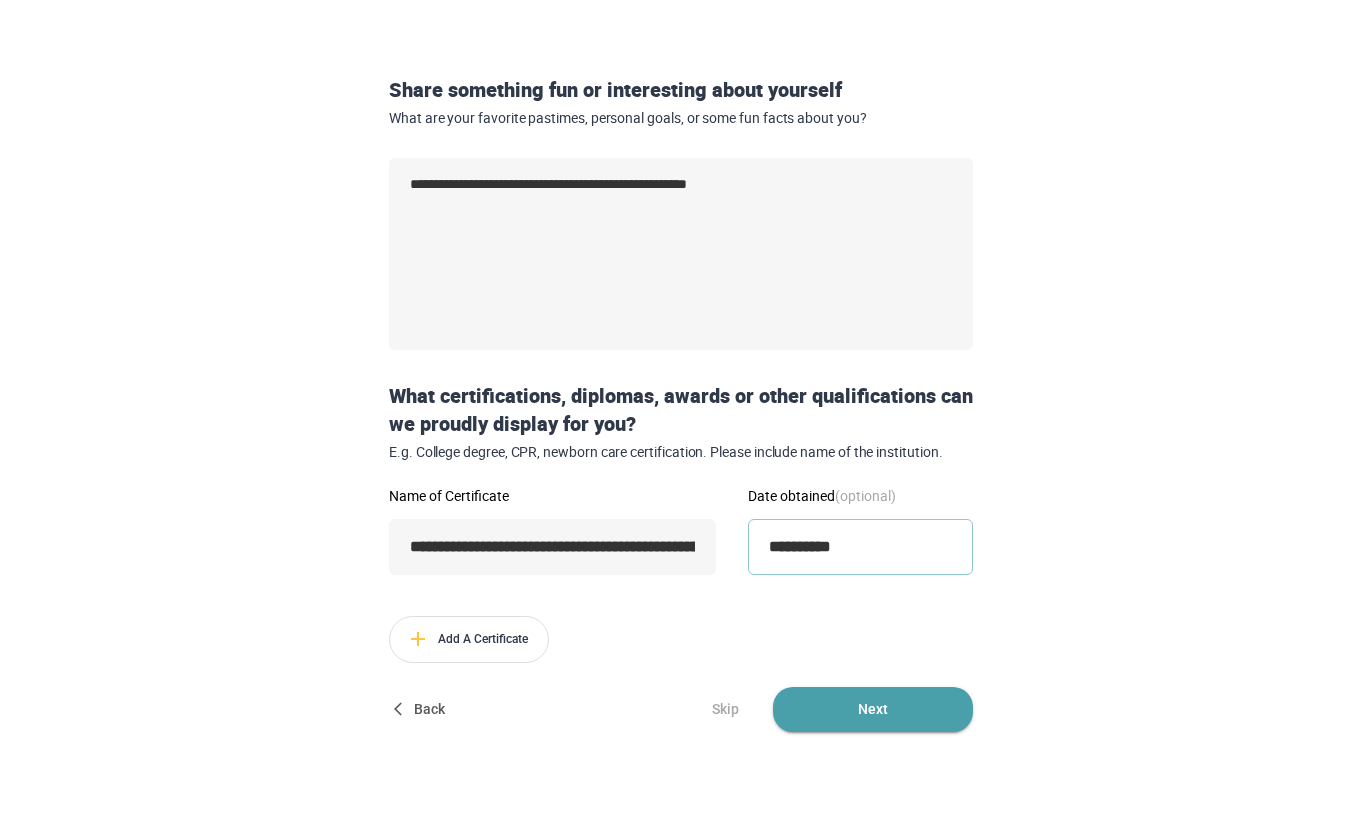type on "**********" 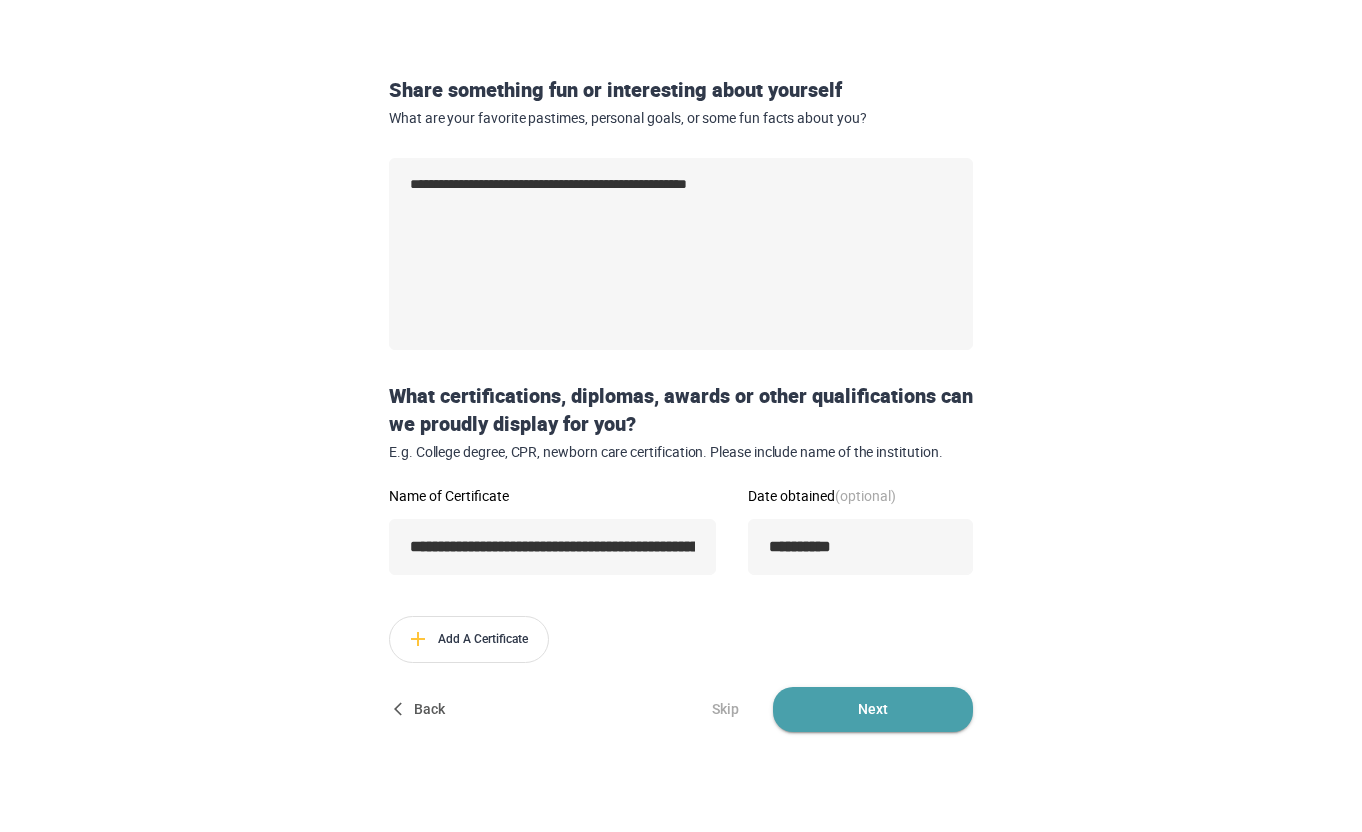 click on "Next" at bounding box center [873, 709] 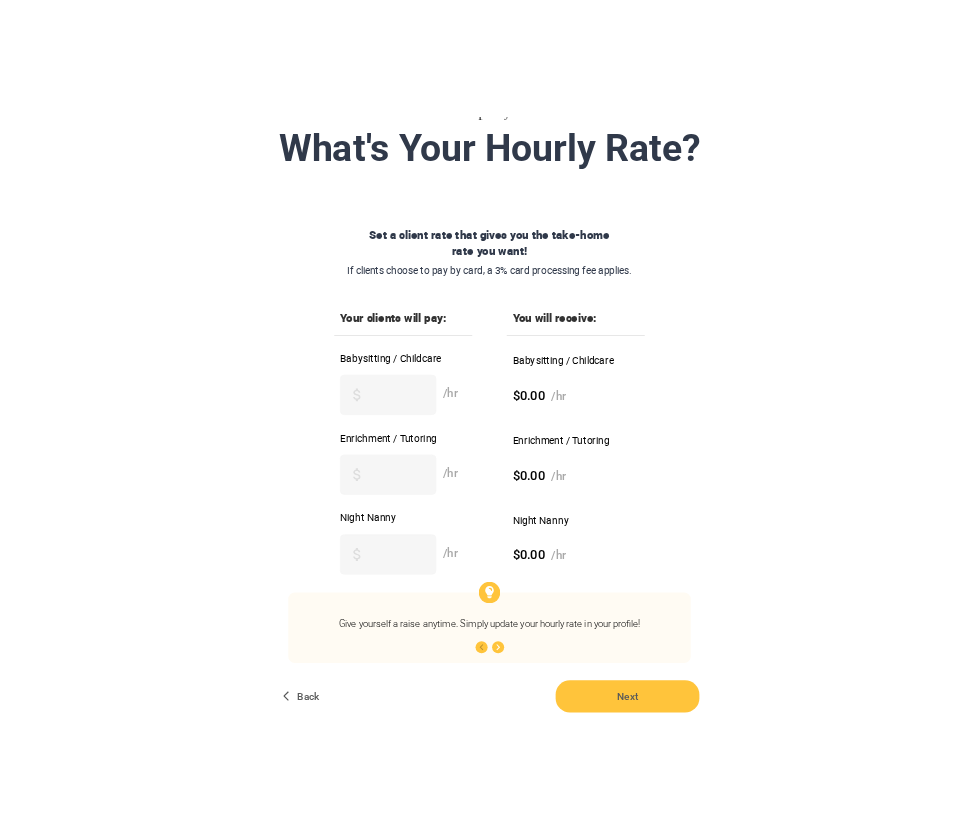 scroll, scrollTop: 151, scrollLeft: 0, axis: vertical 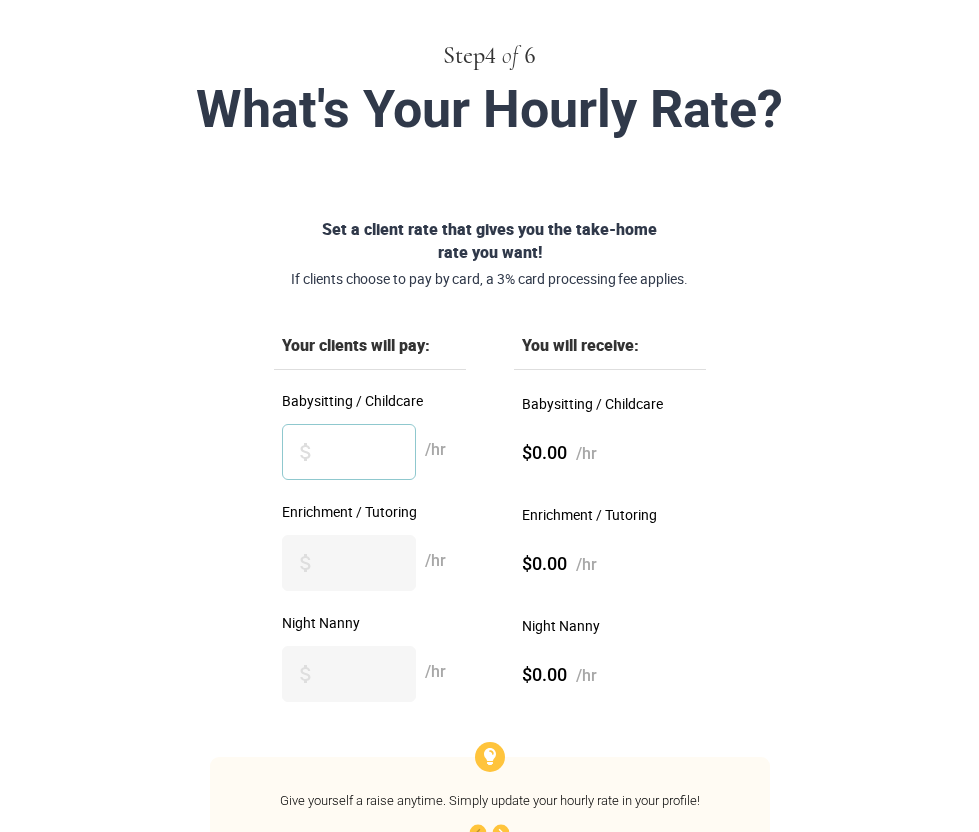 click on "Babysitting / Childcare" at bounding box center (349, 452) 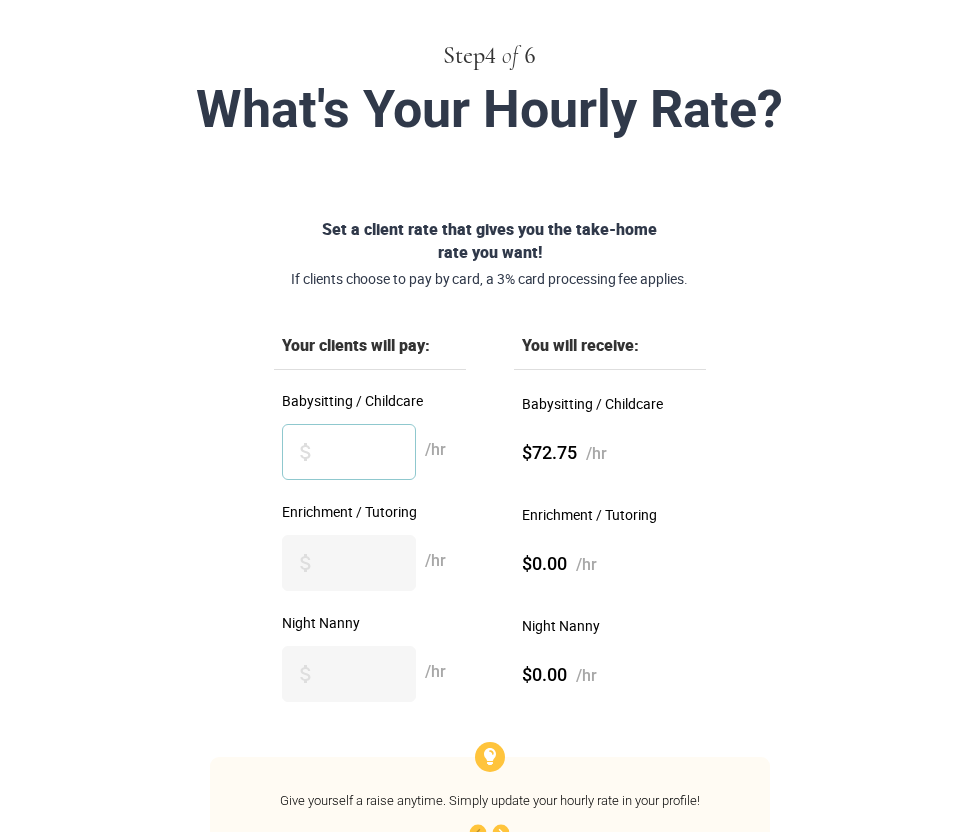 type on "**" 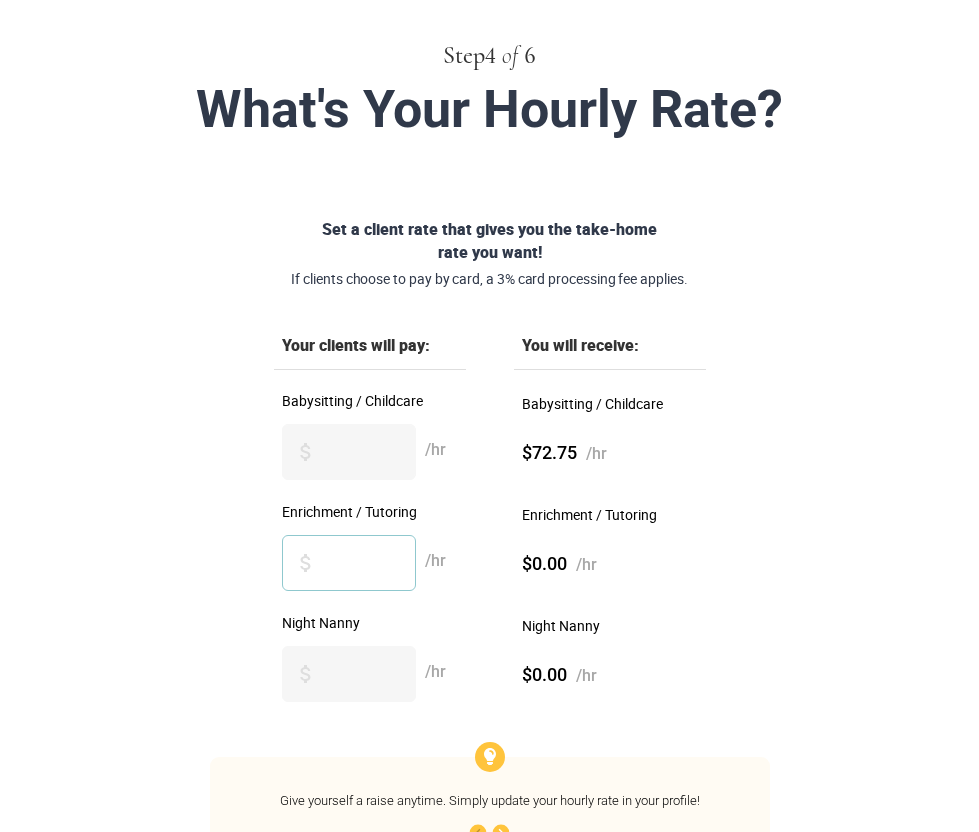 click on "Enrichment / Tutoring" at bounding box center [349, 563] 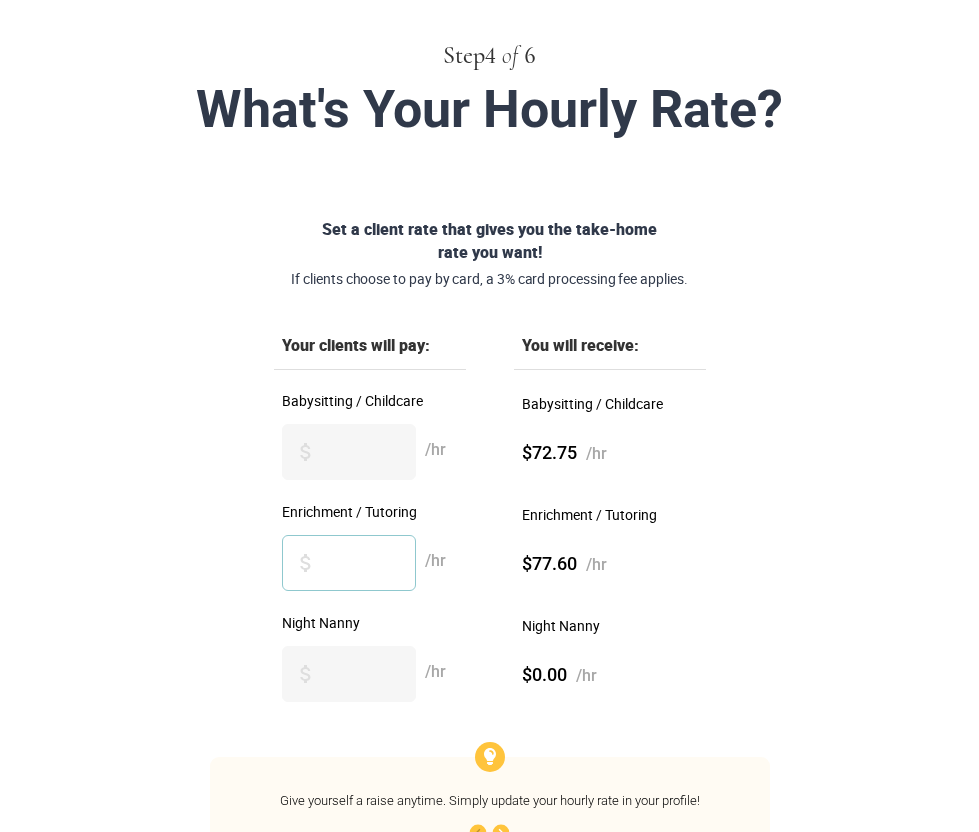 type on "**" 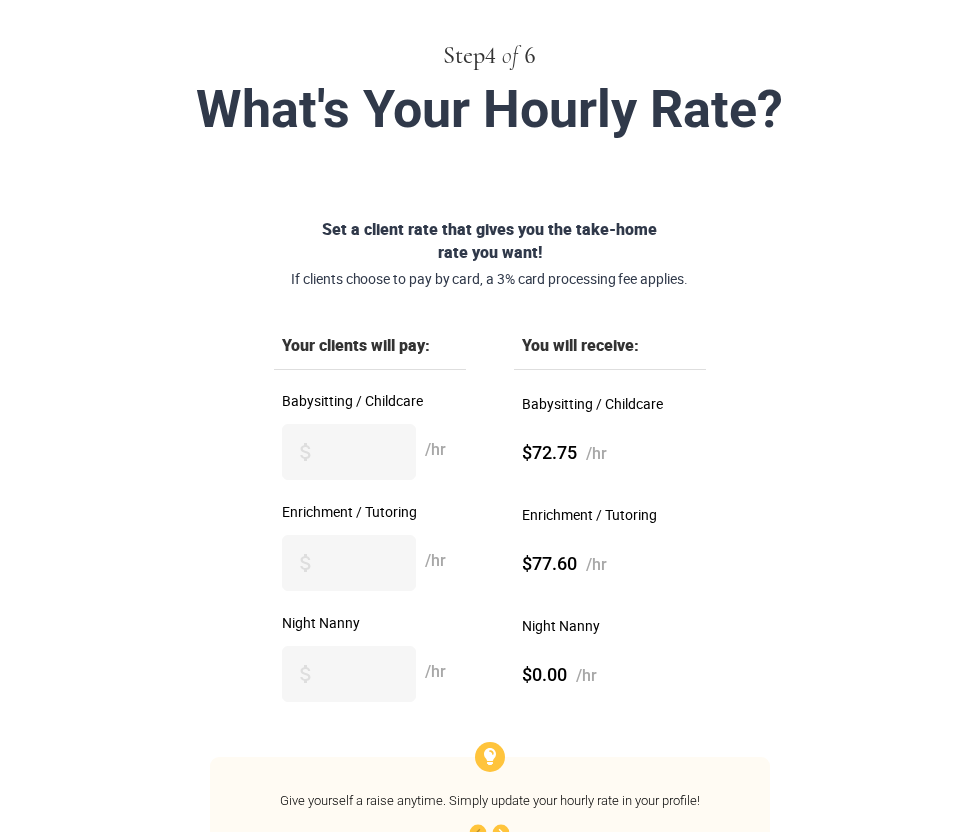 click at bounding box center (305, 674) 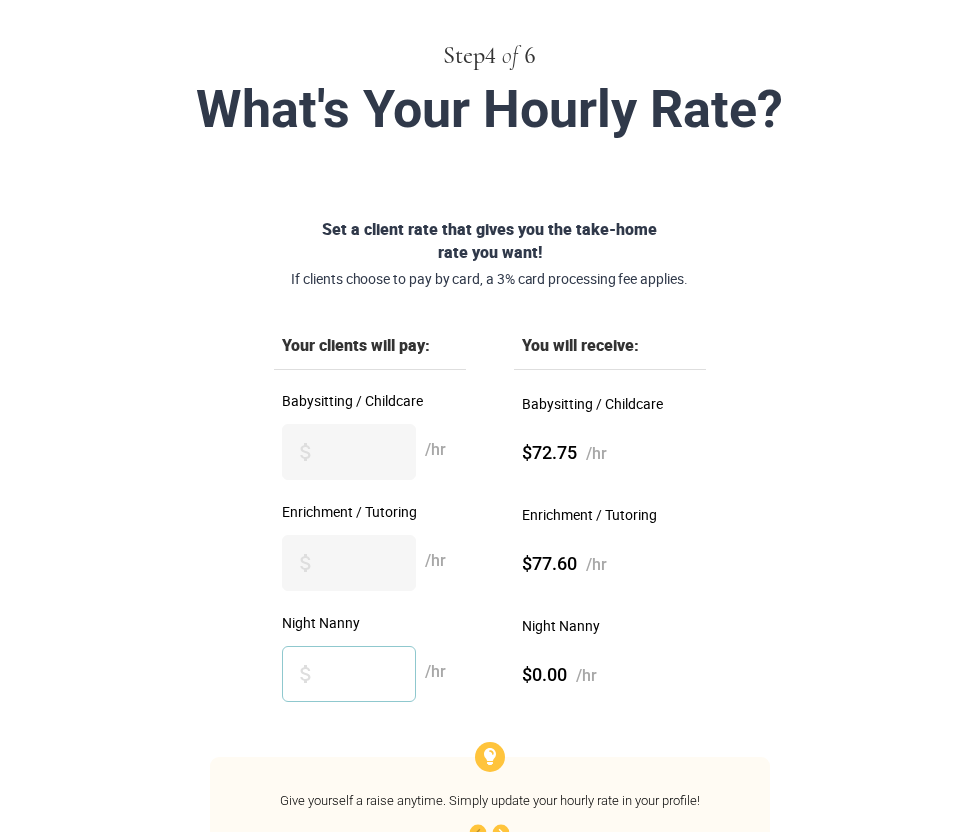 click on "Night Nanny" at bounding box center (349, 674) 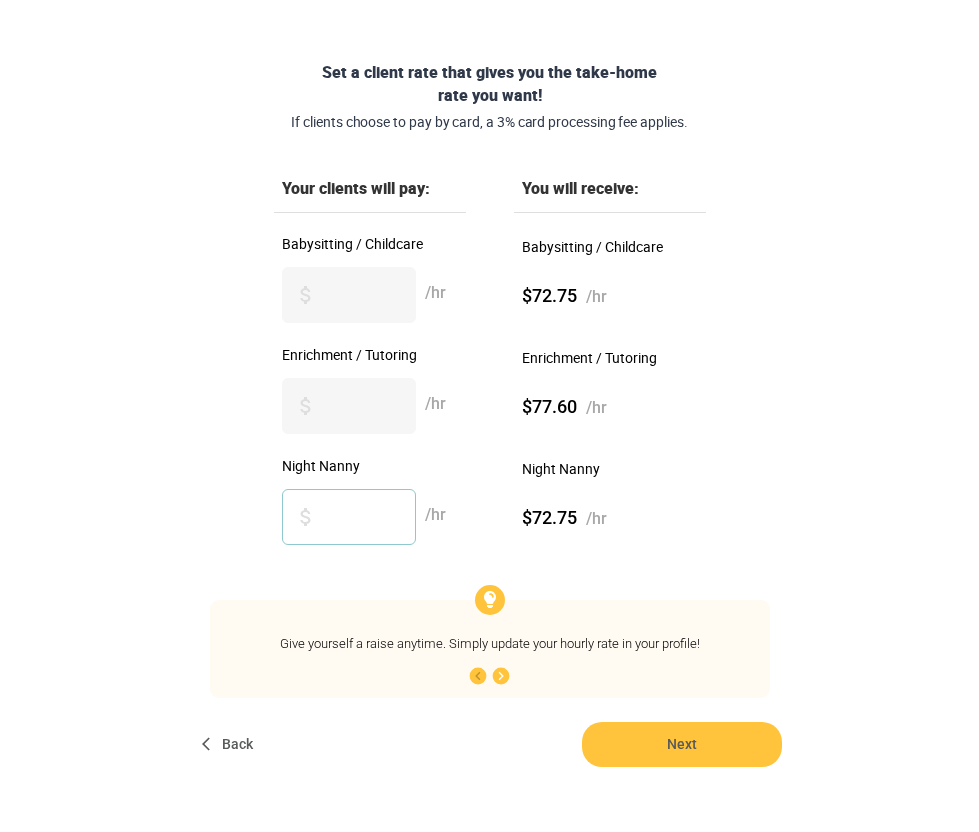 scroll, scrollTop: 303, scrollLeft: 0, axis: vertical 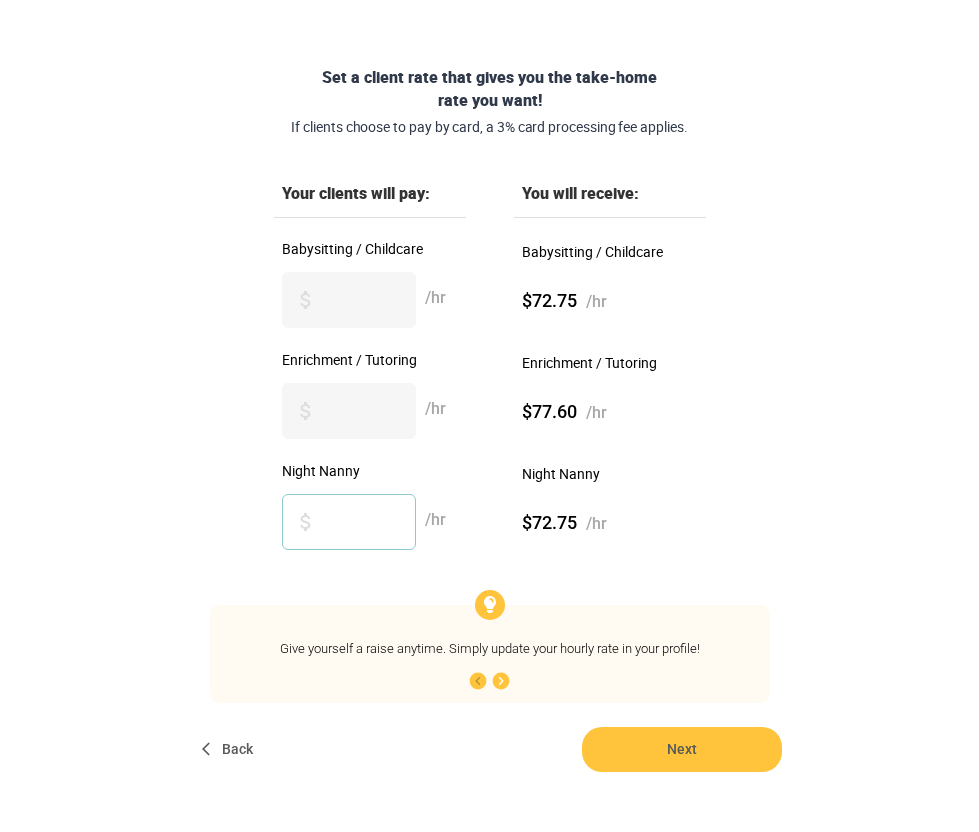 type on "**" 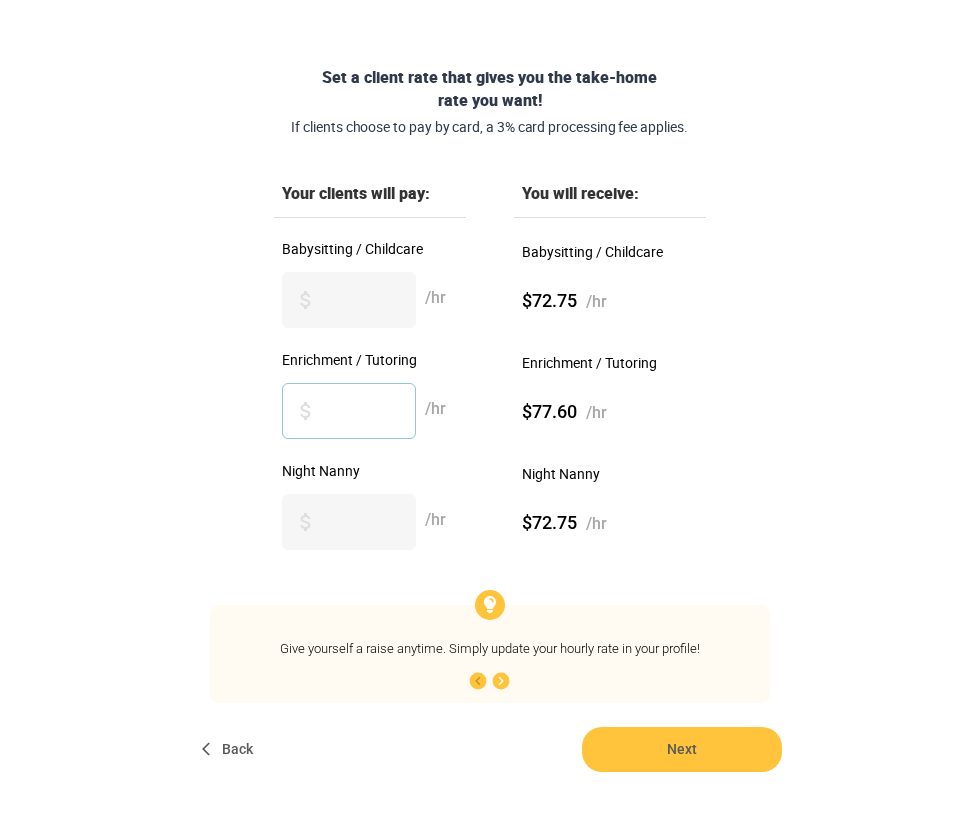 click on "**" at bounding box center (349, 411) 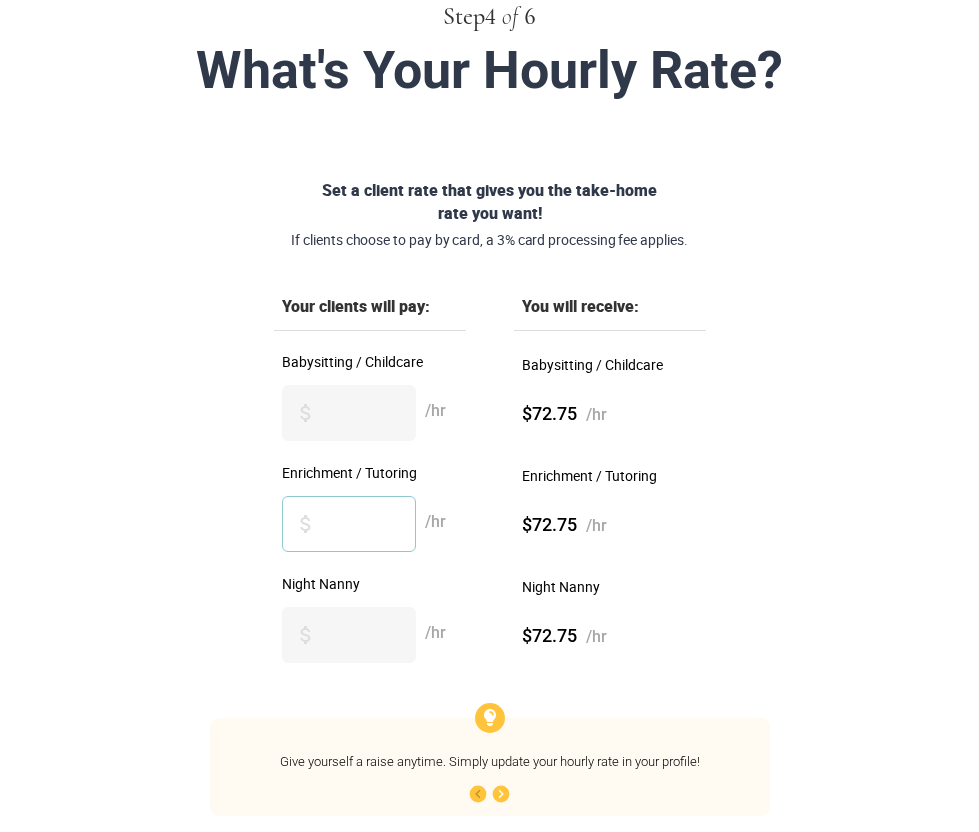 scroll, scrollTop: 191, scrollLeft: 0, axis: vertical 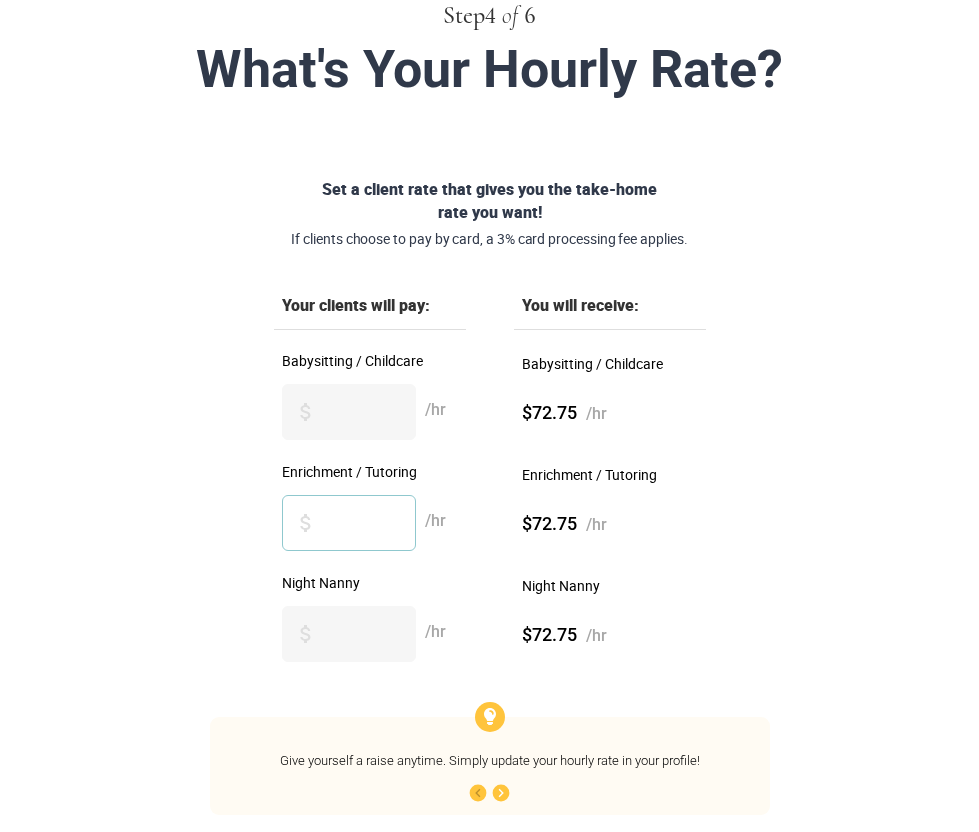 type on "**" 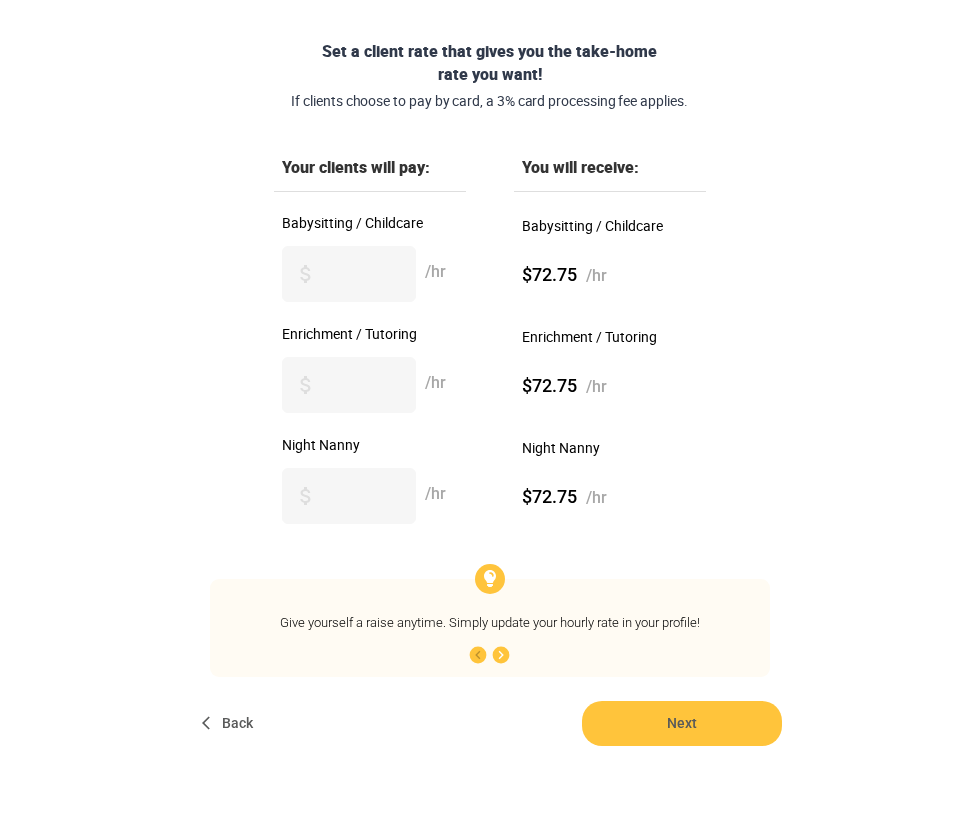 scroll, scrollTop: 282, scrollLeft: 0, axis: vertical 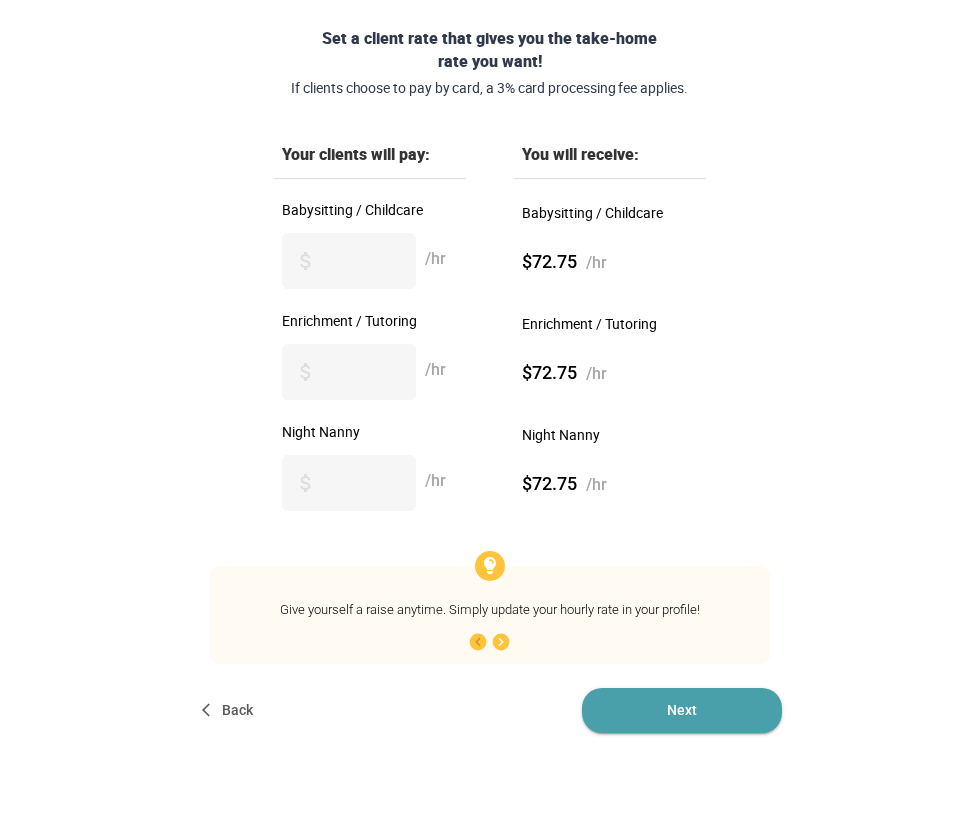 click on "Next" at bounding box center [682, 710] 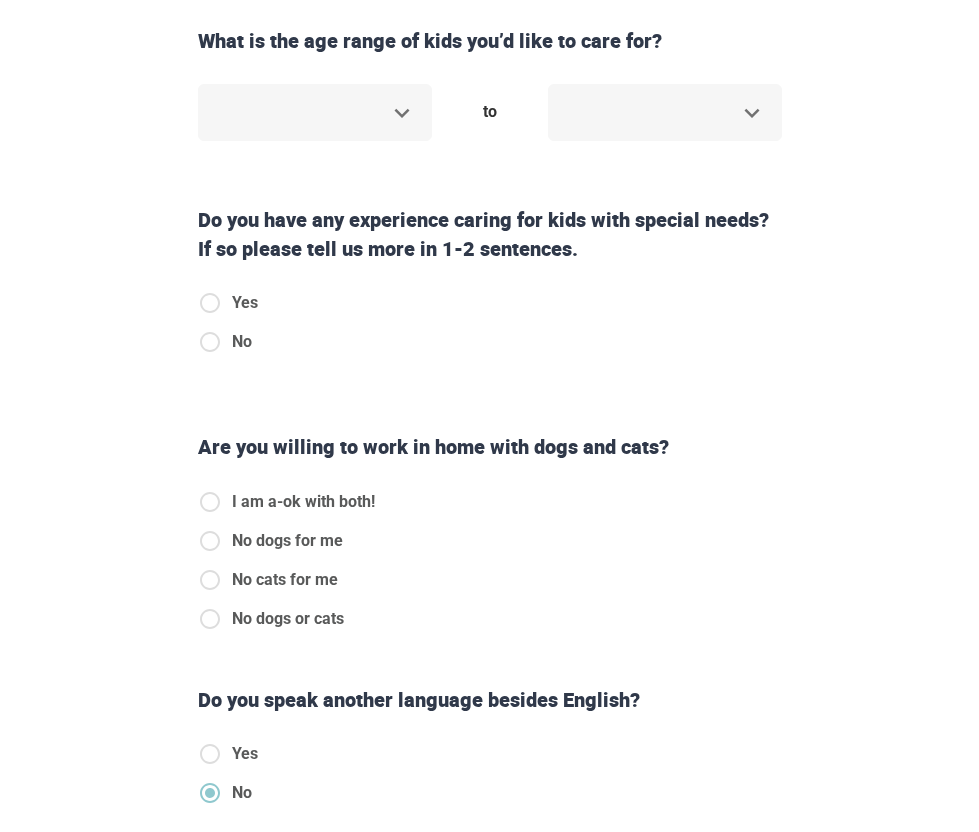 scroll, scrollTop: 0, scrollLeft: 0, axis: both 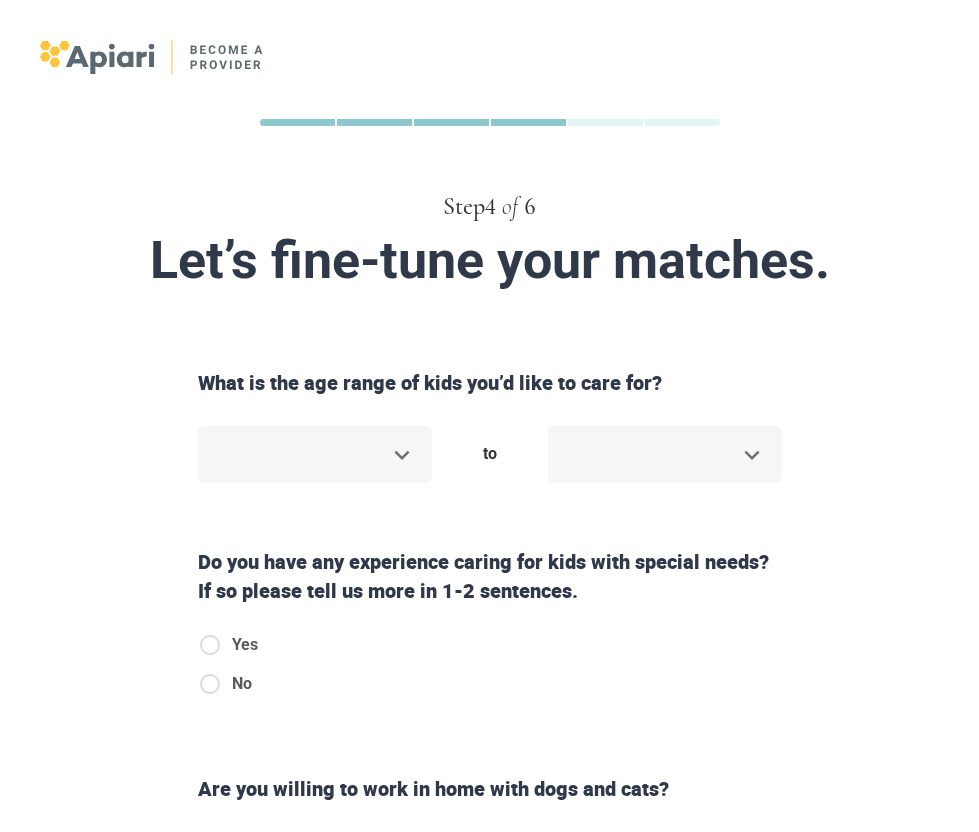 click on "Step  4   of   6 Let’s fine-tune your matches. What is the age range of kids you’d like to care for? ​ to ​ Do you have any experience caring for kids with special needs? If so please tell us more in 1-2 sentences. Yes No Are you willing to work in home with dogs and cats? I am a-ok with both! No dogs for me No cats for me No dogs or cats Do you speak another language besides English? Yes No Back Next Copyright  2025 hello@theapiari.com 1.212.381.9687 Jobs Signup Terms of service Privacy The Sweet Life" at bounding box center (489, 416) 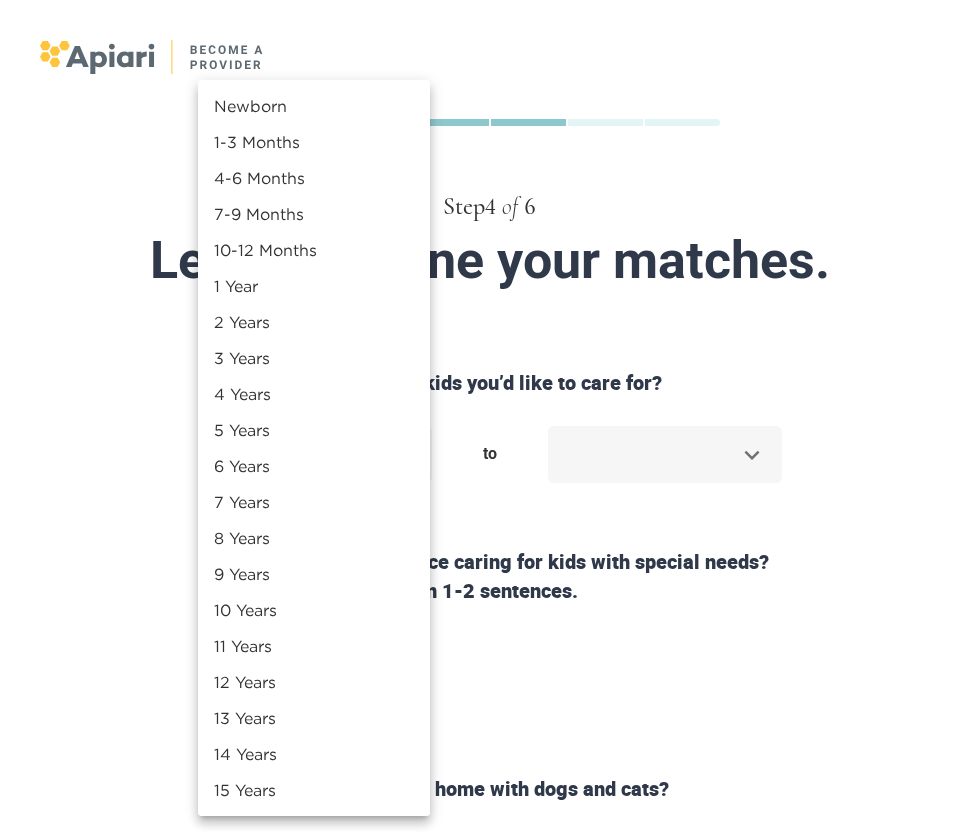 click on "1 Year" at bounding box center (314, 286) 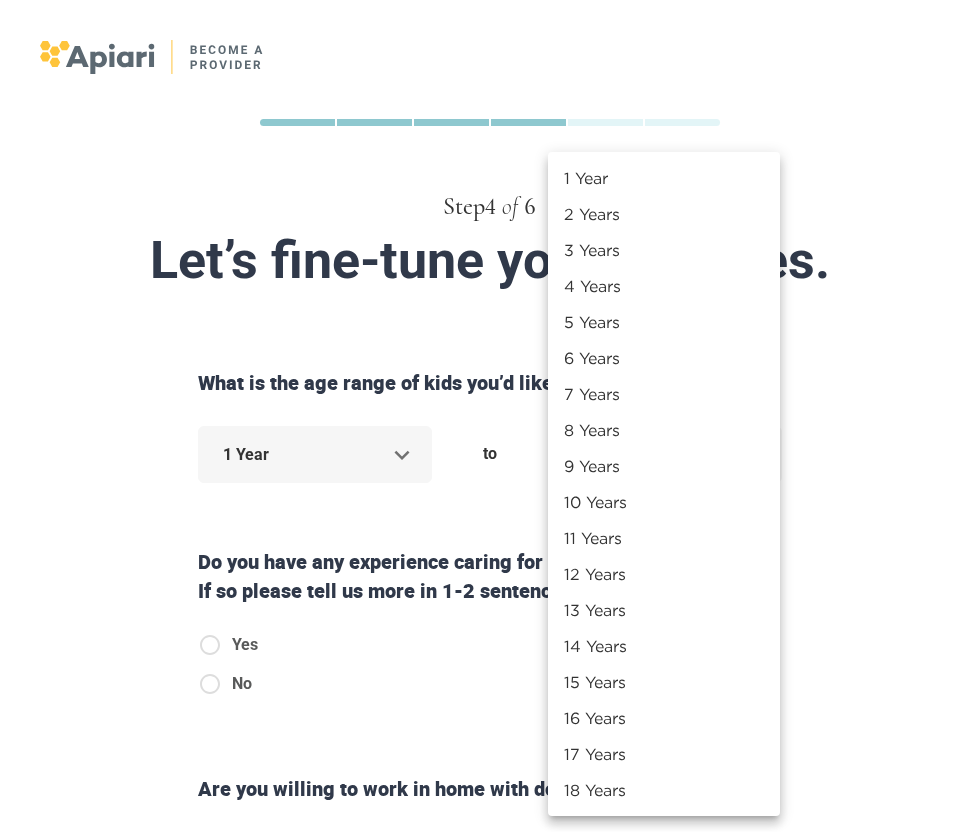 click on "Step  4   of   6 Let’s fine-tune your matches. What is the age range of kids you’d like to care for? 1 Year * to ​ Do you have any experience caring for kids with special needs? If so please tell us more in 1-2 sentences. Yes No Are you willing to work in home with dogs and cats? I am a-ok with both! No dogs for me No cats for me No dogs or cats Do you speak another language besides English? Yes No Back Next Copyright  2025 [EMAIL] [PHONE] Jobs Signup Terms of service Privacy The Sweet Life 1 Year 2 Years 3 Years 4 Years 5 Years 6 Years 7 Years 8 Years 9 Years 10 Years 11 Years 12 Years 13 Years 14 Years 15 Years 16 Years 17 Years 18 Years" at bounding box center (489, 416) 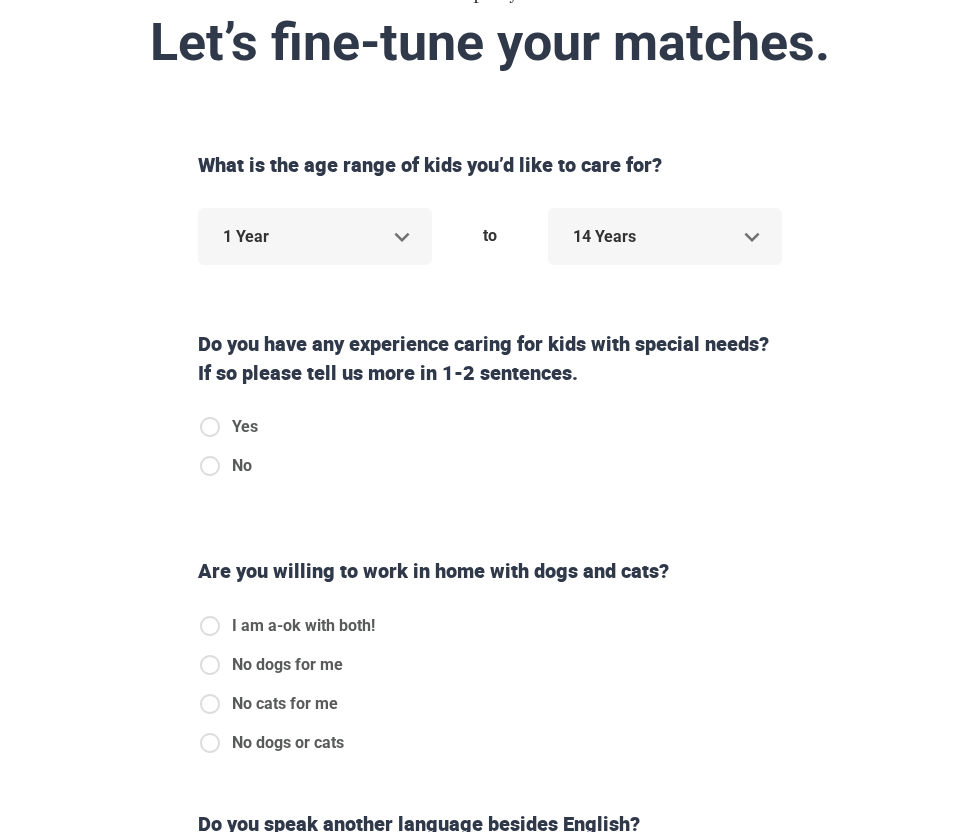 scroll, scrollTop: 273, scrollLeft: 0, axis: vertical 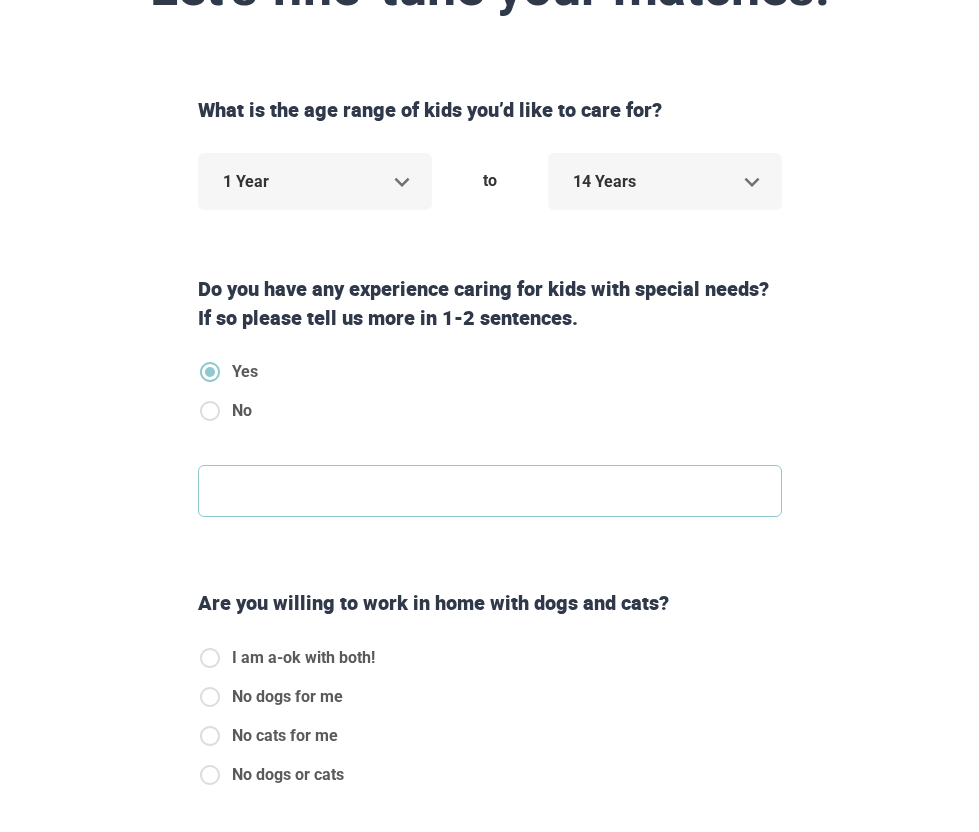 click at bounding box center (490, 491) 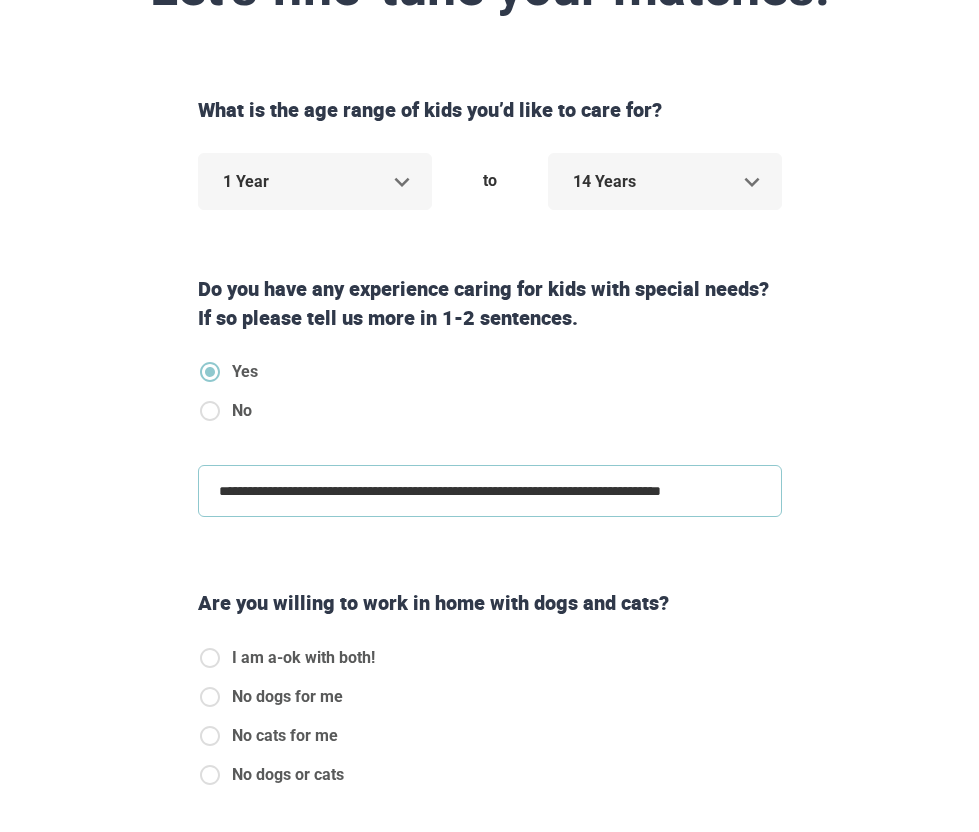 click on "**********" at bounding box center (490, 491) 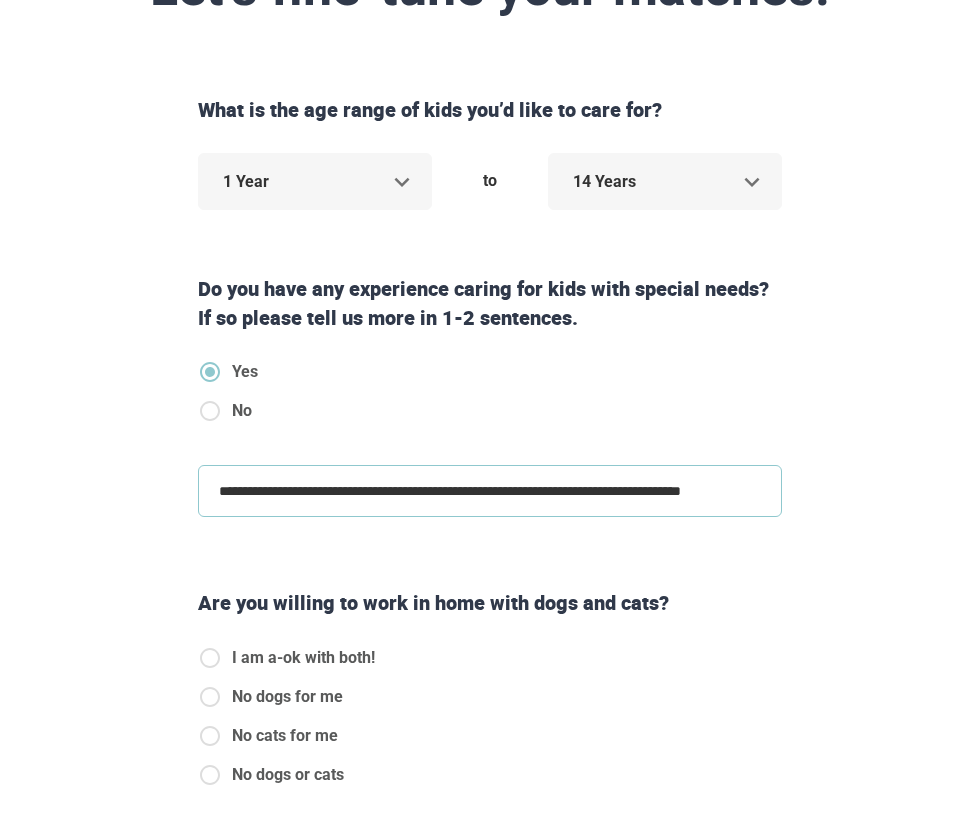 scroll, scrollTop: 3, scrollLeft: 0, axis: vertical 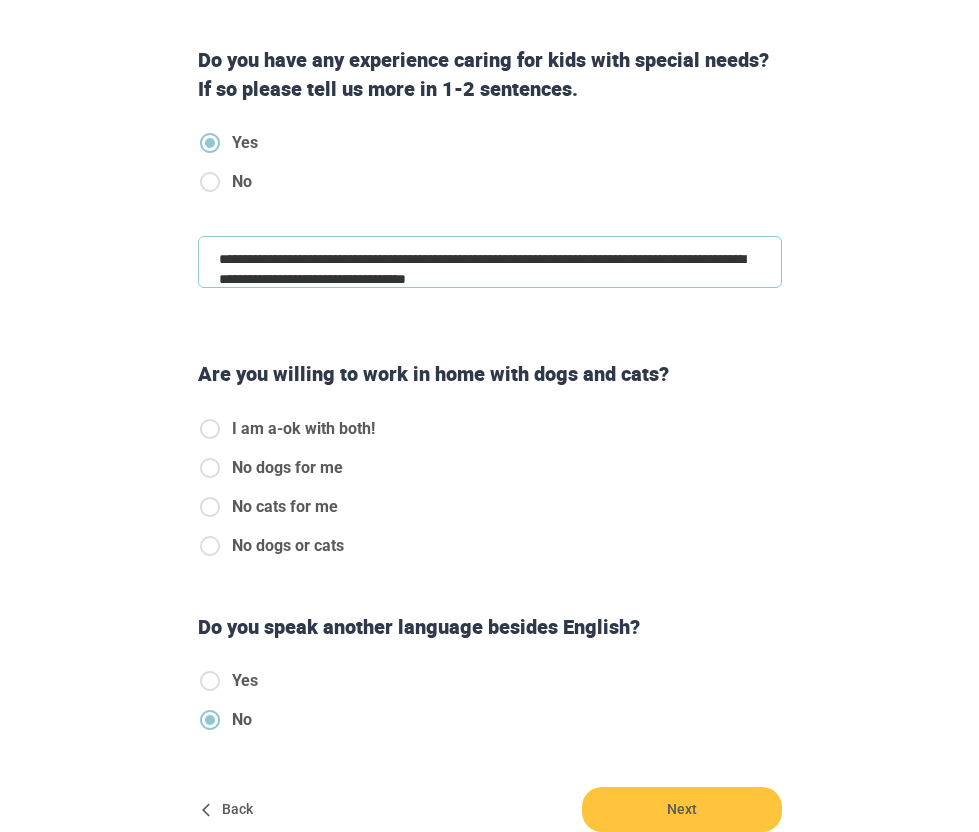 type on "**********" 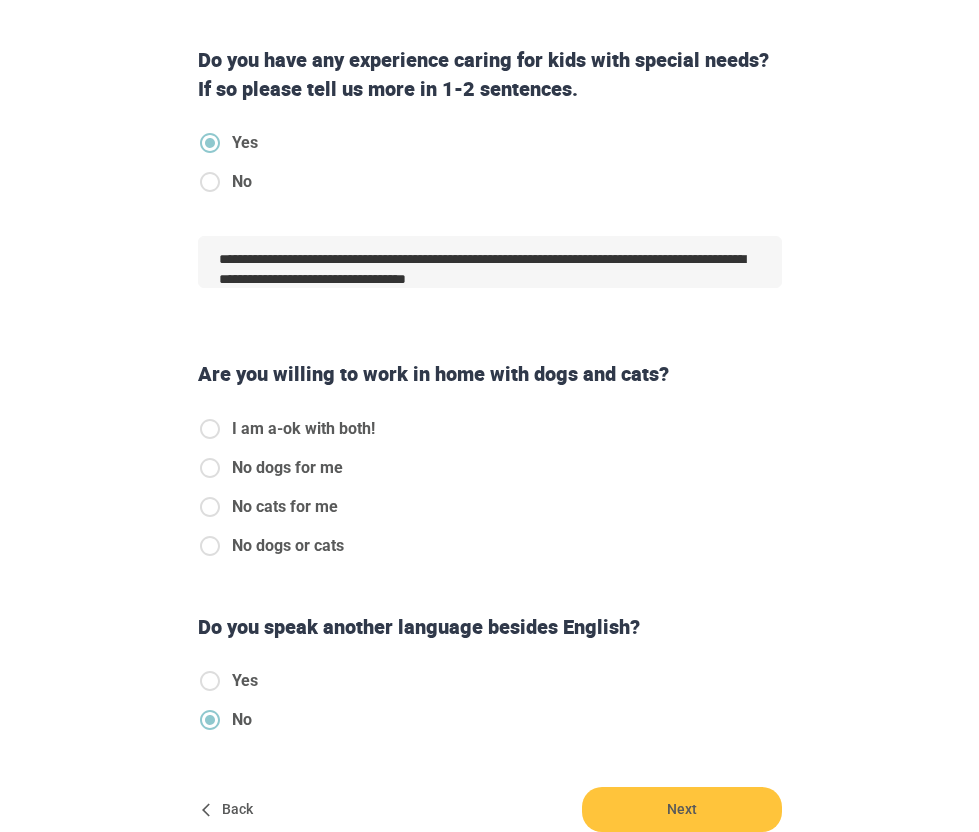 click on "No dogs for me" at bounding box center (303, 429) 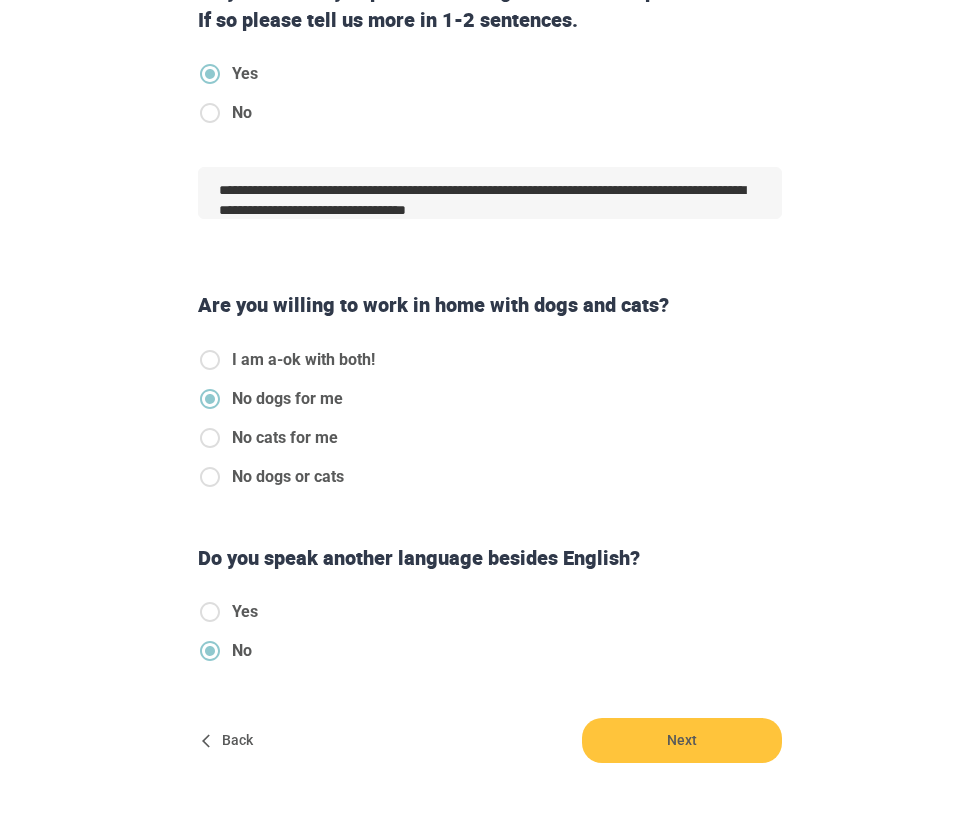 scroll, scrollTop: 602, scrollLeft: 0, axis: vertical 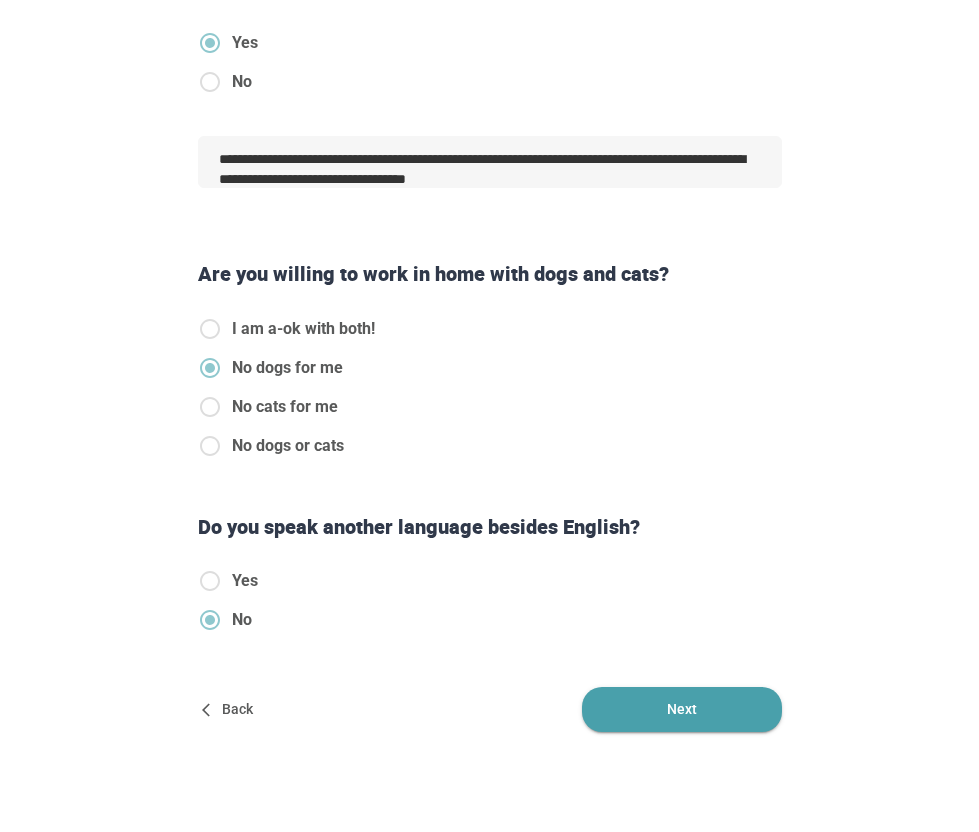 click on "Next" at bounding box center (682, 709) 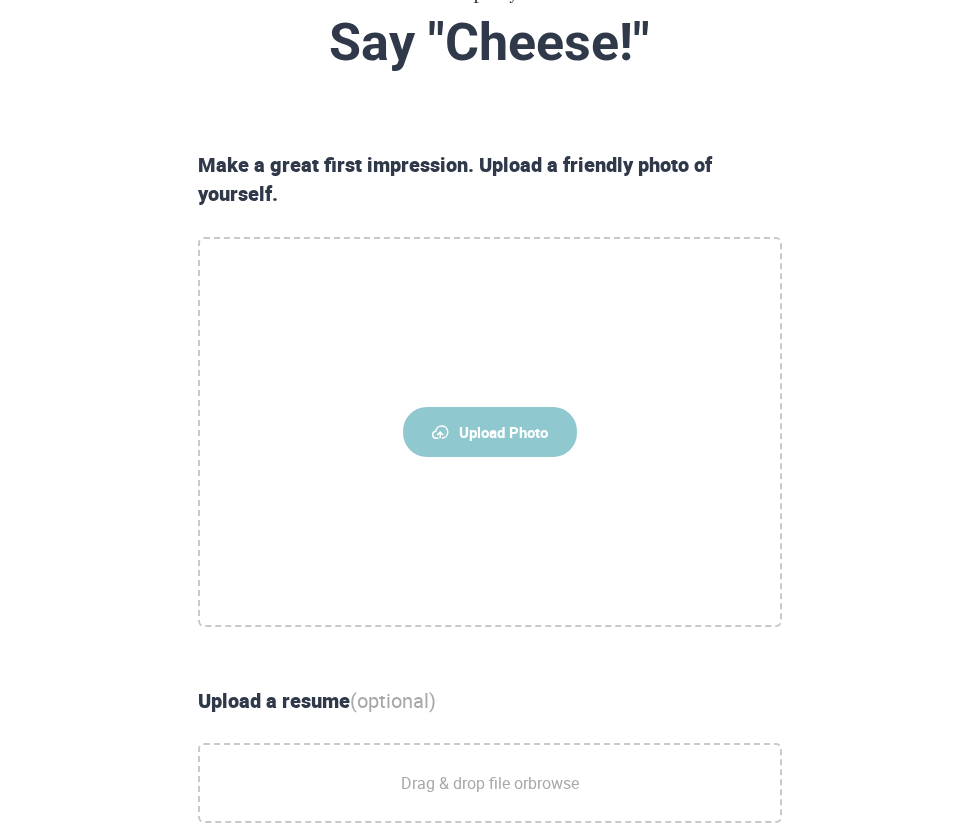 scroll, scrollTop: 215, scrollLeft: 0, axis: vertical 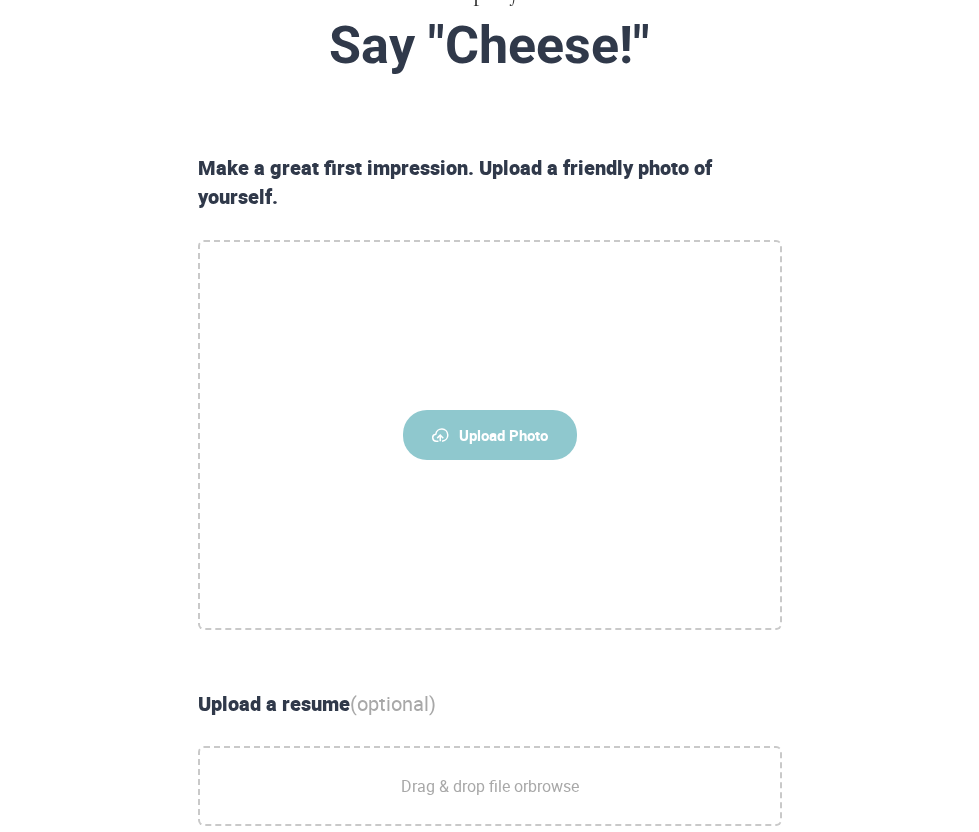 click on "Upload Photo" at bounding box center [490, 435] 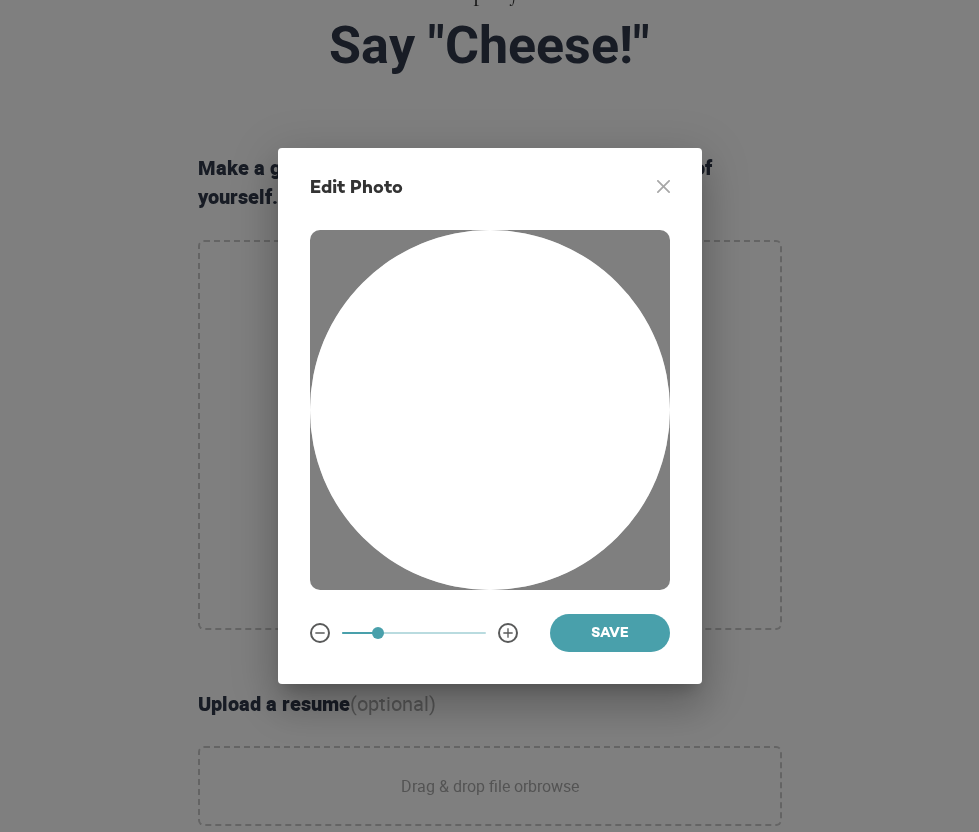 drag, startPoint x: 578, startPoint y: 517, endPoint x: 565, endPoint y: 522, distance: 13.928389 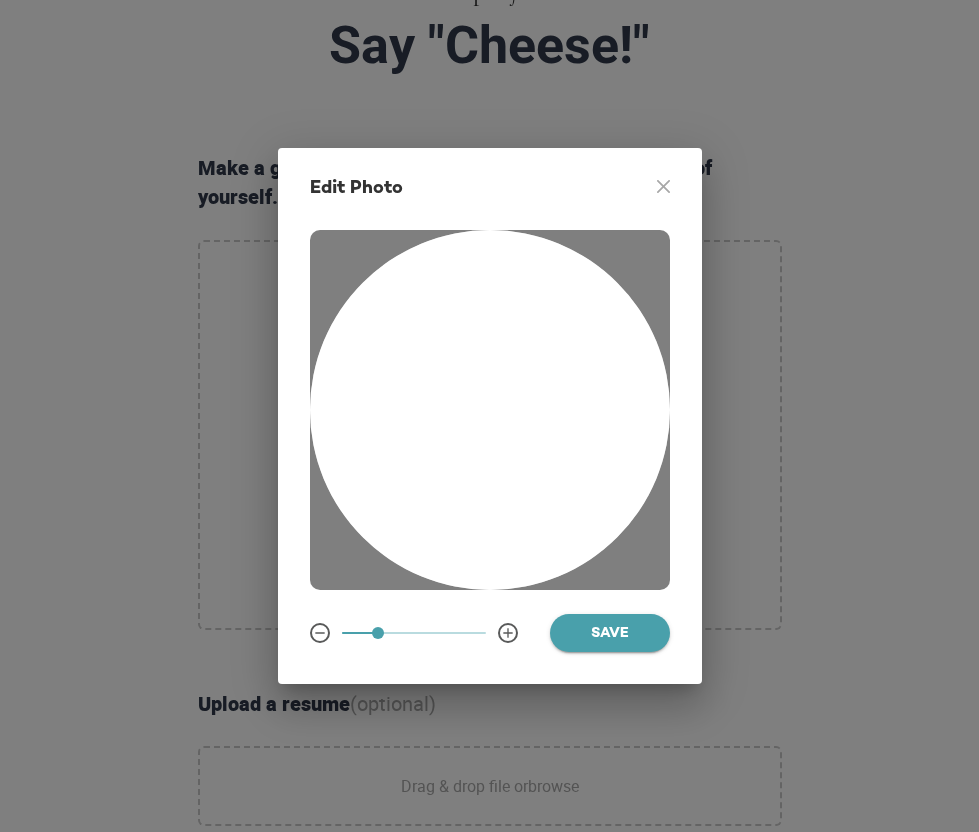 click on "Save" at bounding box center (610, 634) 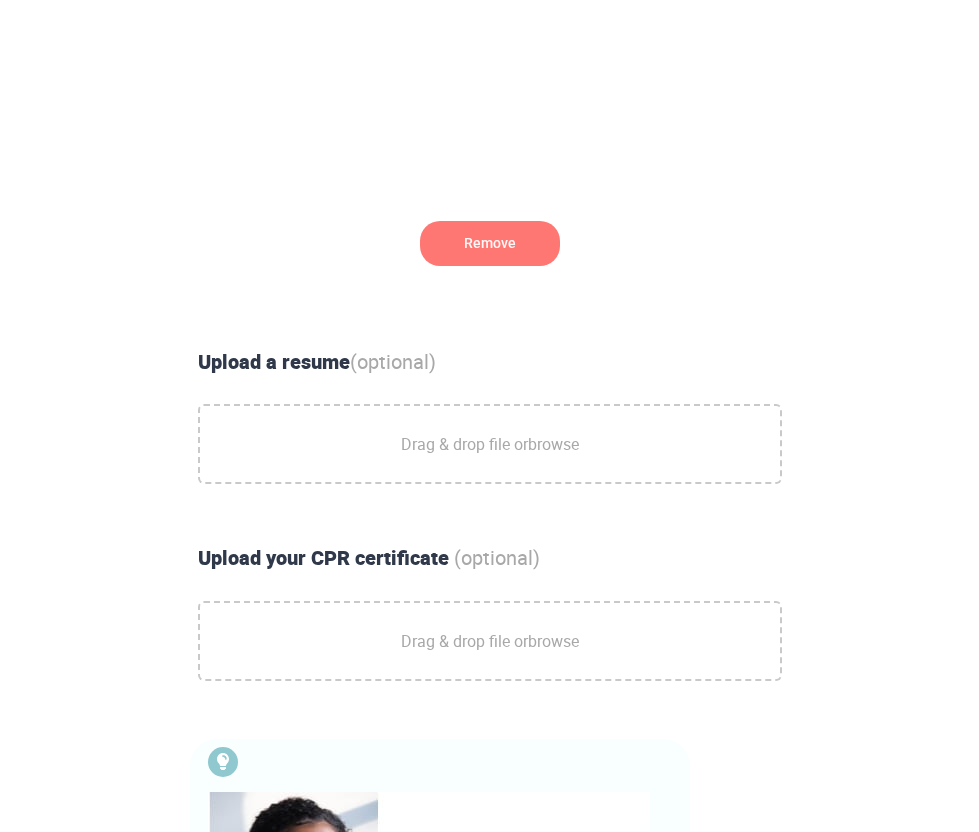 scroll, scrollTop: 481, scrollLeft: 0, axis: vertical 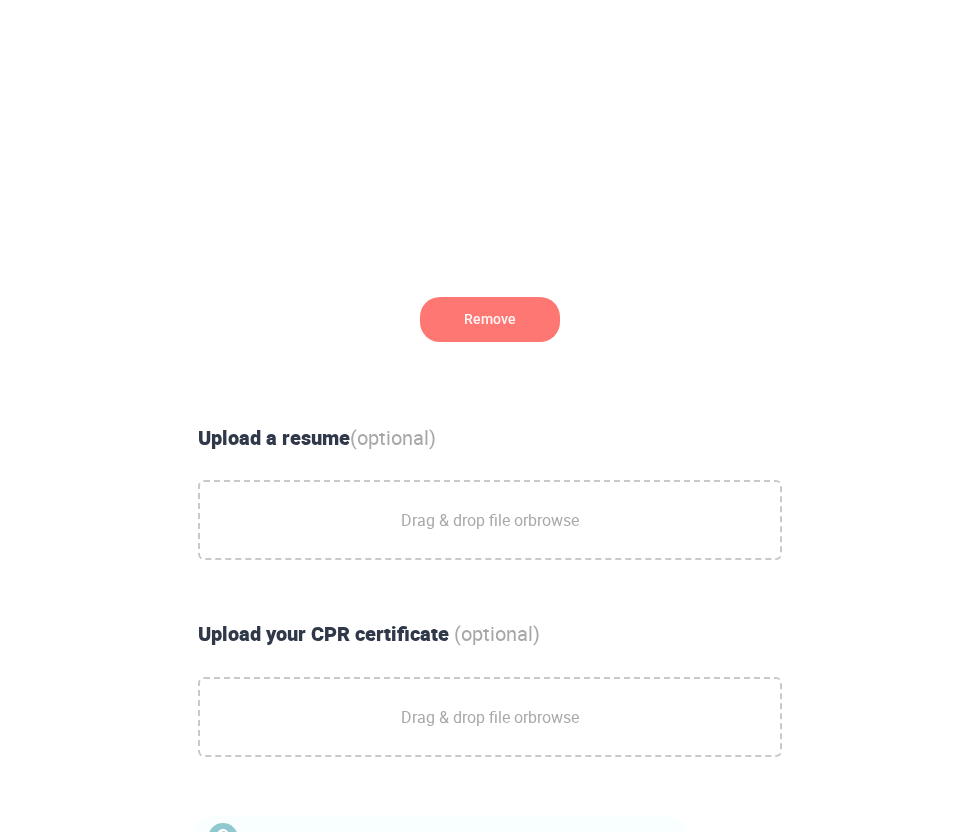 click on "Drag & drop file or  browse" at bounding box center (490, 520) 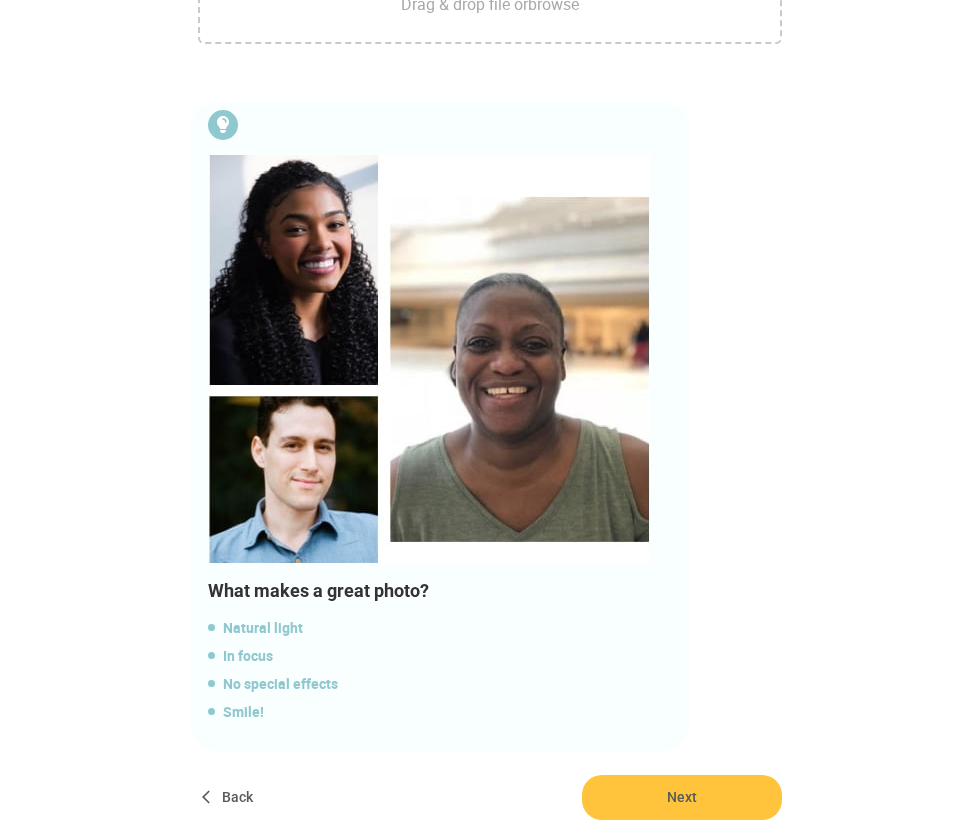 scroll, scrollTop: 1280, scrollLeft: 0, axis: vertical 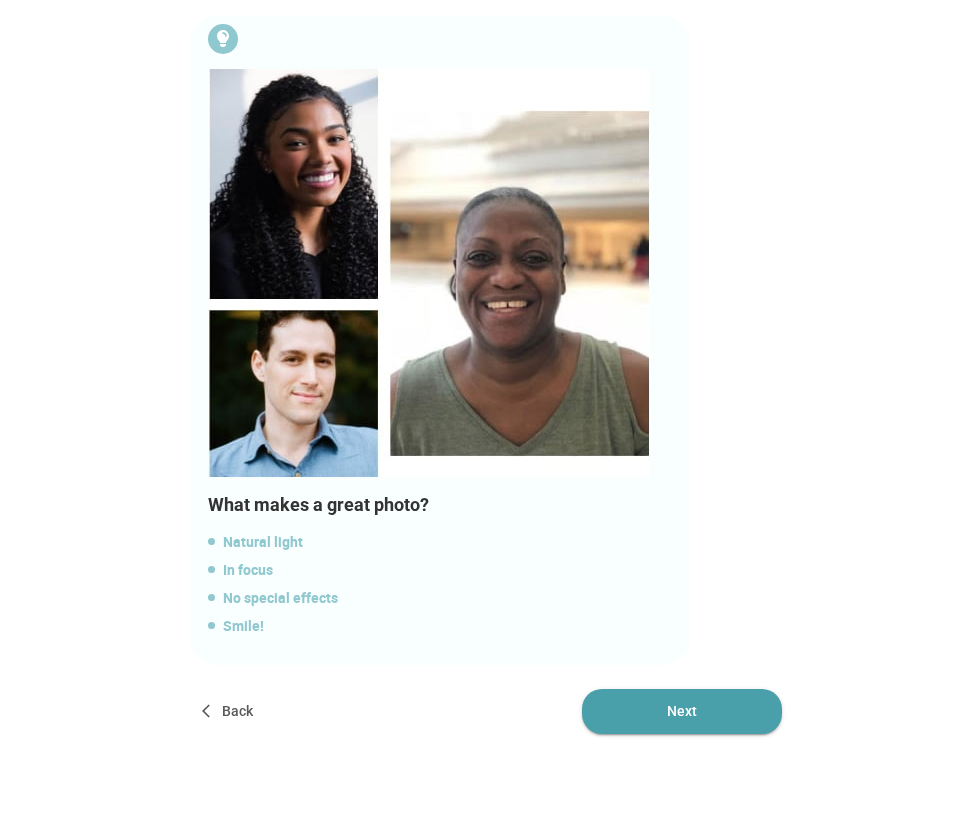click on "Next" at bounding box center [682, 711] 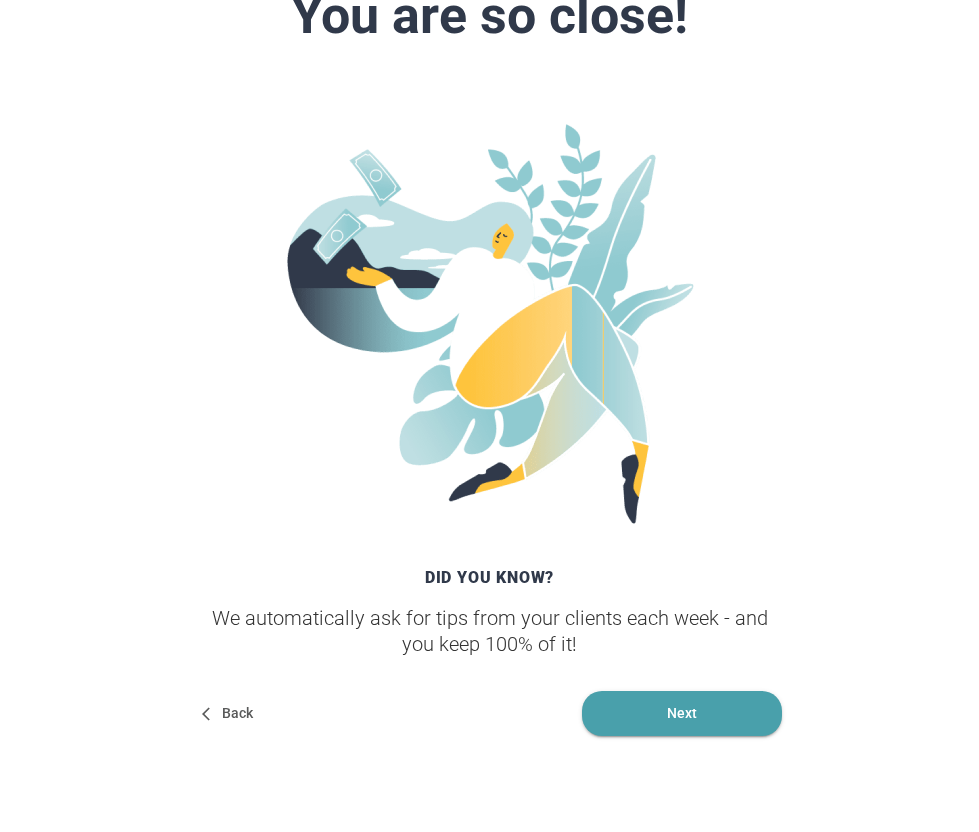 scroll, scrollTop: 249, scrollLeft: 0, axis: vertical 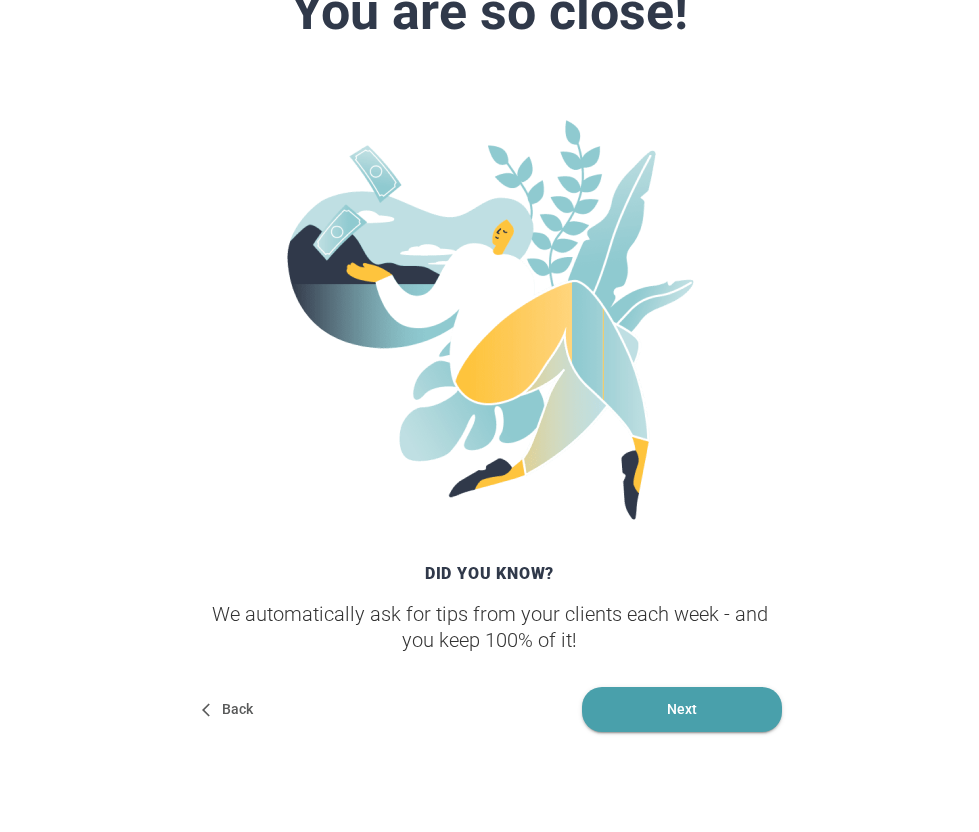 click on "Next" at bounding box center [682, 709] 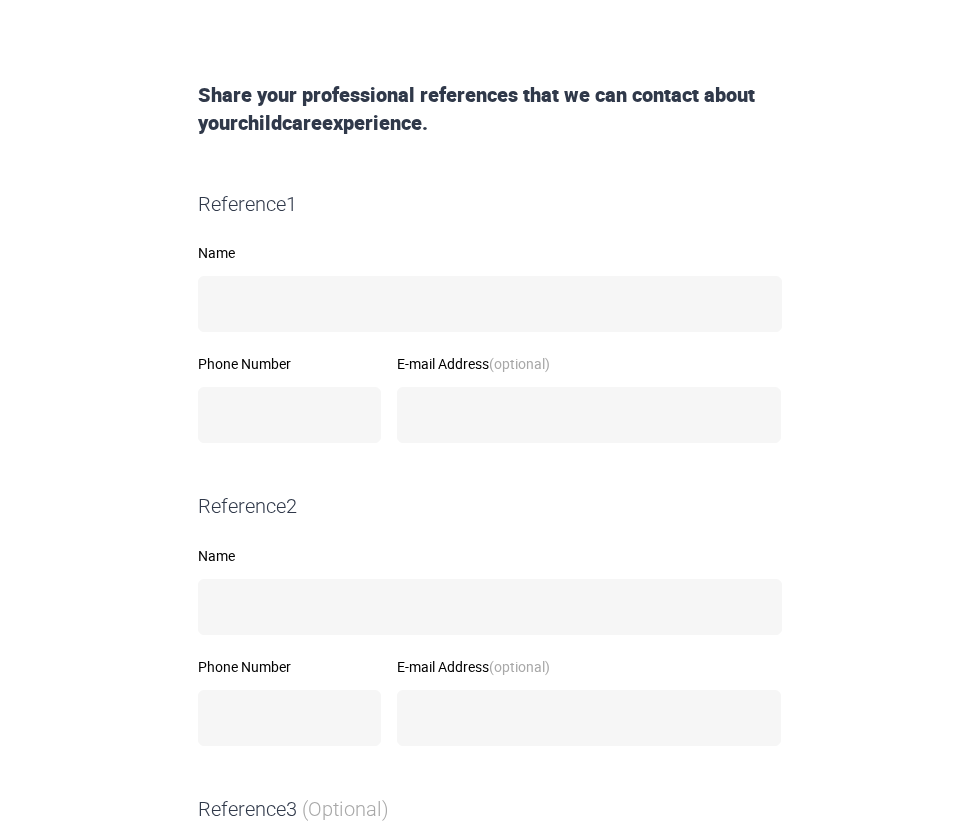 scroll, scrollTop: 0, scrollLeft: 0, axis: both 